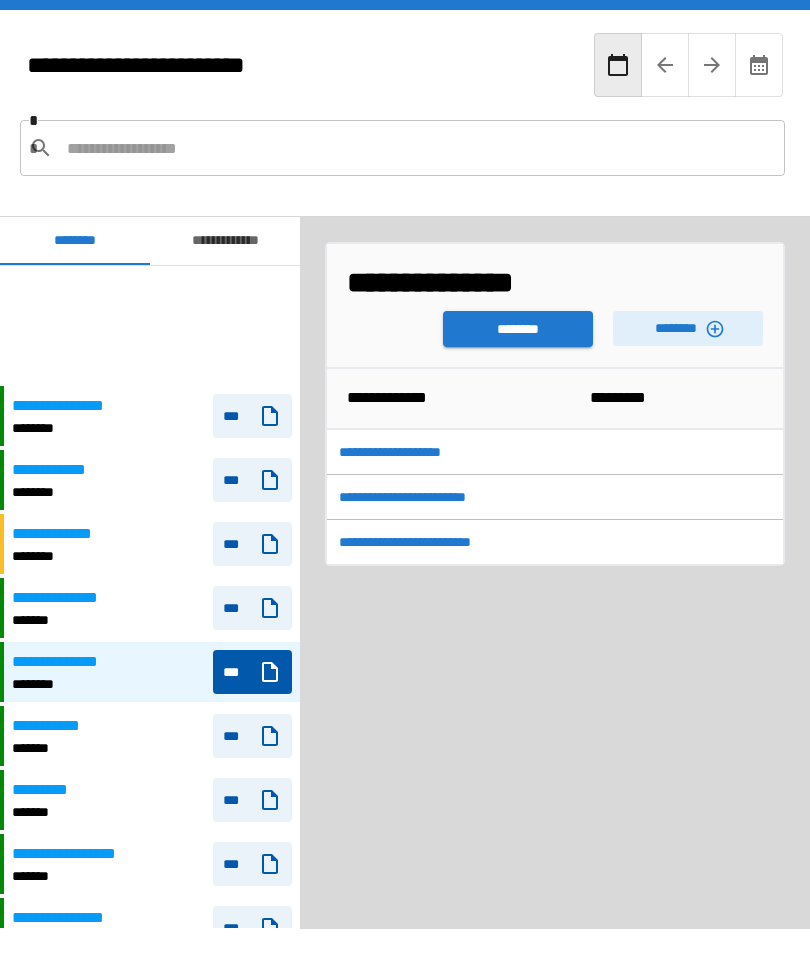 scroll, scrollTop: 79, scrollLeft: 0, axis: vertical 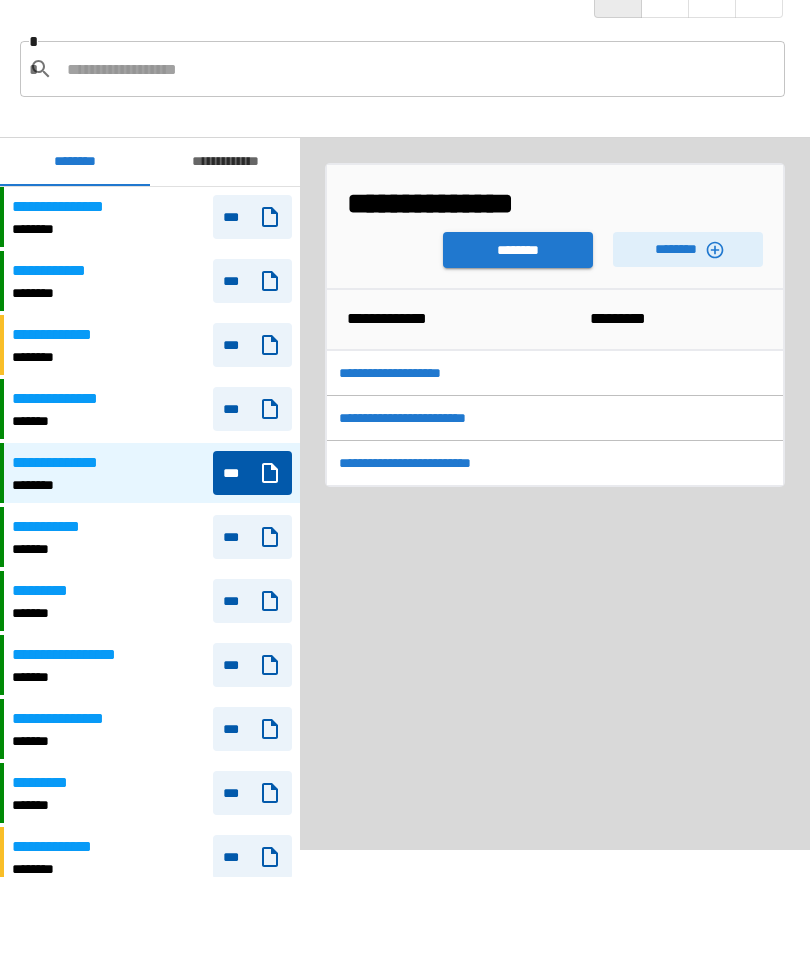click on "********" at bounding box center (518, 250) 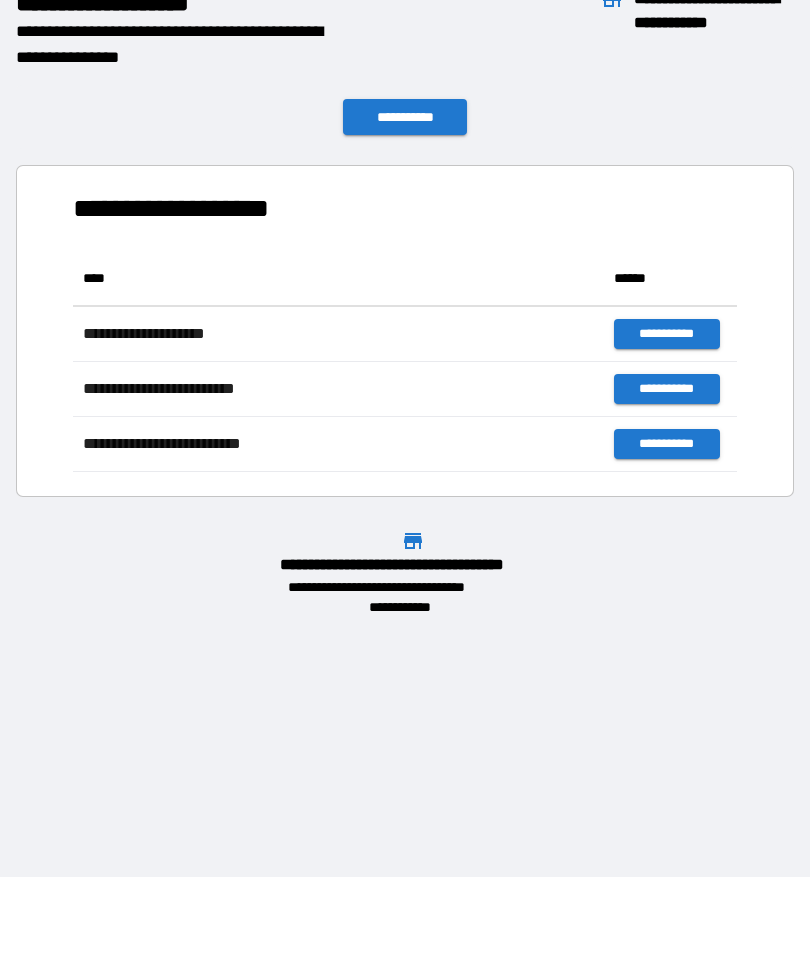 scroll, scrollTop: 1, scrollLeft: 1, axis: both 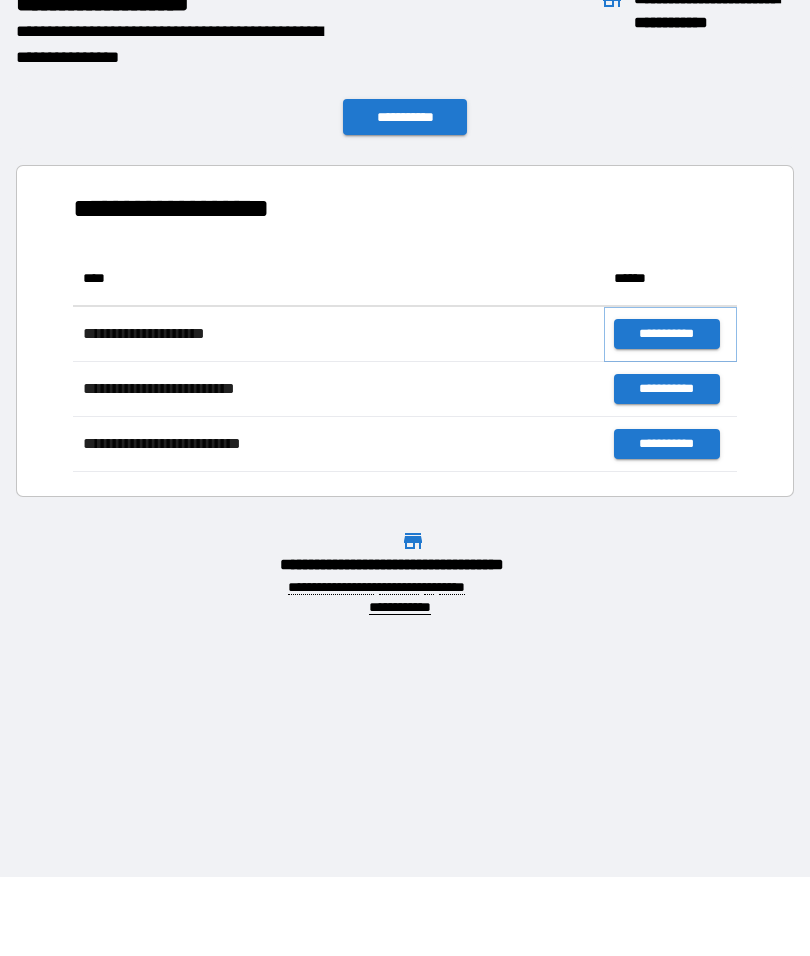 click on "**********" at bounding box center [666, 334] 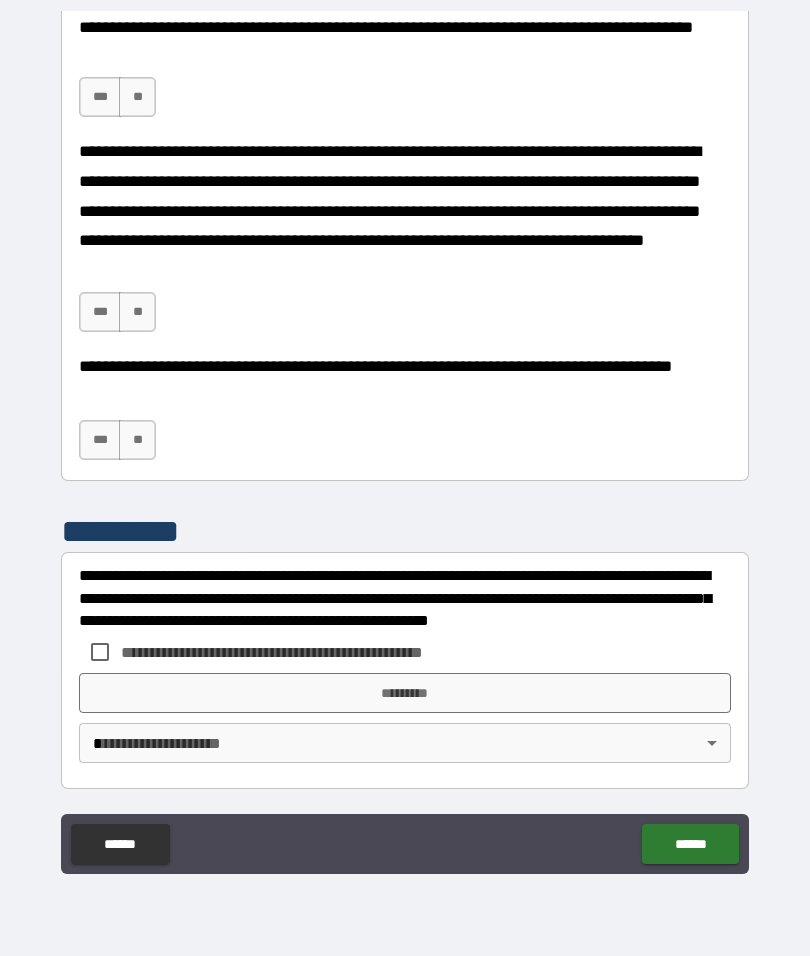 scroll, scrollTop: 1437, scrollLeft: 0, axis: vertical 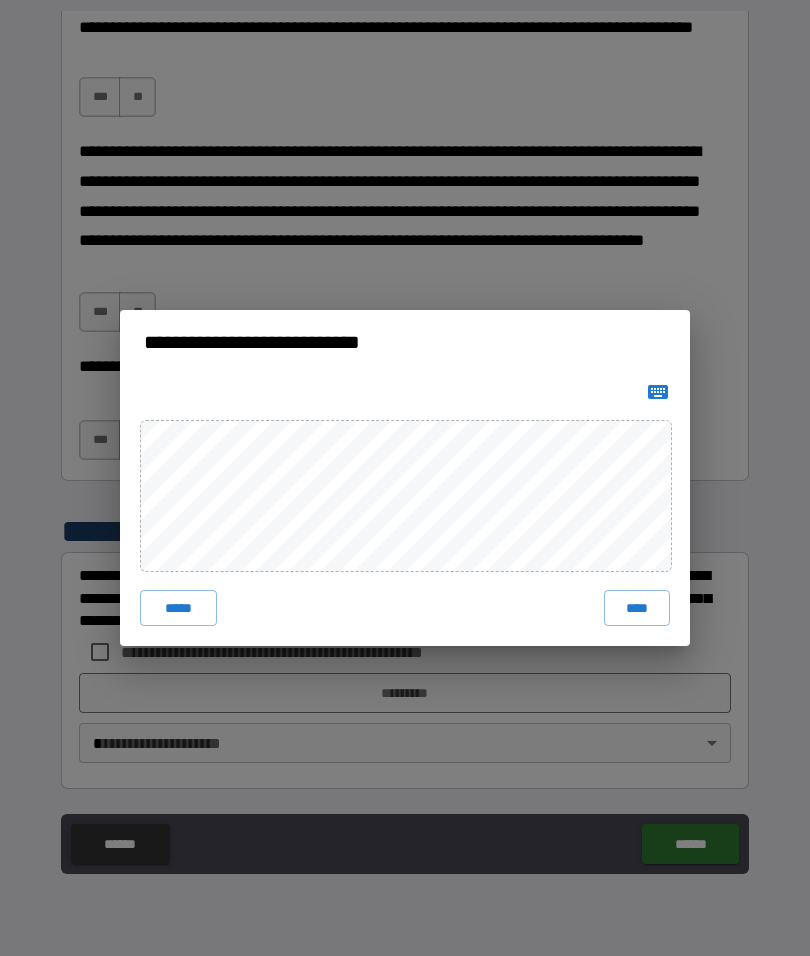 click on "**********" at bounding box center (405, 478) 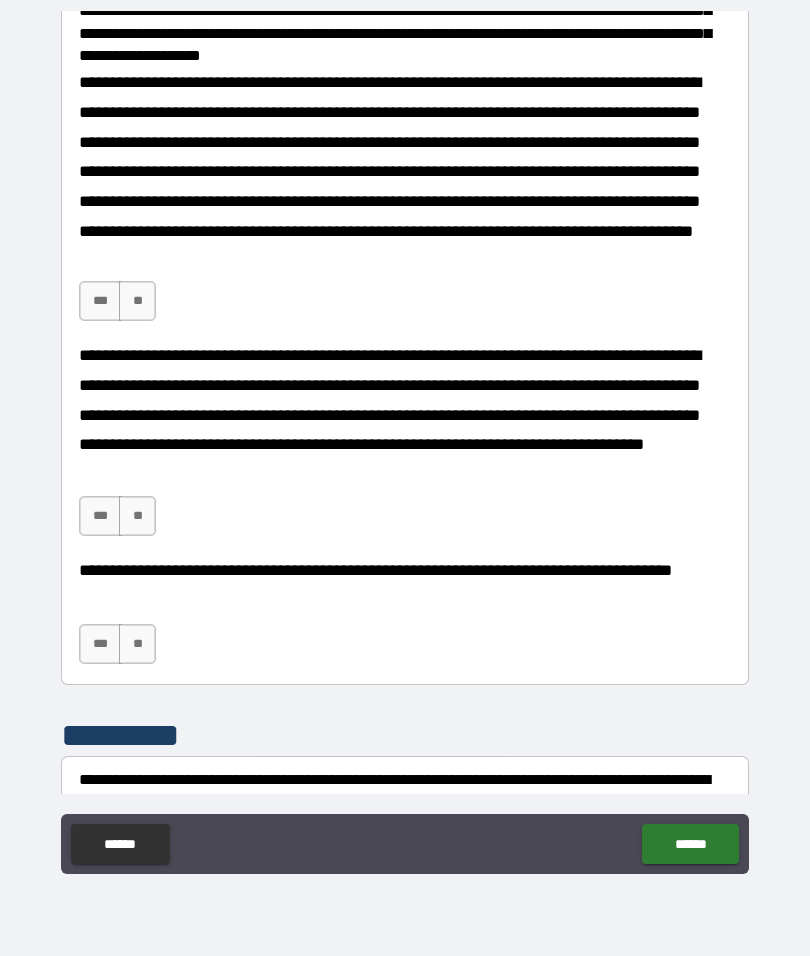 scroll, scrollTop: 1177, scrollLeft: 0, axis: vertical 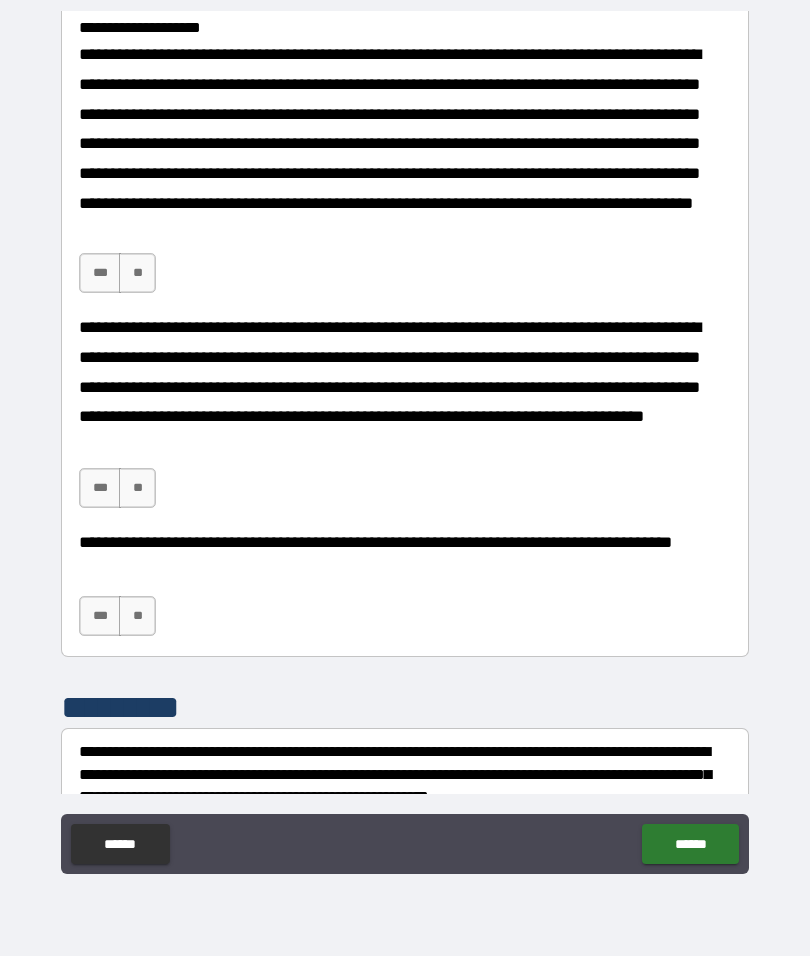 click on "***" at bounding box center (100, 273) 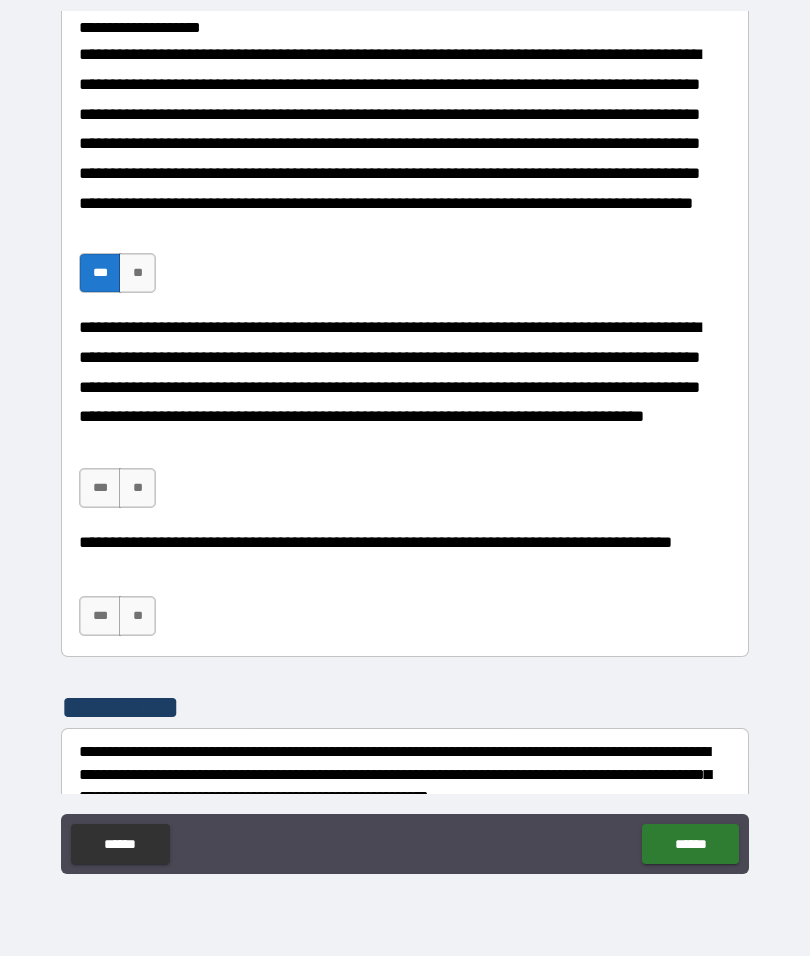 click on "***" at bounding box center [100, 488] 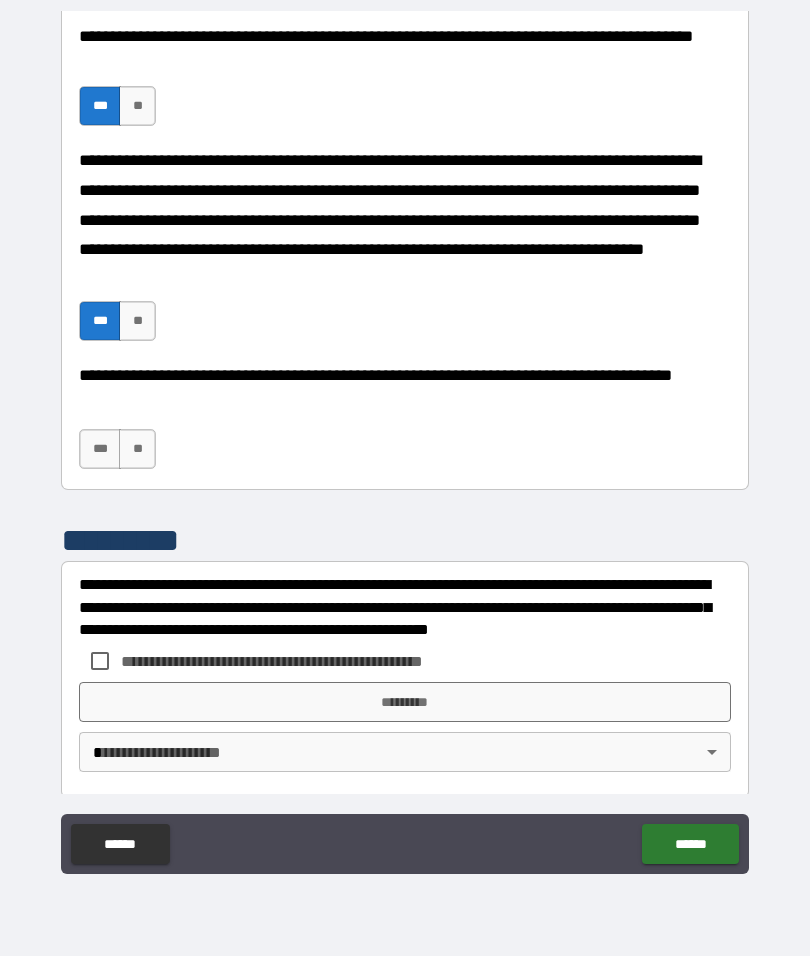 scroll, scrollTop: 1353, scrollLeft: 0, axis: vertical 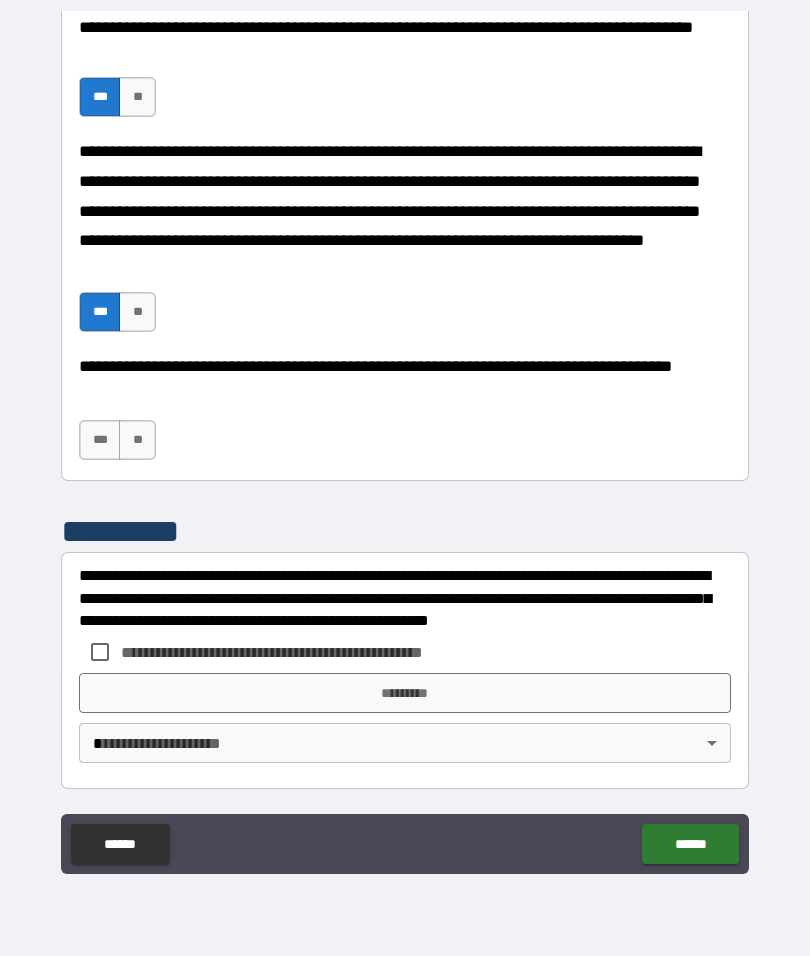 click on "***" at bounding box center (100, 440) 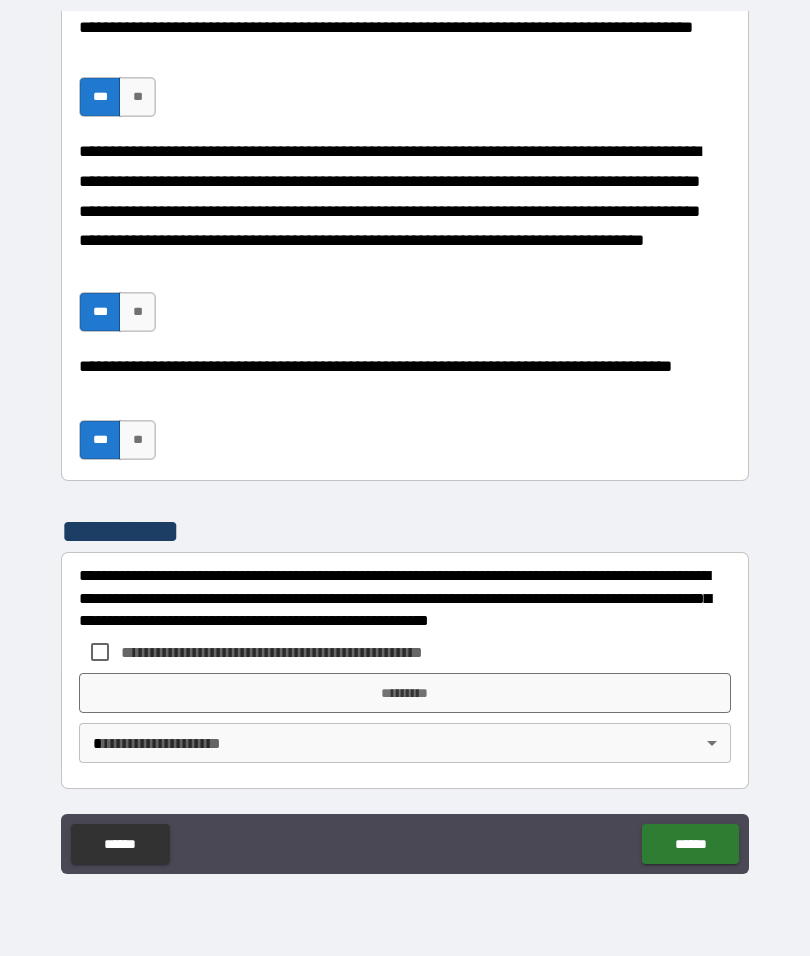 scroll, scrollTop: 1438, scrollLeft: 0, axis: vertical 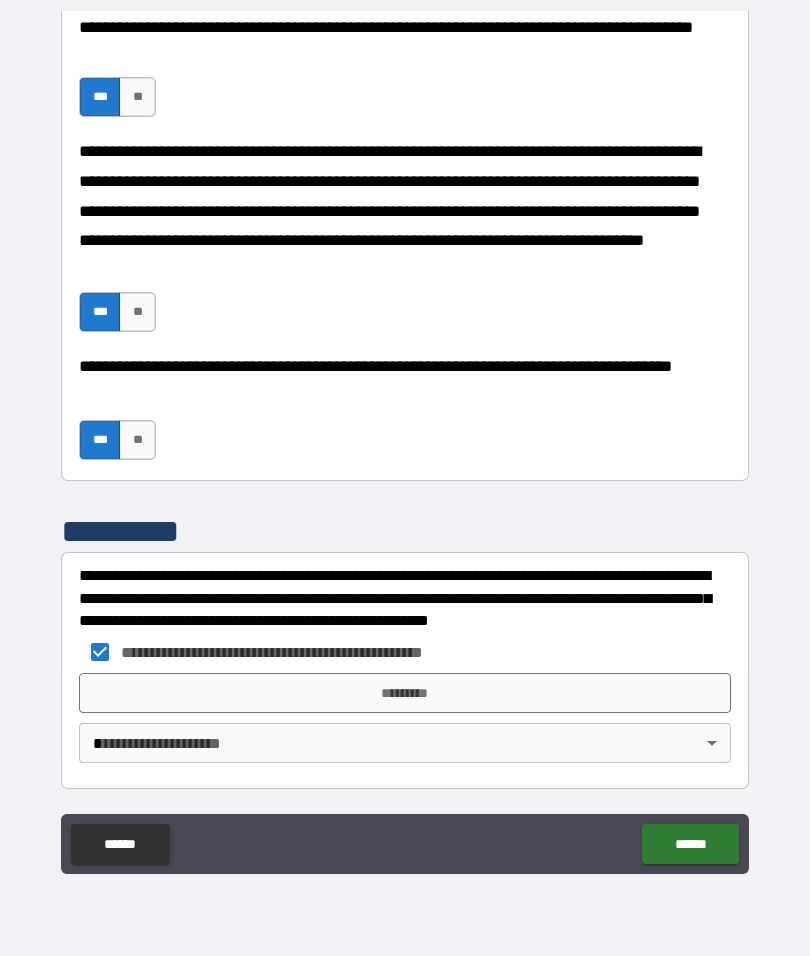 click on "*********" at bounding box center (405, 693) 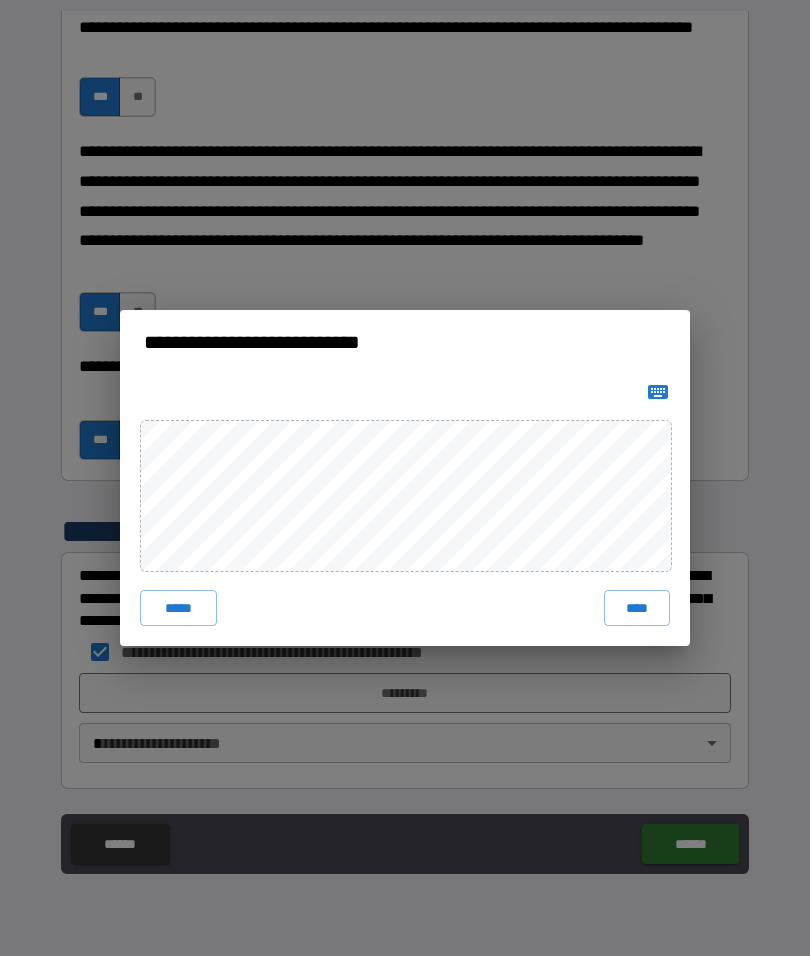 click on "****" at bounding box center [637, 608] 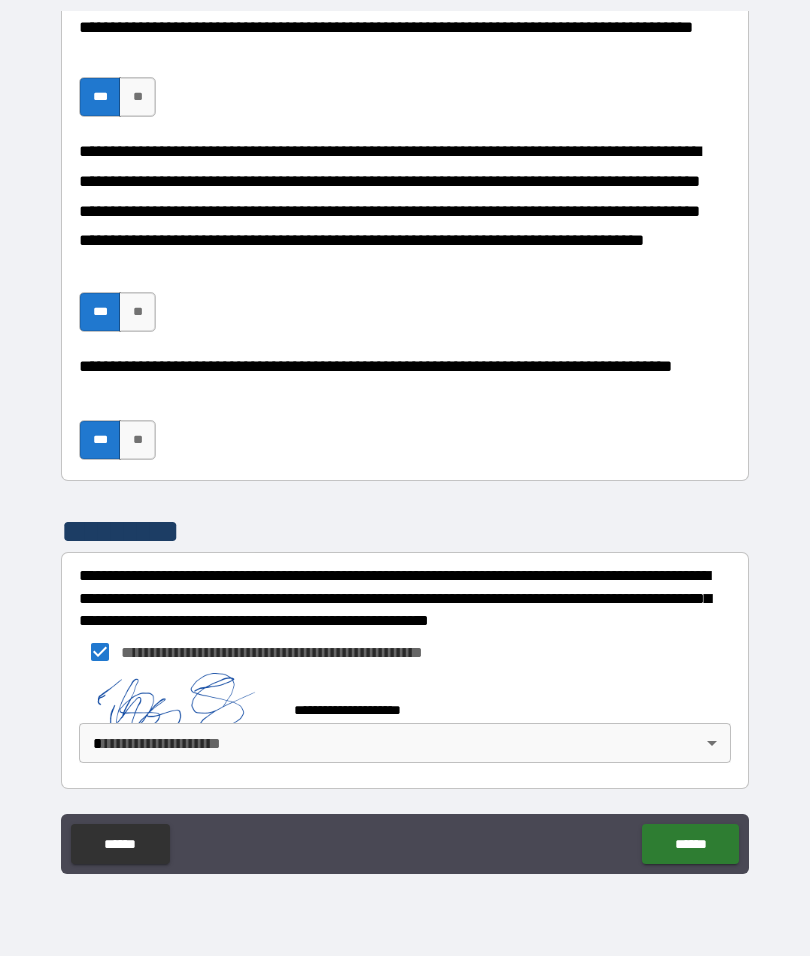 scroll, scrollTop: 1428, scrollLeft: 0, axis: vertical 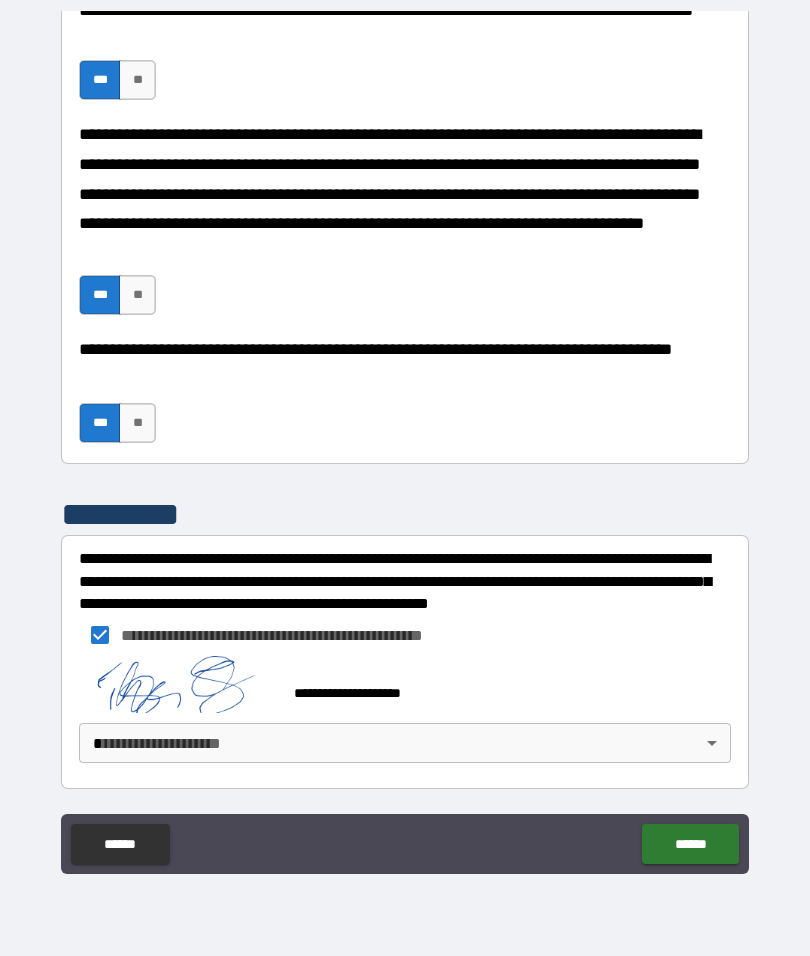 click on "**********" at bounding box center [405, 440] 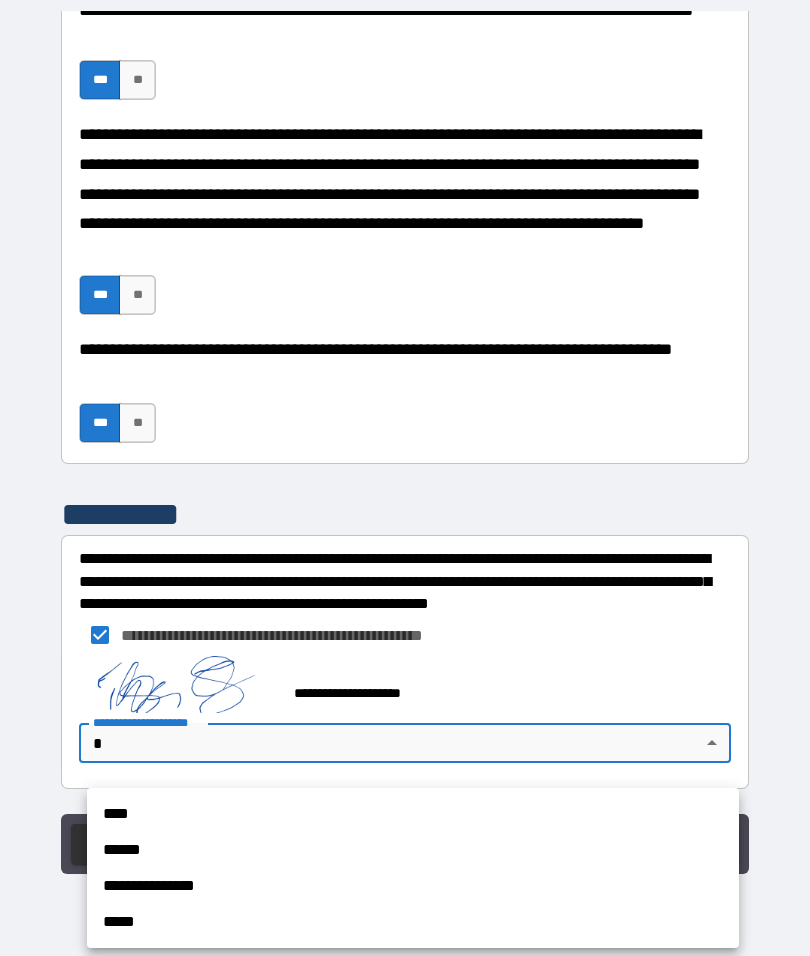 click on "****" at bounding box center (413, 814) 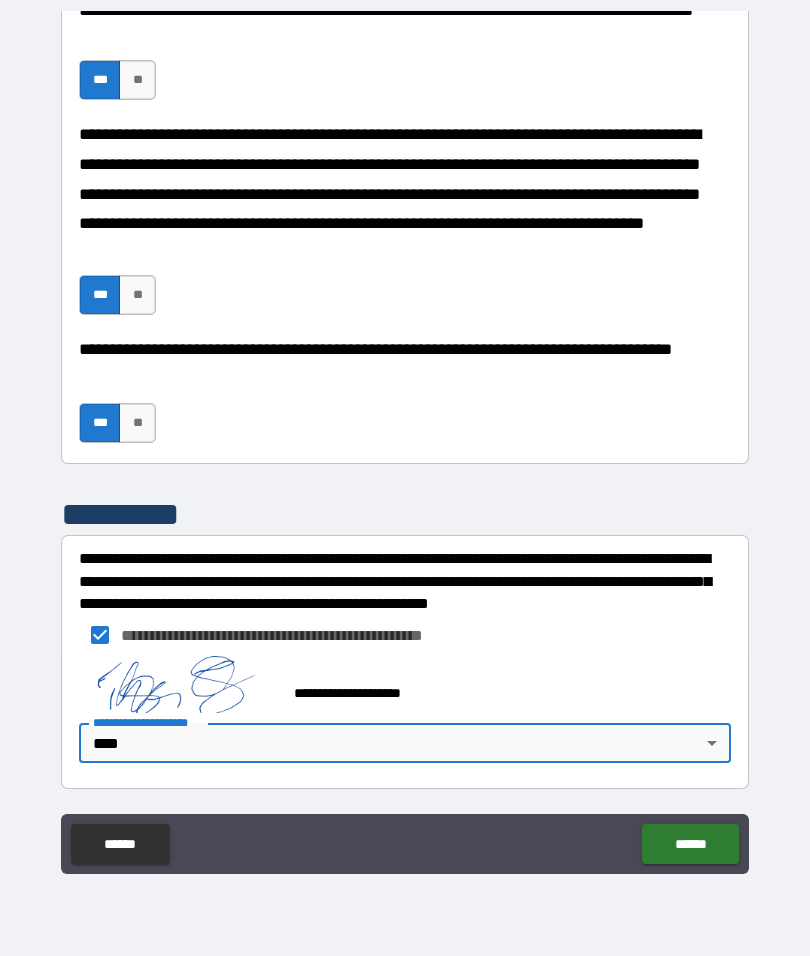 click on "******" at bounding box center [690, 844] 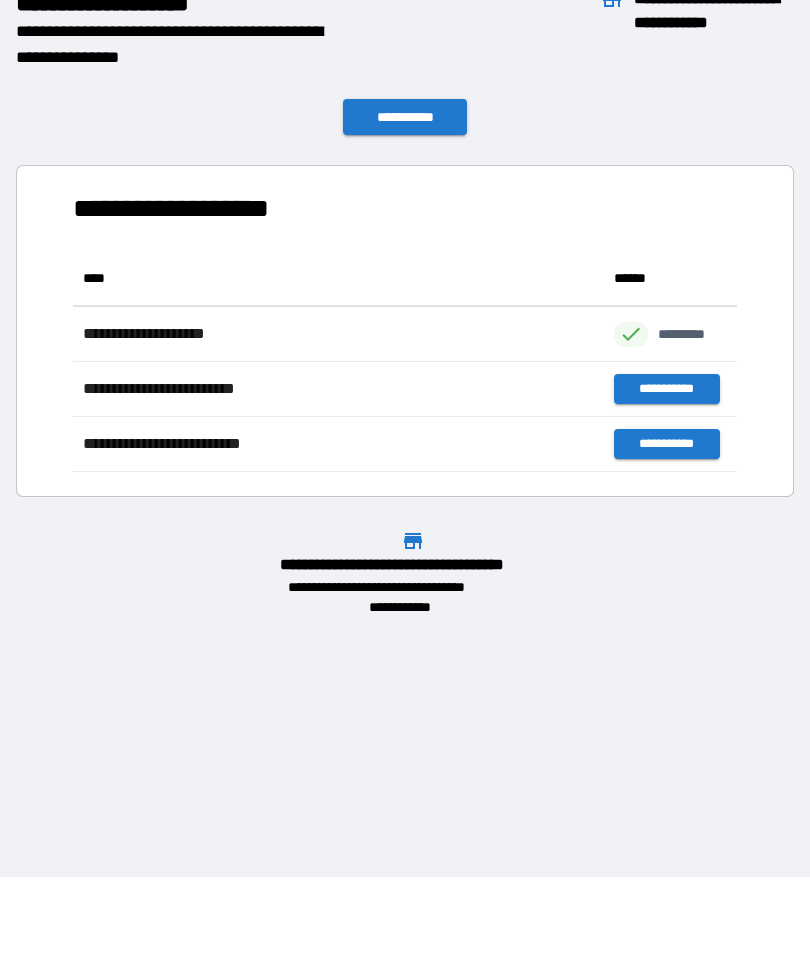 scroll, scrollTop: 1, scrollLeft: 1, axis: both 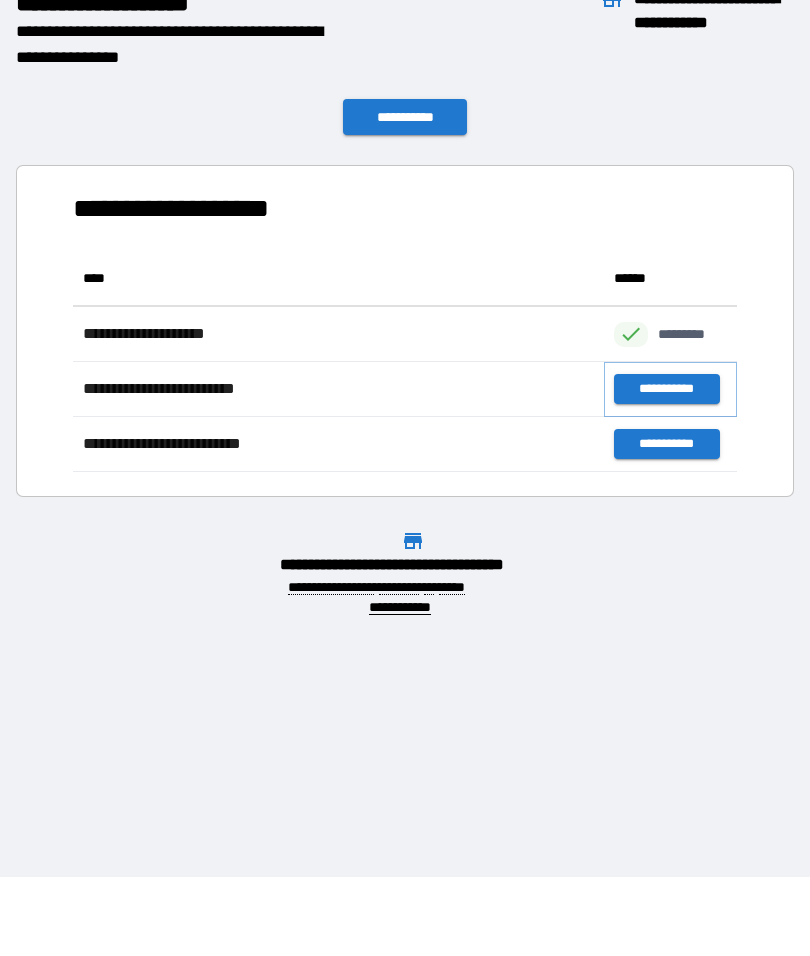 click on "**********" at bounding box center (666, 389) 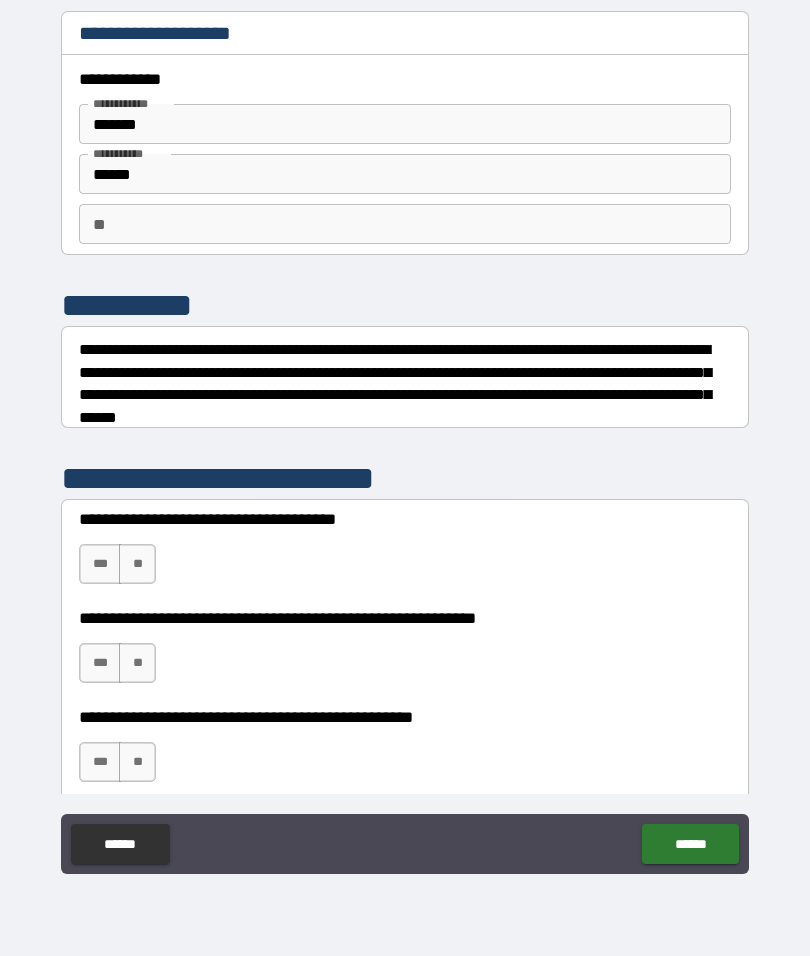 click on "**" at bounding box center (405, 224) 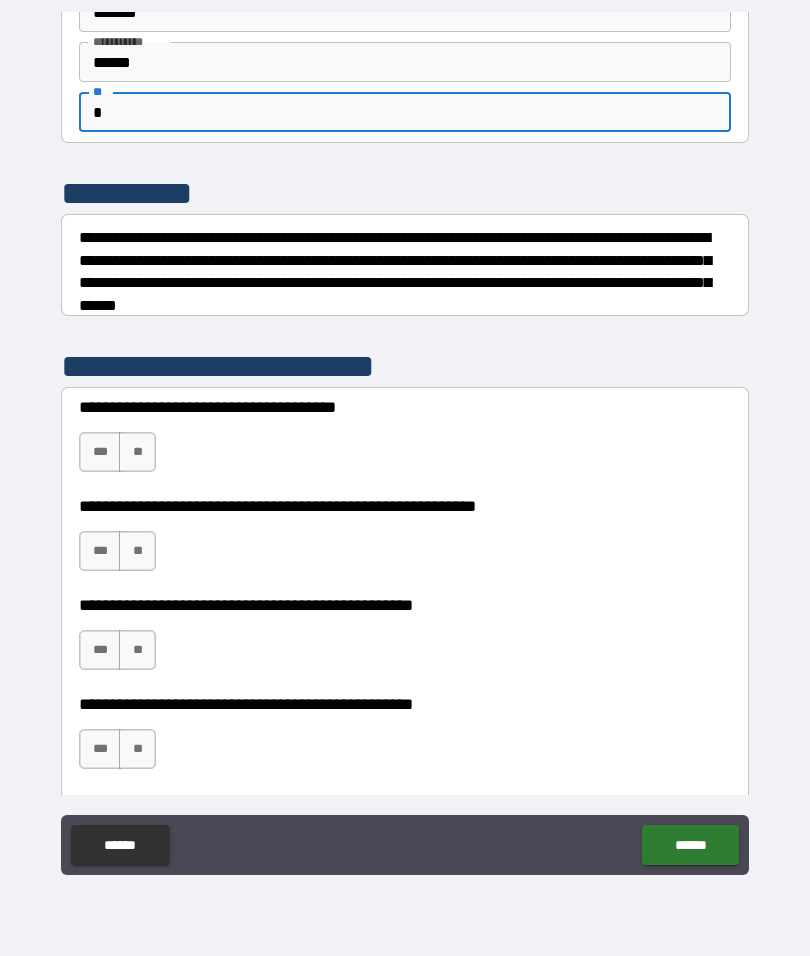 scroll, scrollTop: 119, scrollLeft: 0, axis: vertical 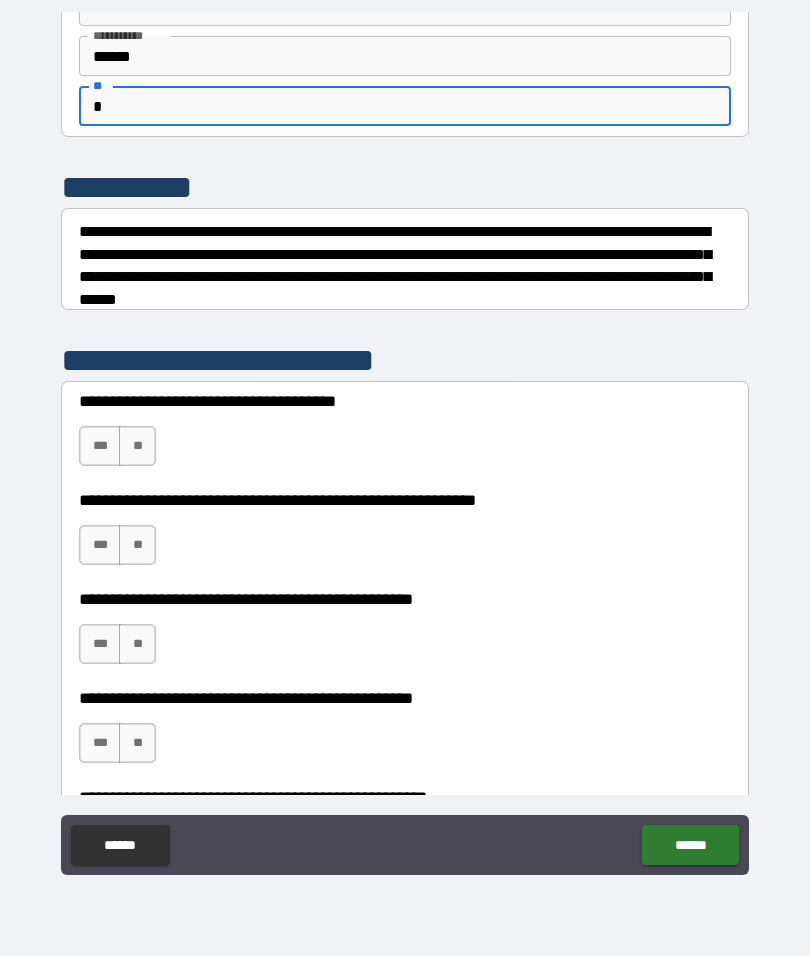 type on "*" 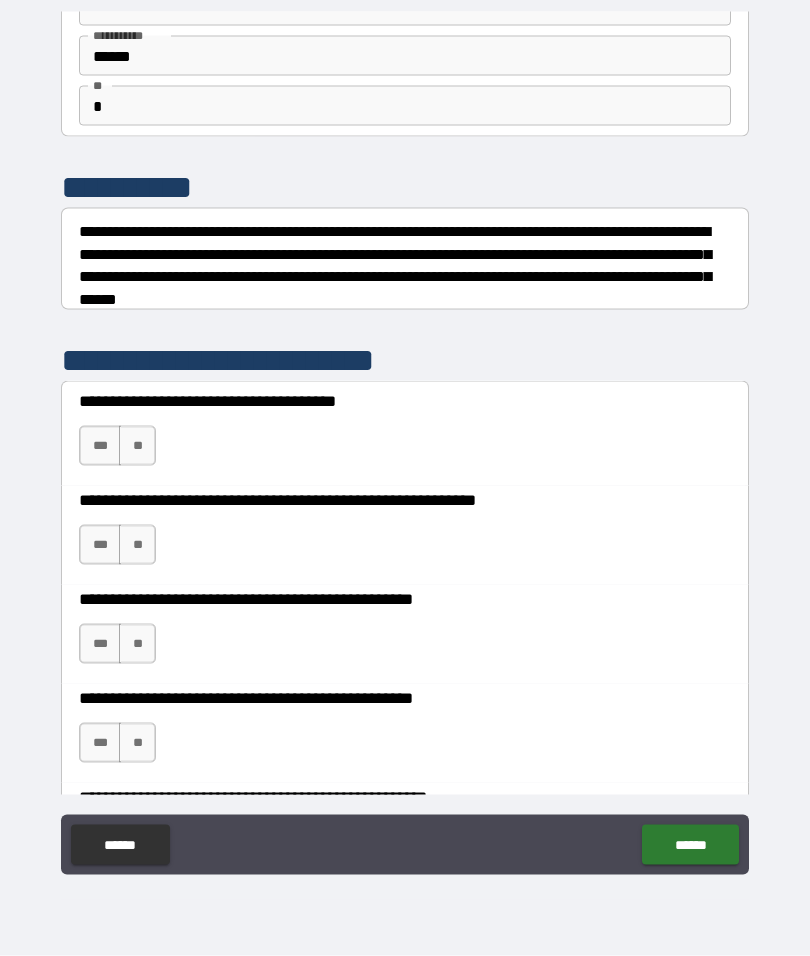 click on "***" at bounding box center [100, 446] 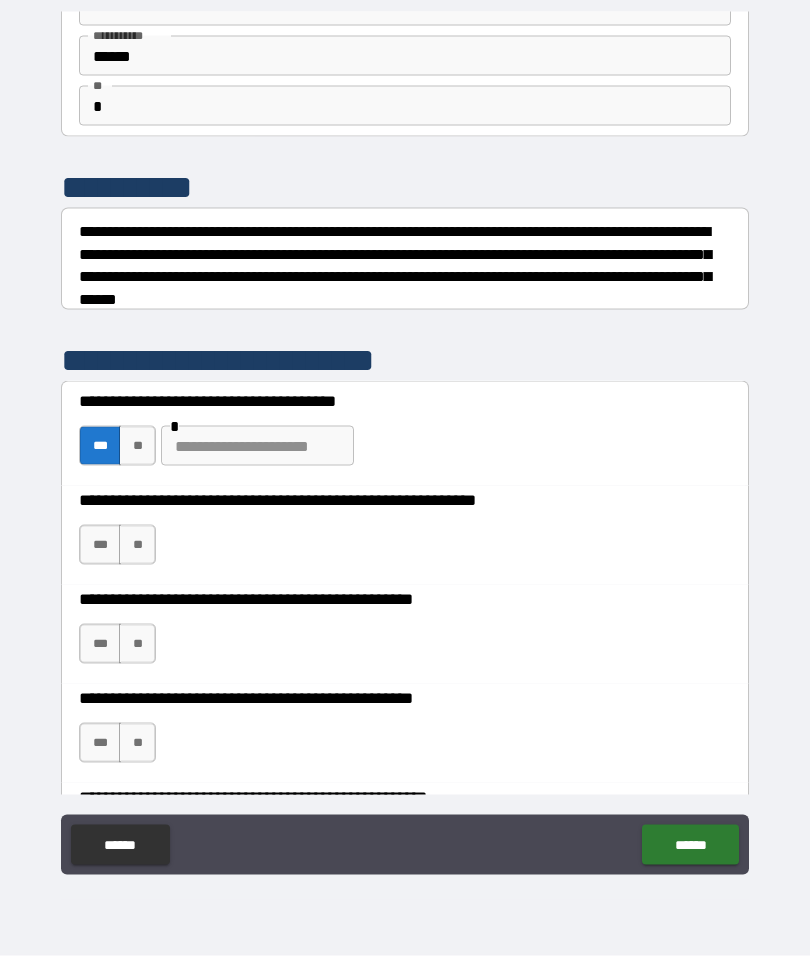 scroll, scrollTop: 79, scrollLeft: 0, axis: vertical 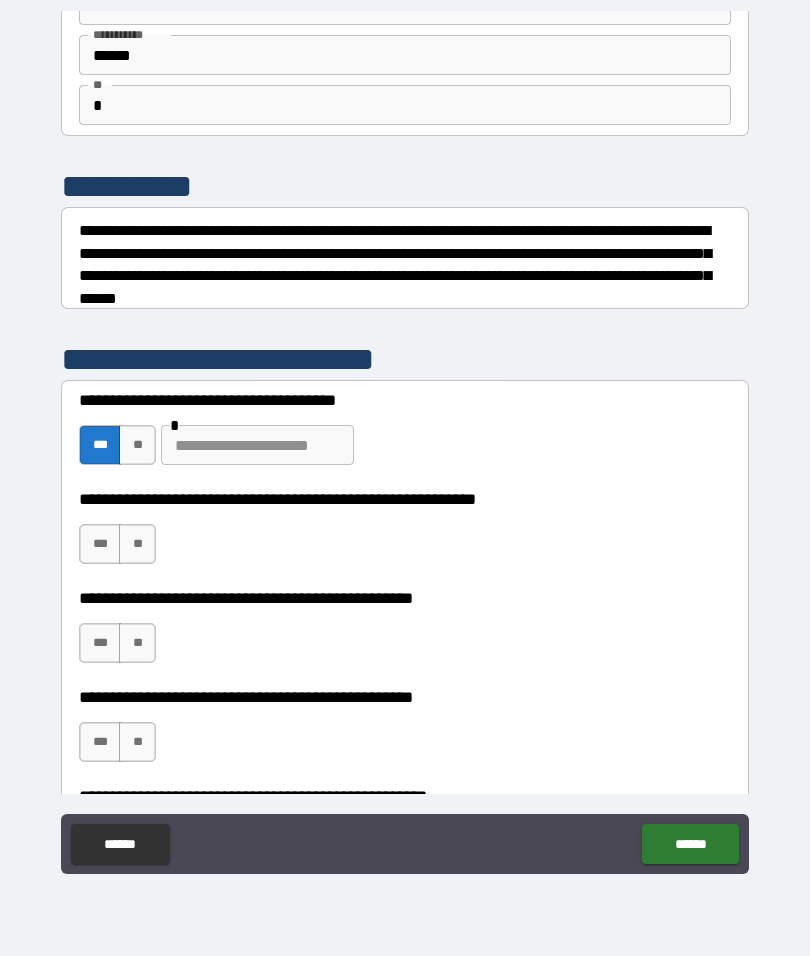 click on "**" at bounding box center (137, 544) 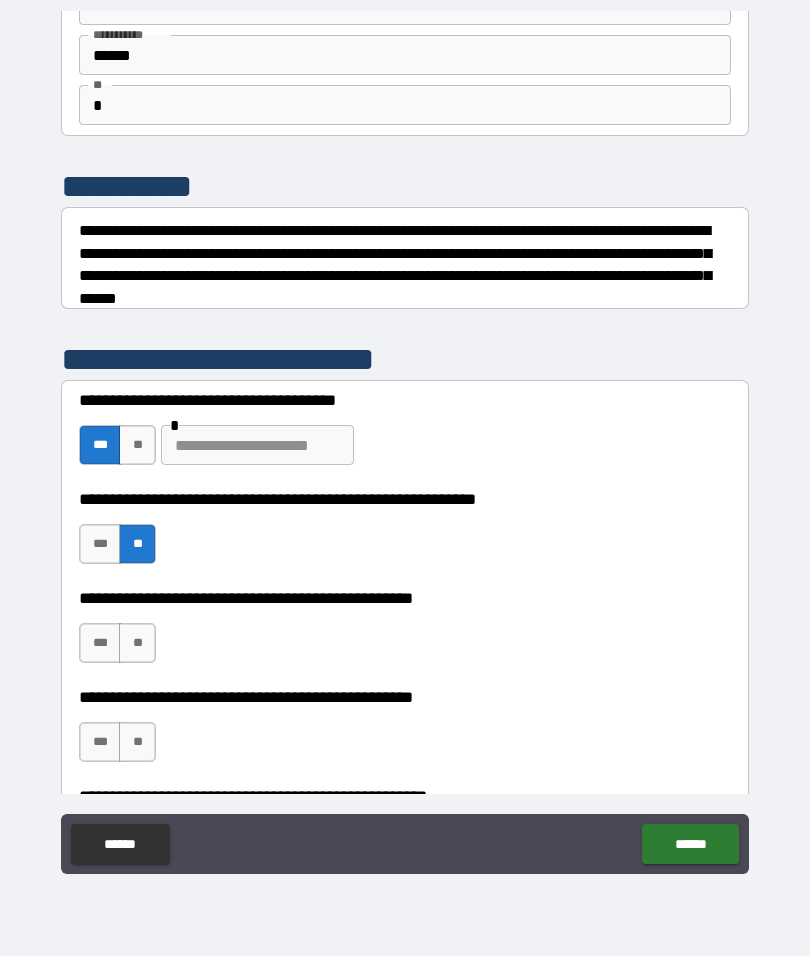 click on "**" at bounding box center [137, 445] 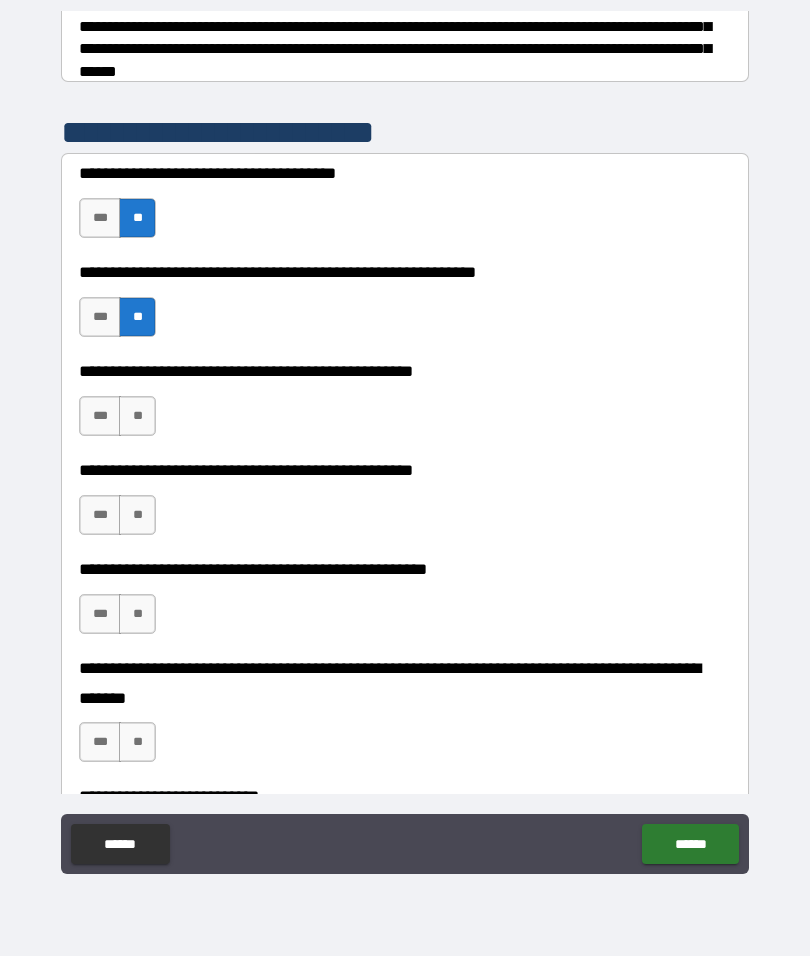 scroll, scrollTop: 353, scrollLeft: 0, axis: vertical 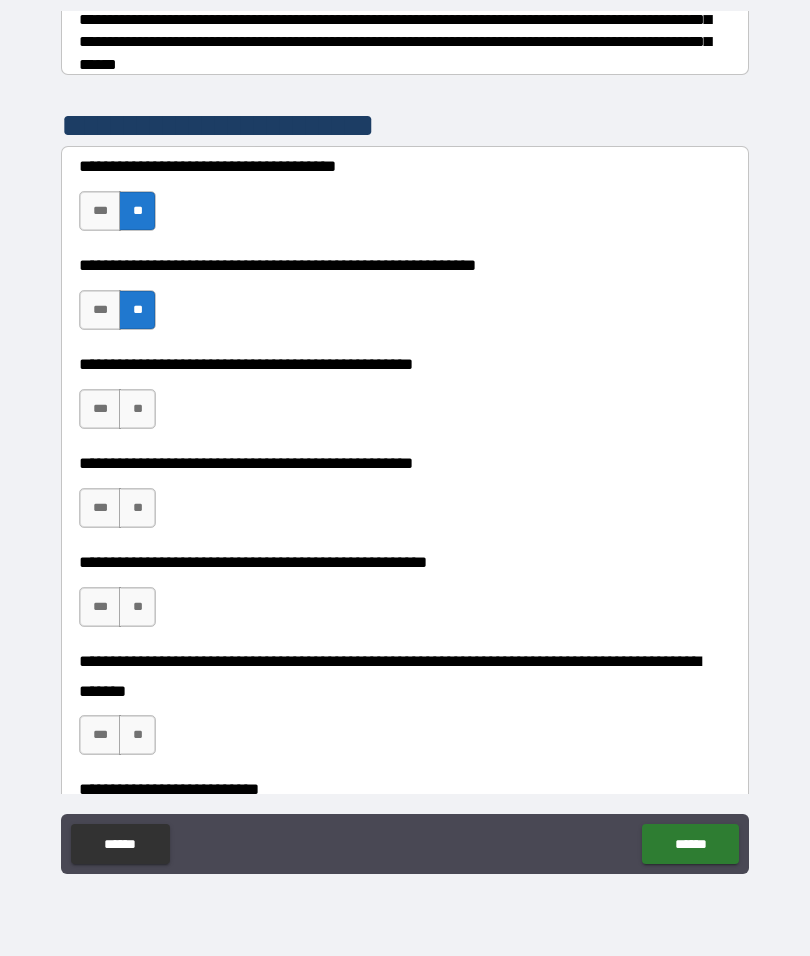 click on "**" at bounding box center (137, 409) 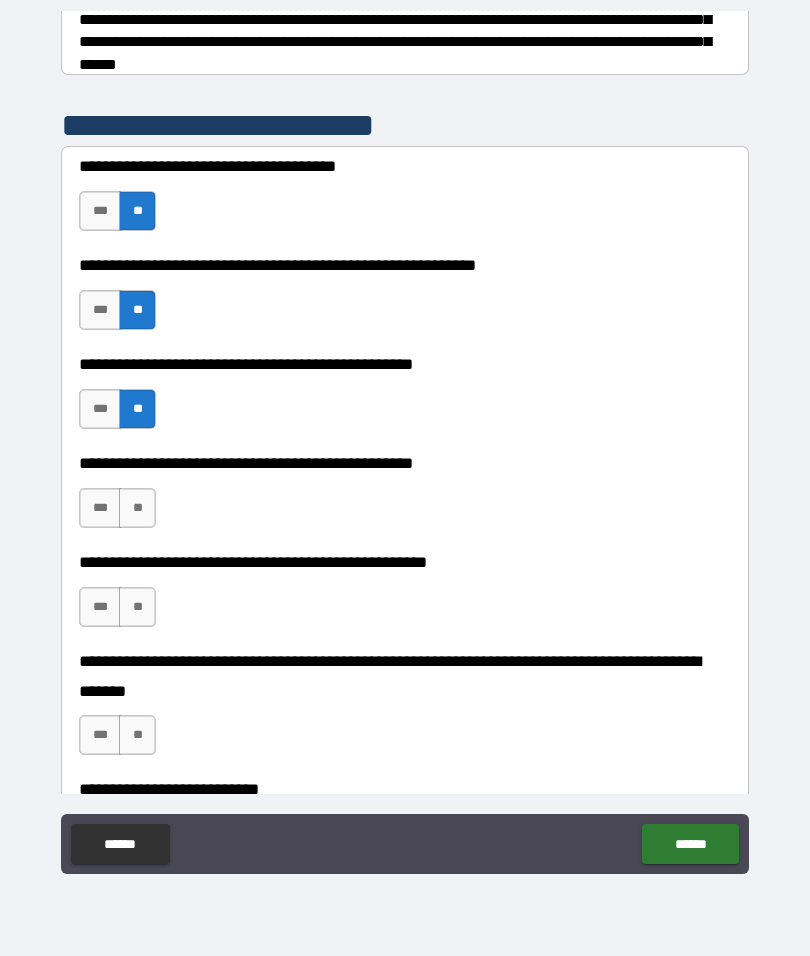 click on "***" at bounding box center [100, 508] 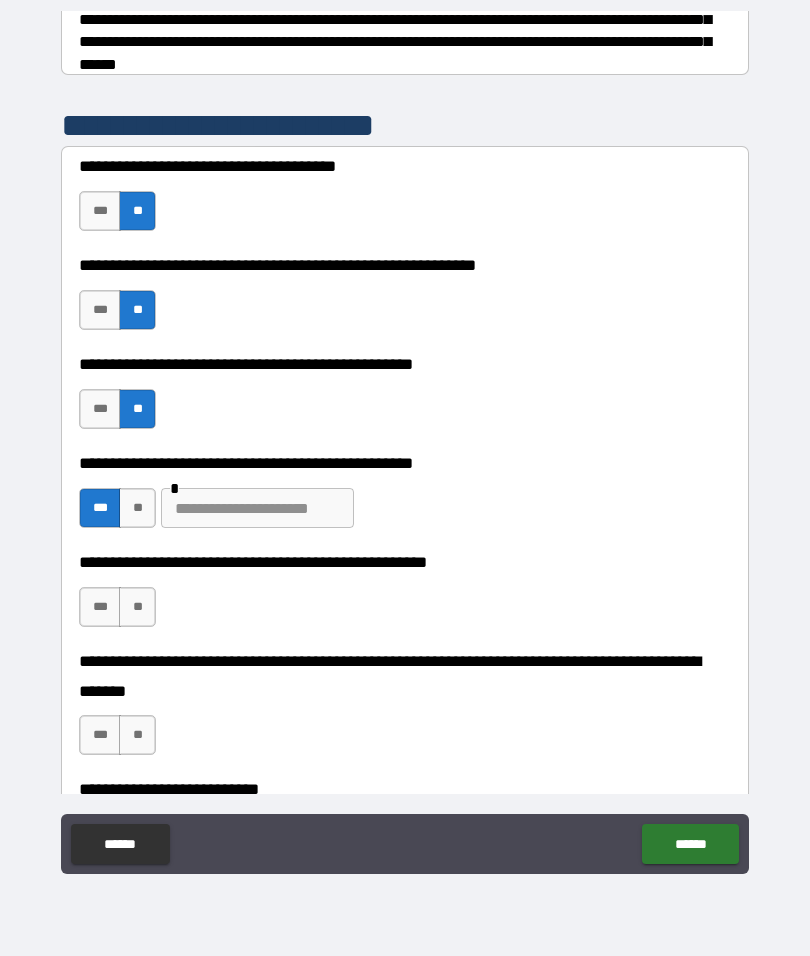click on "**" at bounding box center (137, 607) 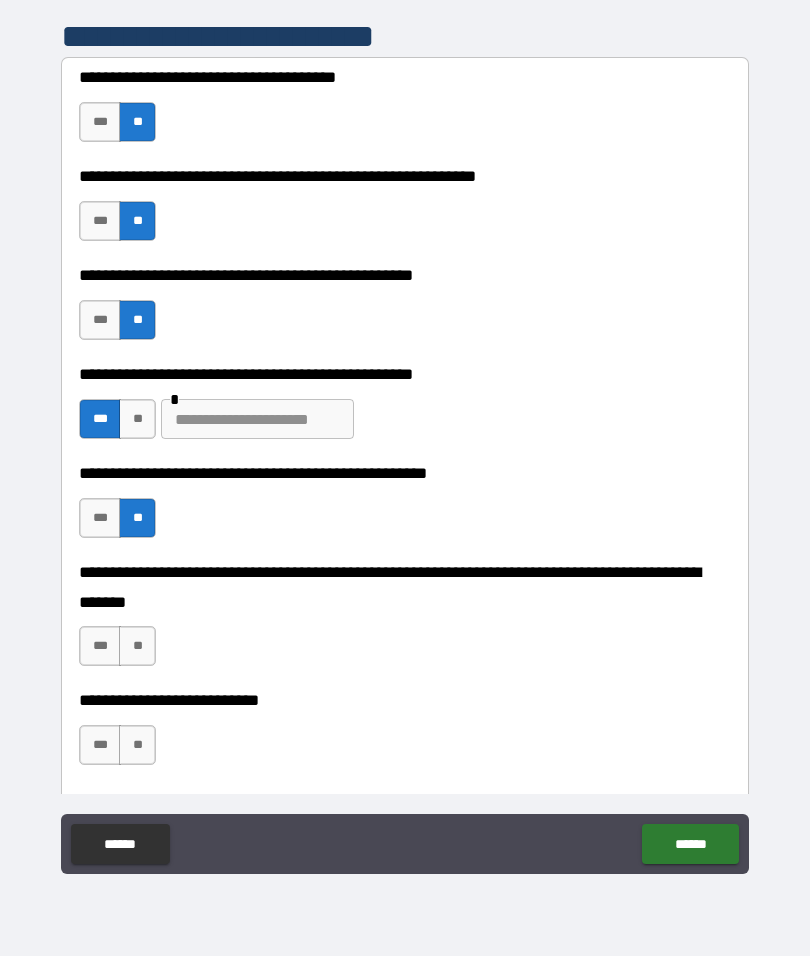 scroll, scrollTop: 454, scrollLeft: 0, axis: vertical 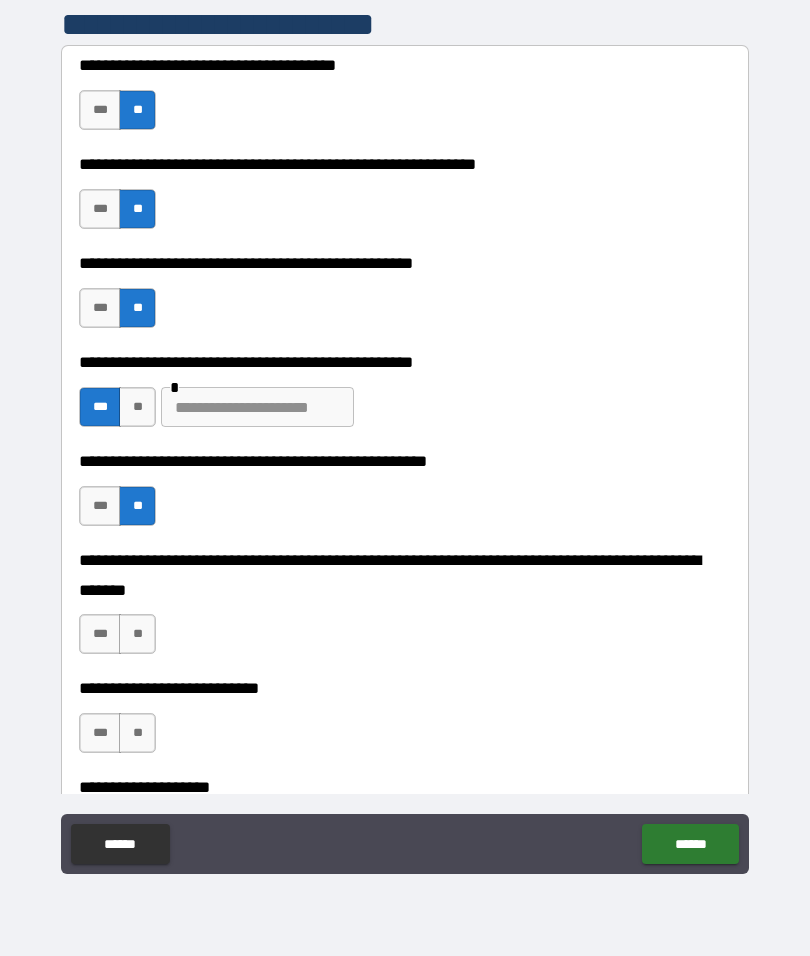 click on "**" at bounding box center (137, 634) 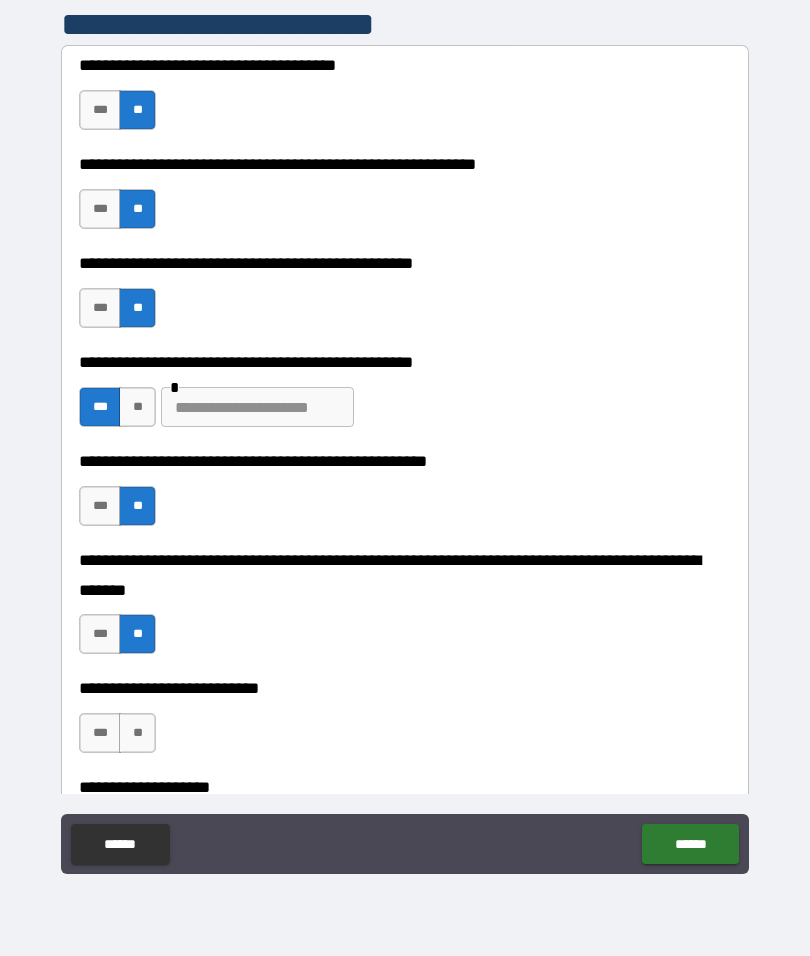 click on "**" at bounding box center (137, 733) 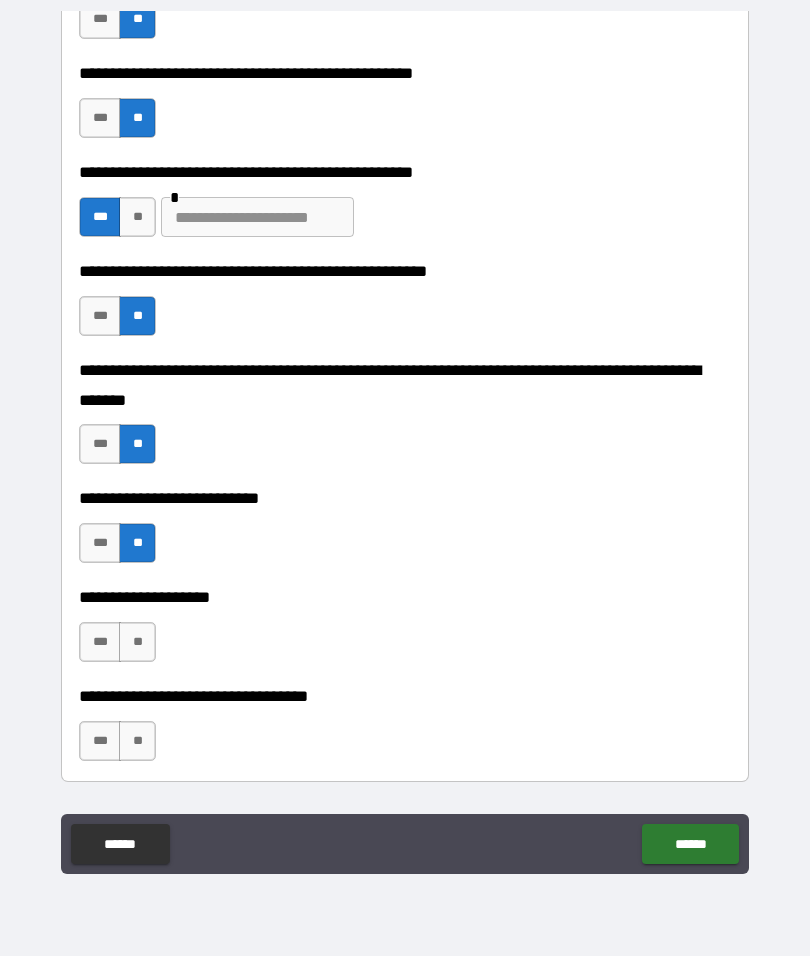 scroll, scrollTop: 646, scrollLeft: 0, axis: vertical 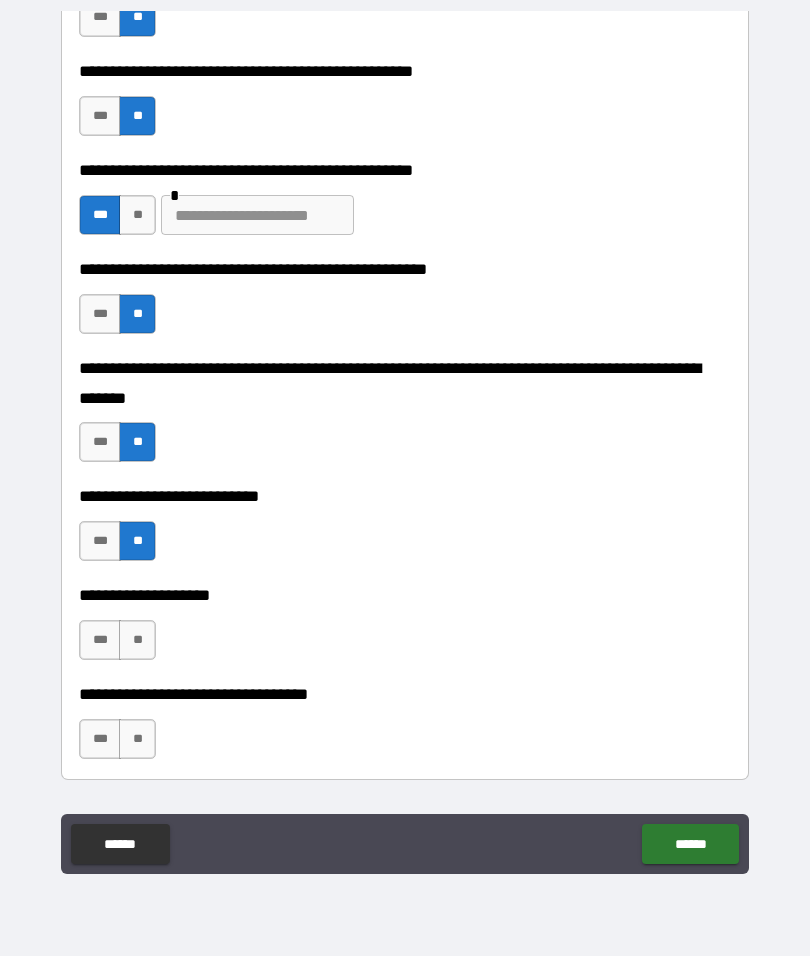 click on "**" at bounding box center (137, 640) 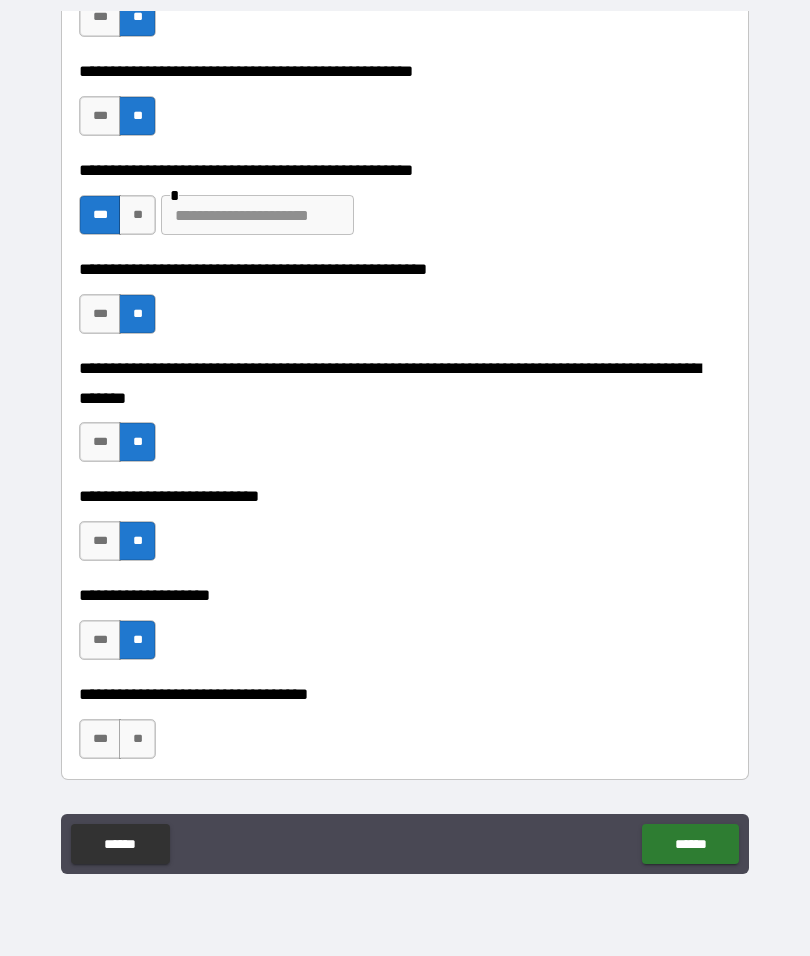 click on "**" at bounding box center [137, 739] 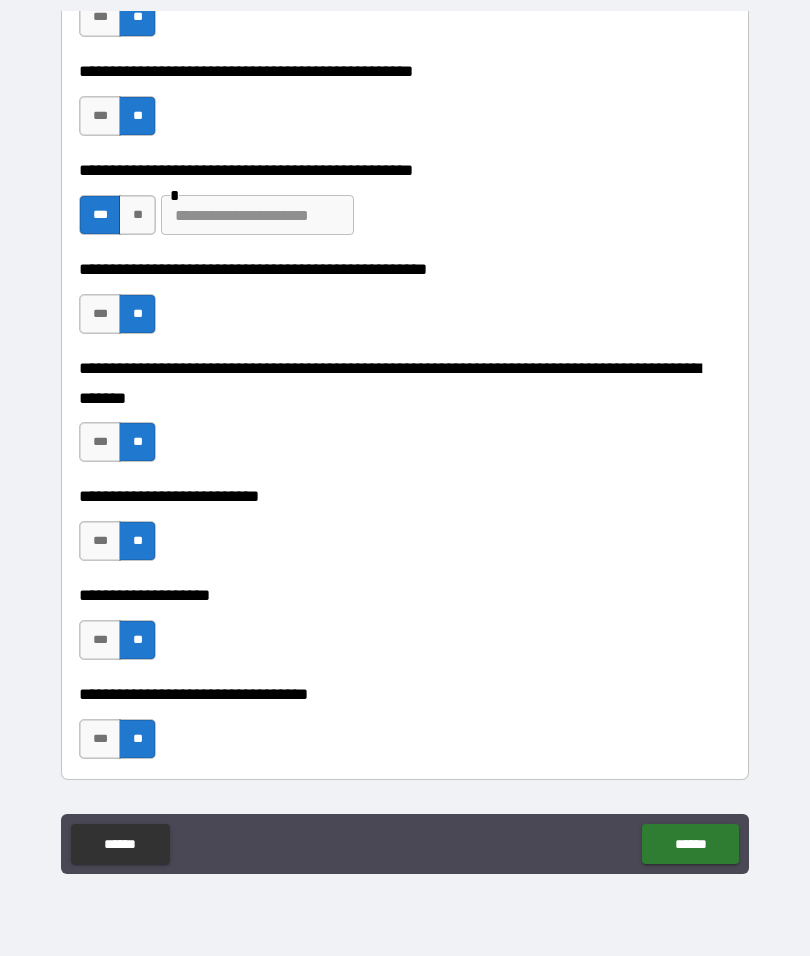 click at bounding box center (257, 215) 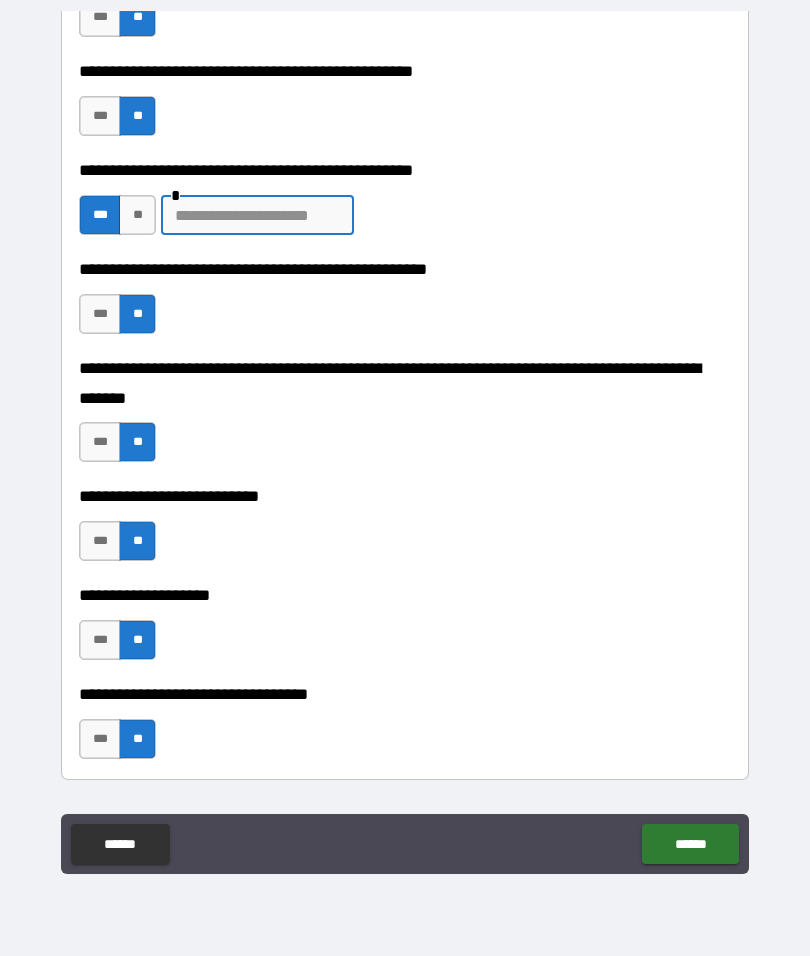 scroll, scrollTop: 78, scrollLeft: 0, axis: vertical 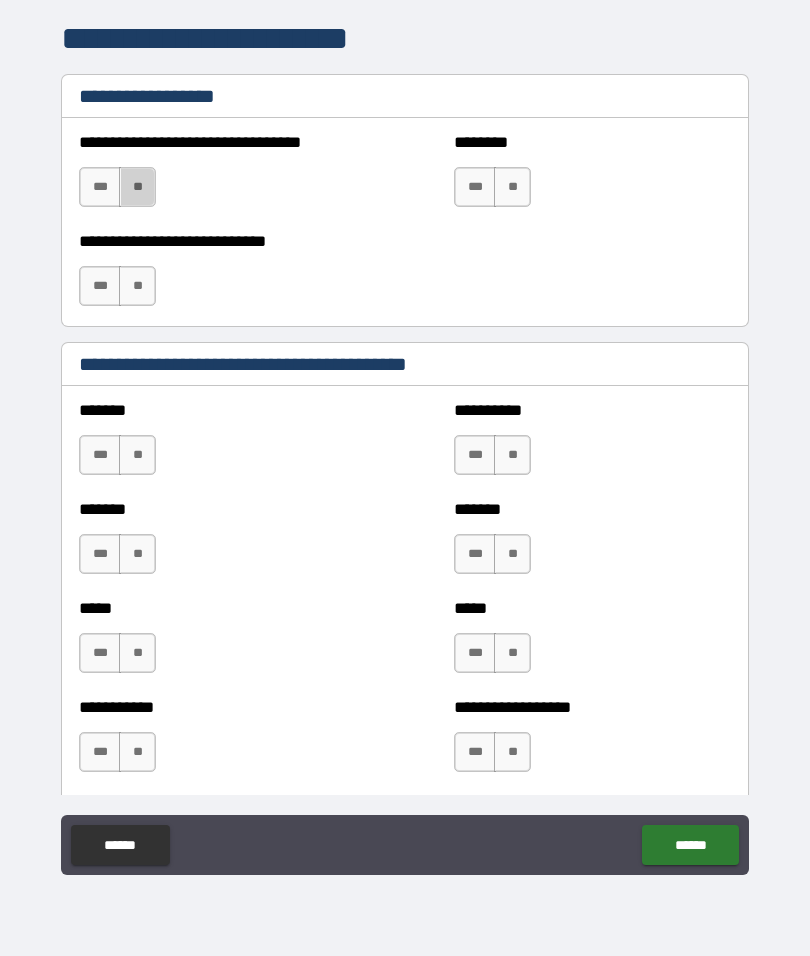 type on "**********" 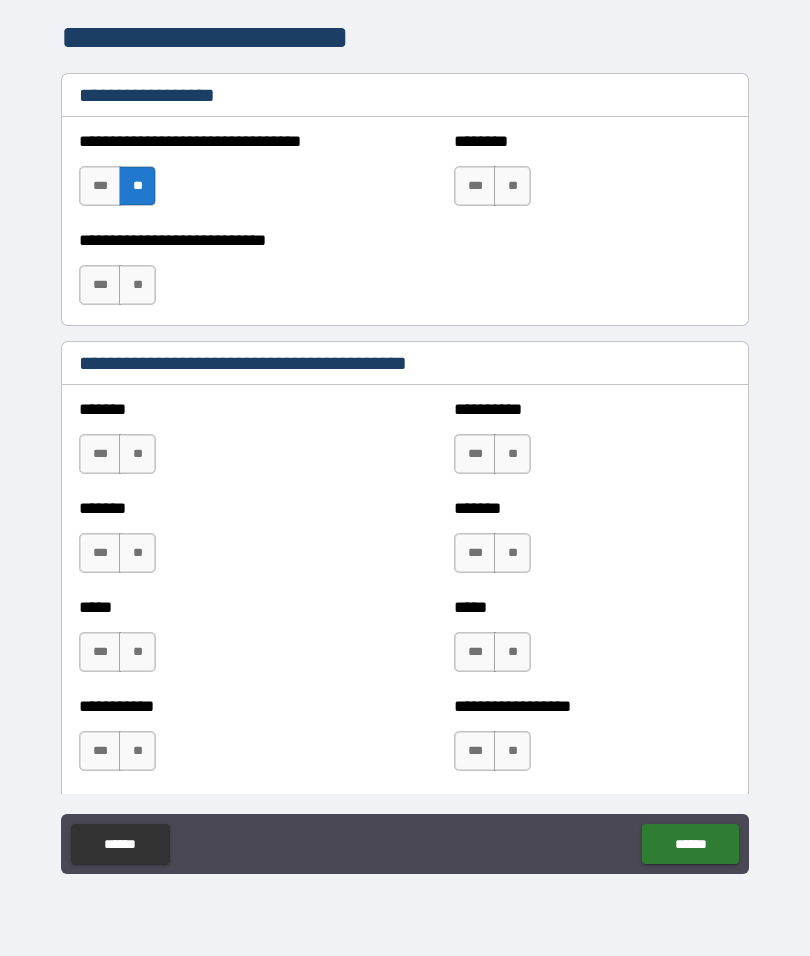 click on "**" at bounding box center [137, 285] 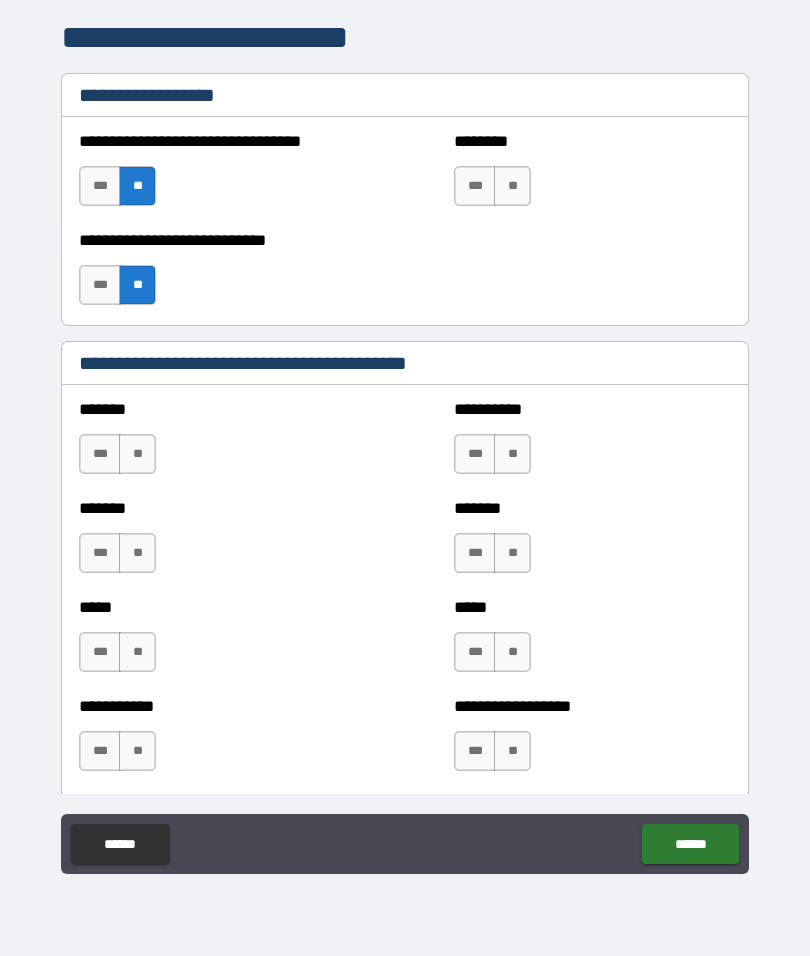 click on "**" at bounding box center (512, 186) 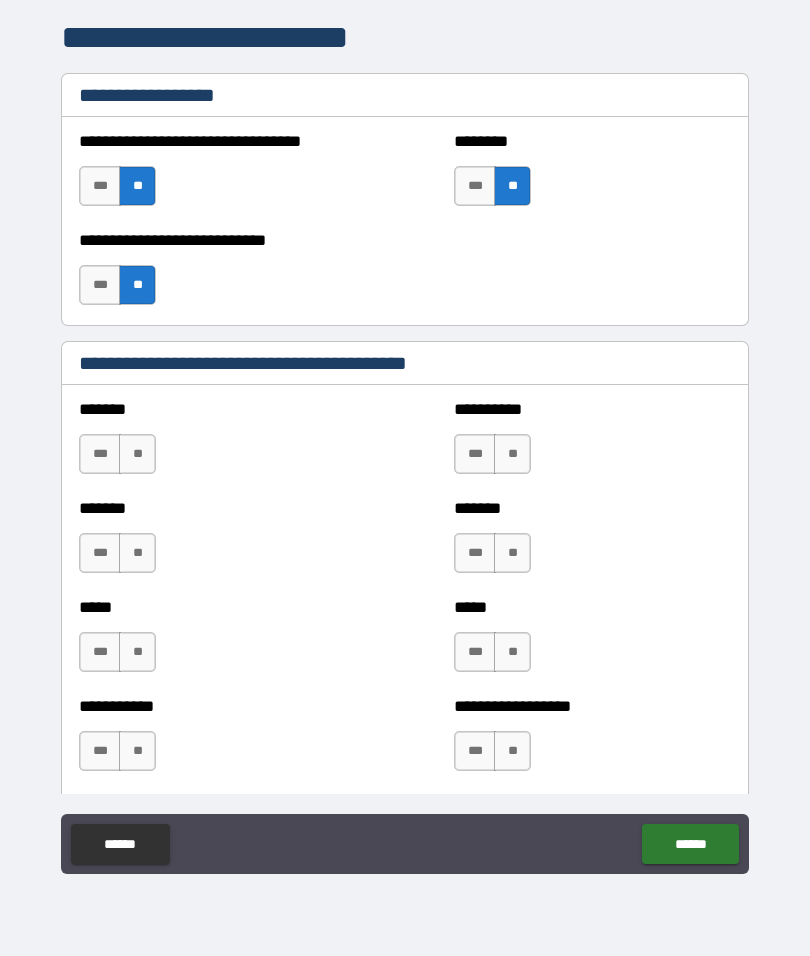 click on "**" at bounding box center (512, 186) 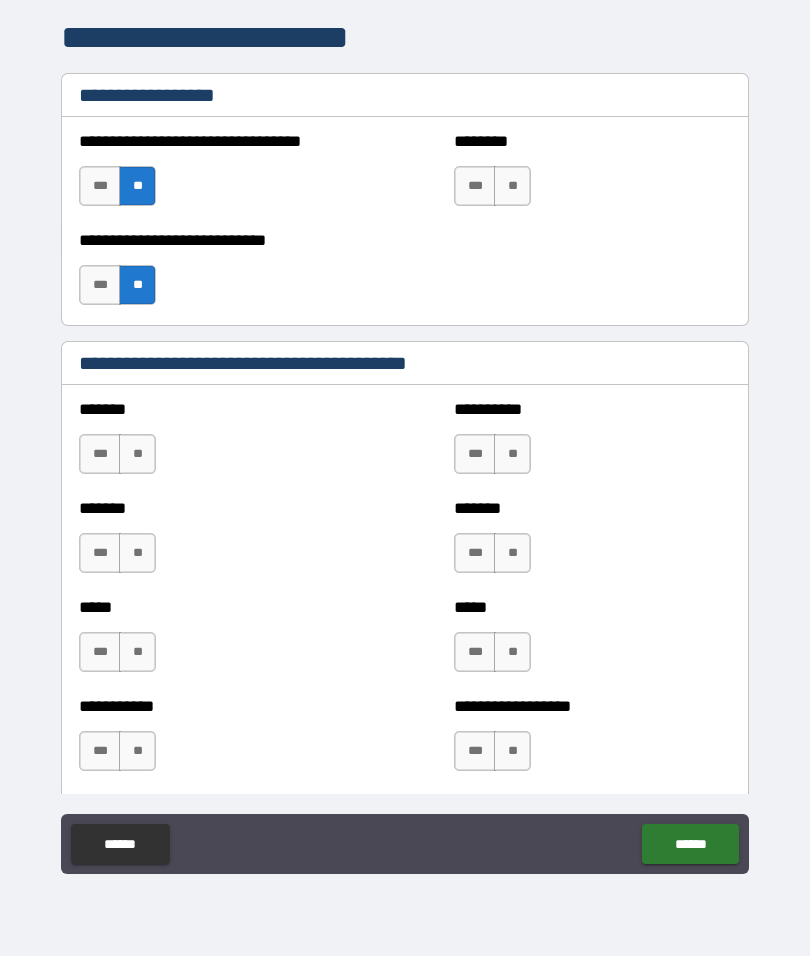 click on "**" at bounding box center [512, 186] 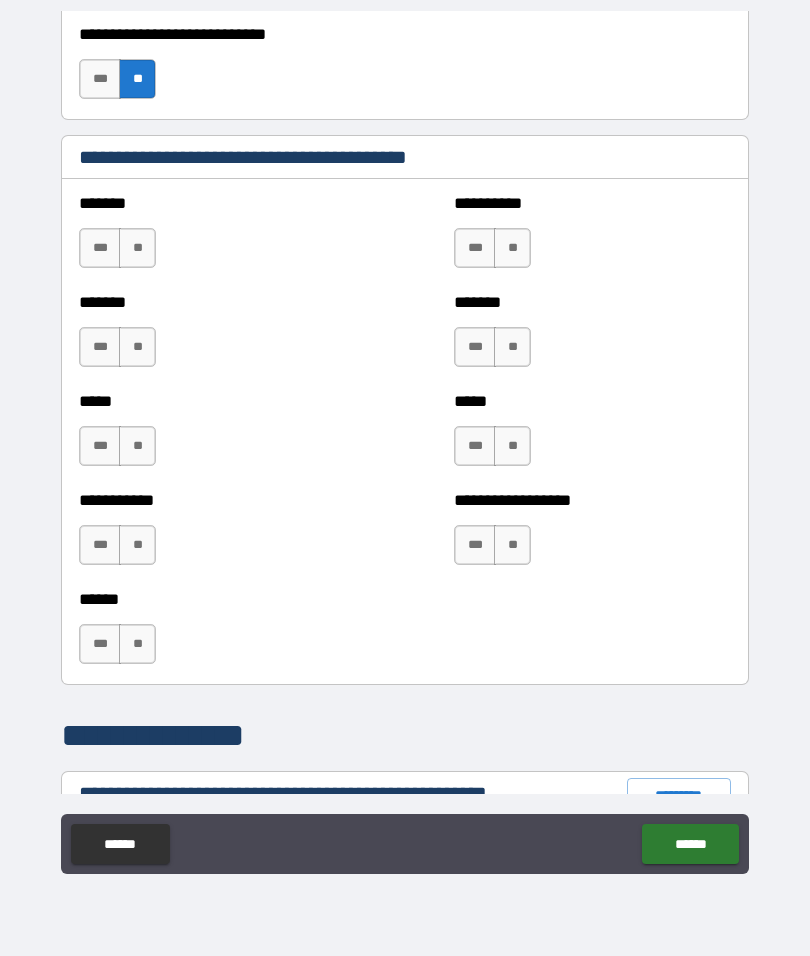 scroll, scrollTop: 1656, scrollLeft: 0, axis: vertical 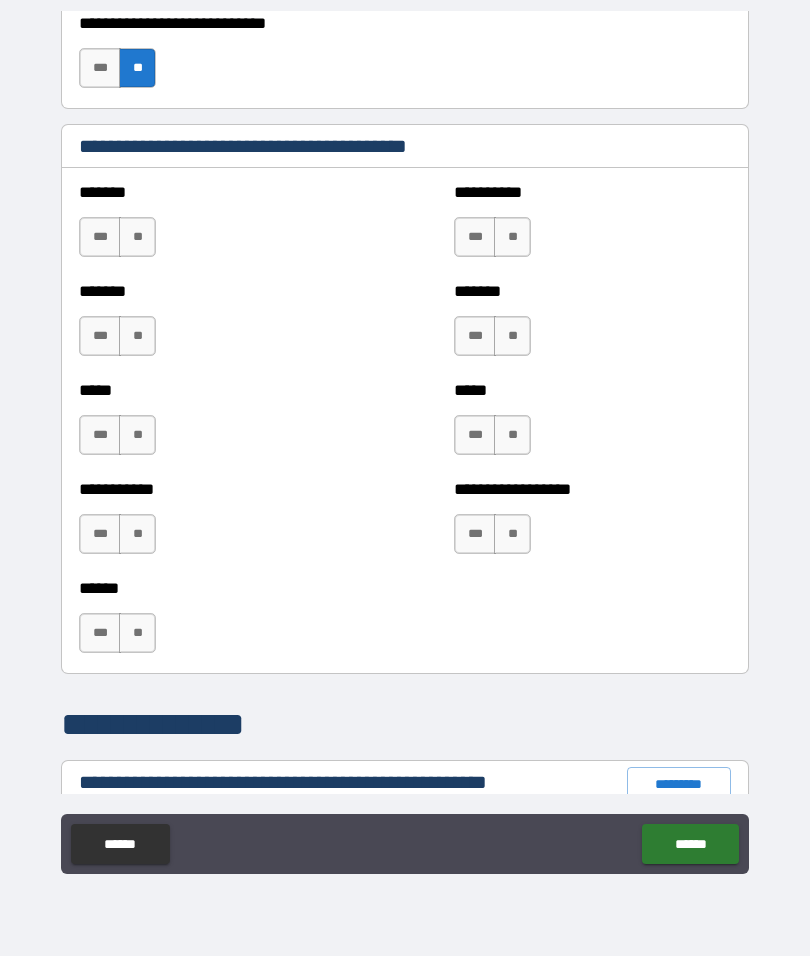 click on "**" at bounding box center [137, 237] 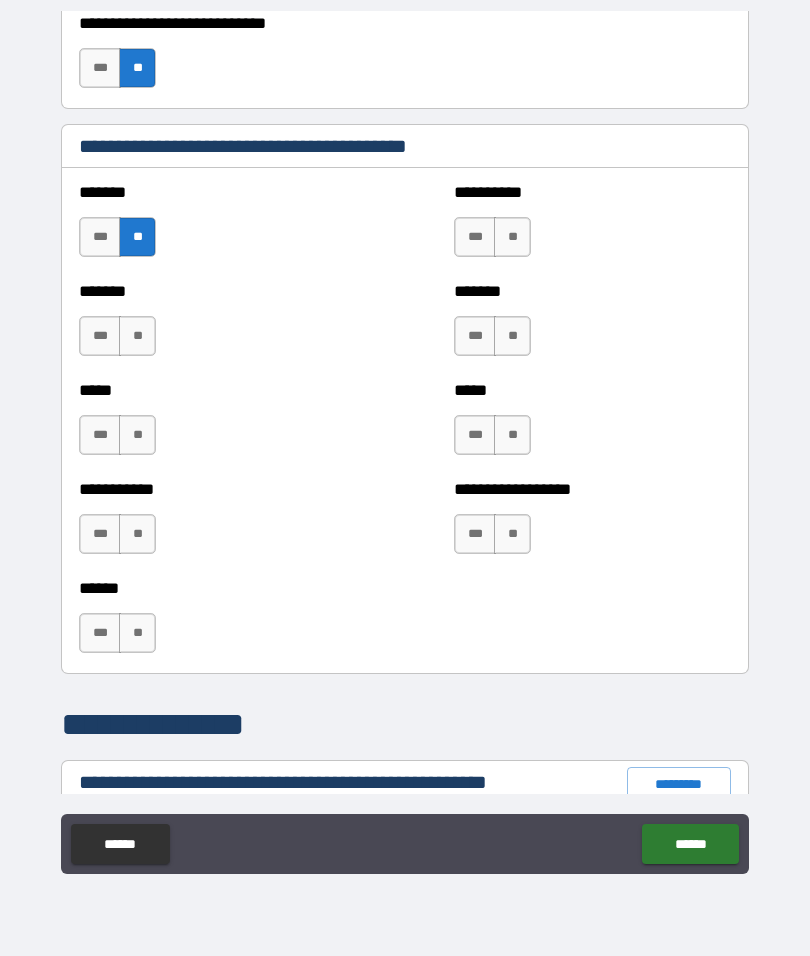 click on "**" at bounding box center (137, 336) 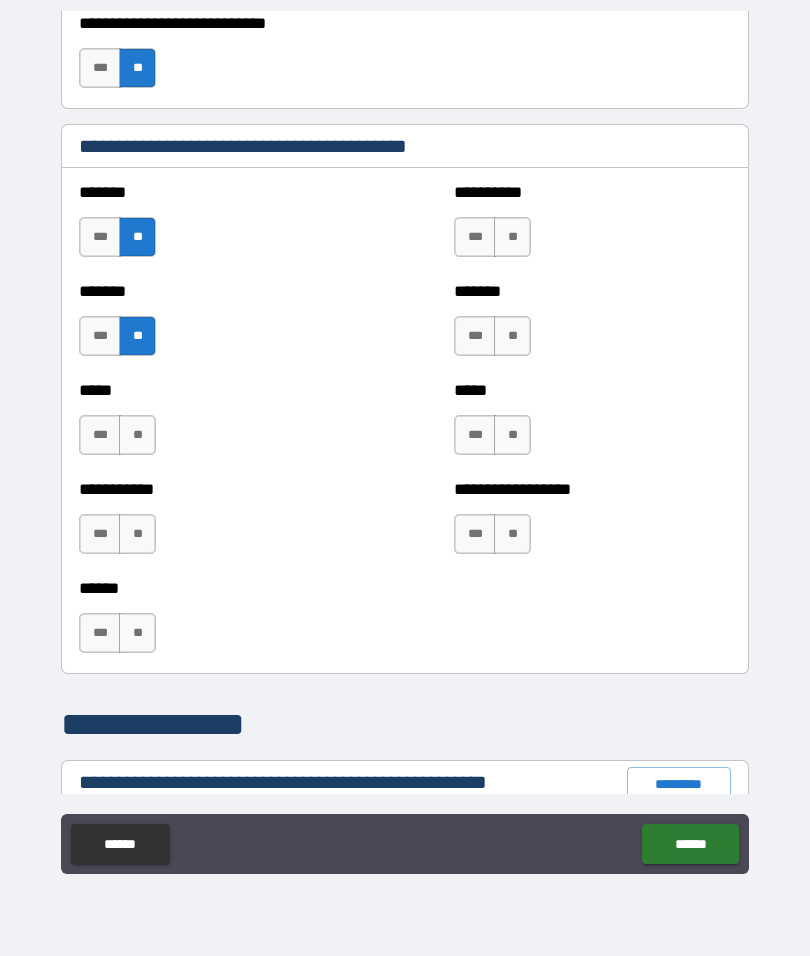 click on "**" at bounding box center (137, 435) 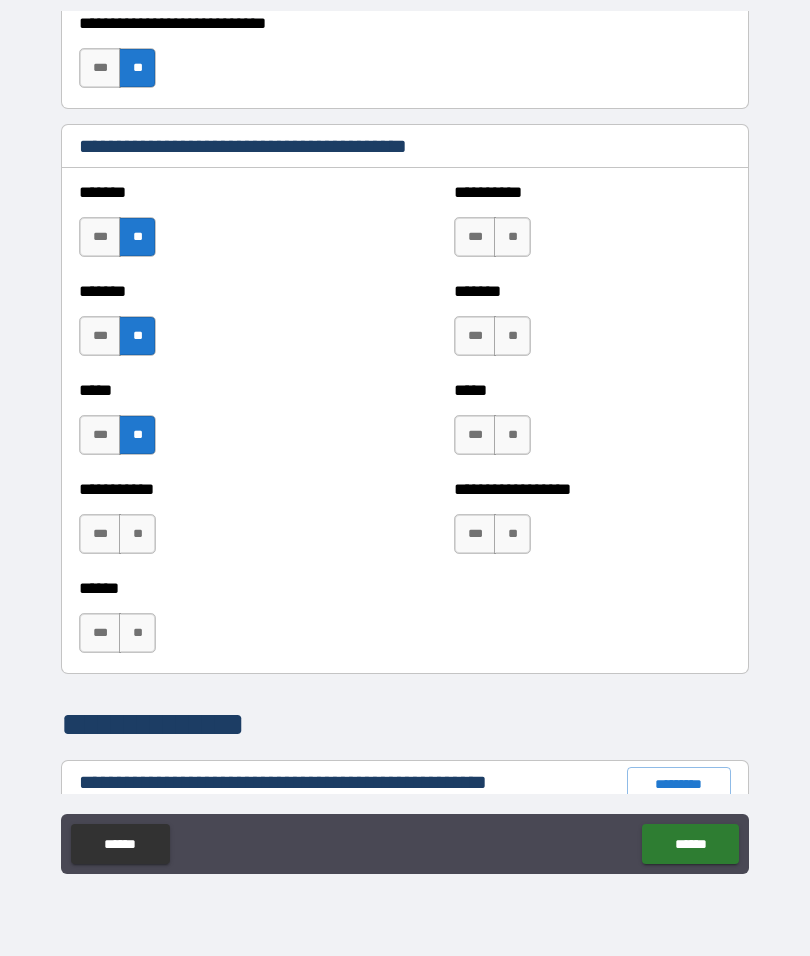 click on "**" at bounding box center (137, 534) 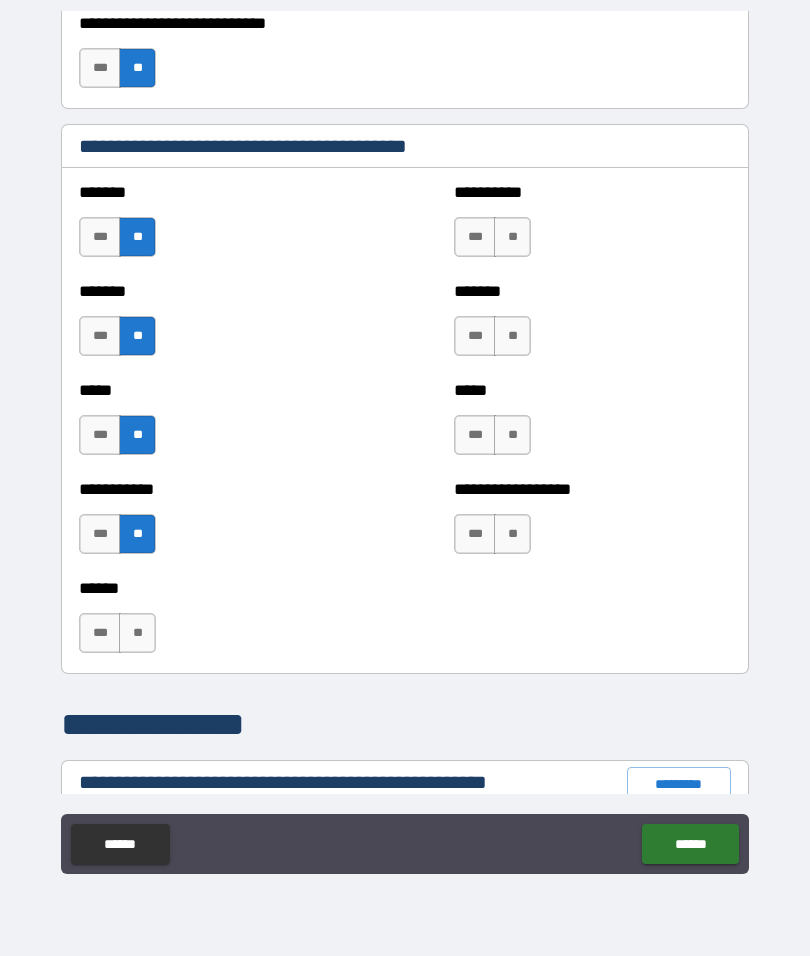 click on "**" at bounding box center [137, 633] 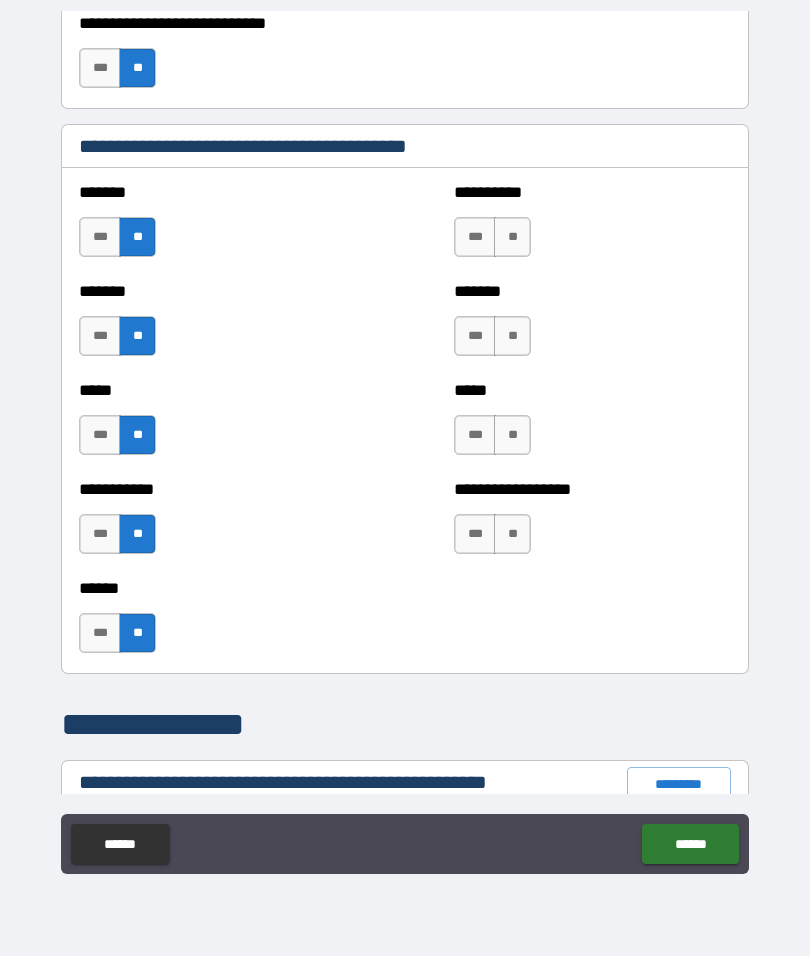 click on "**" at bounding box center (512, 534) 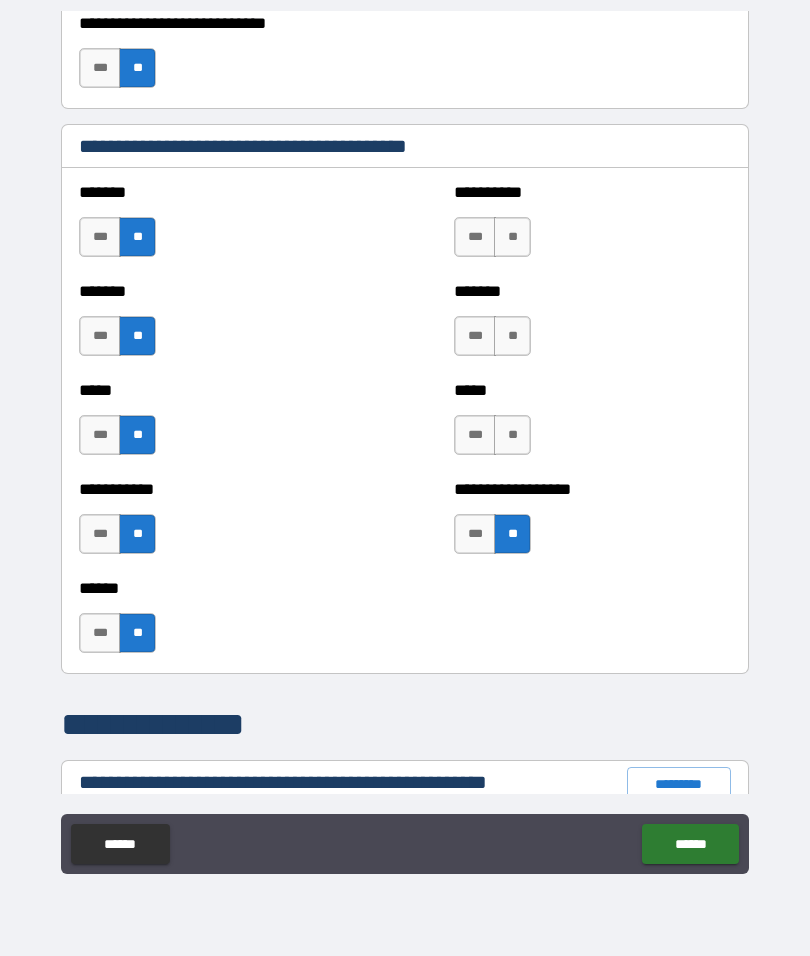 click on "**" at bounding box center (512, 435) 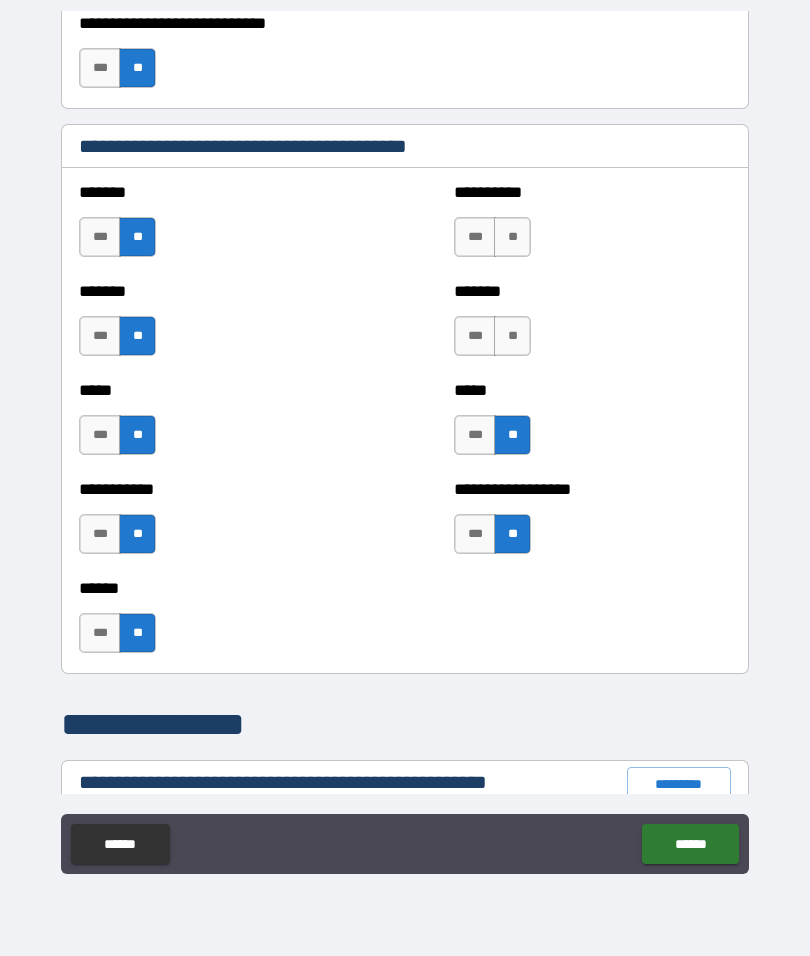click on "**" at bounding box center [512, 336] 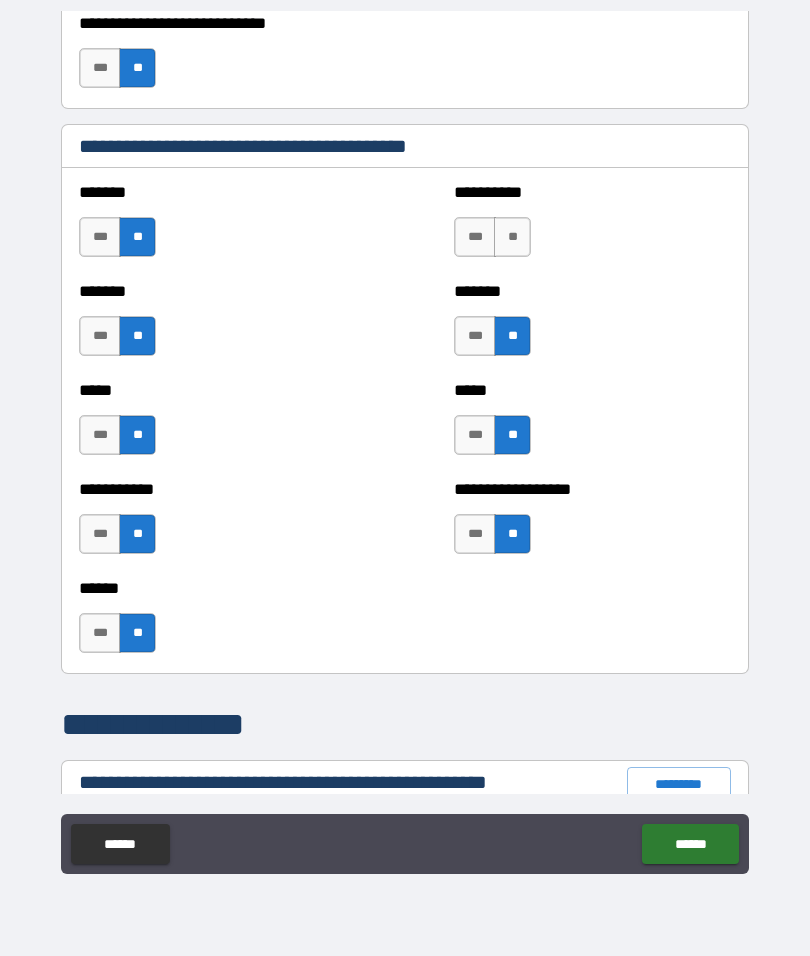 click on "**" at bounding box center [512, 237] 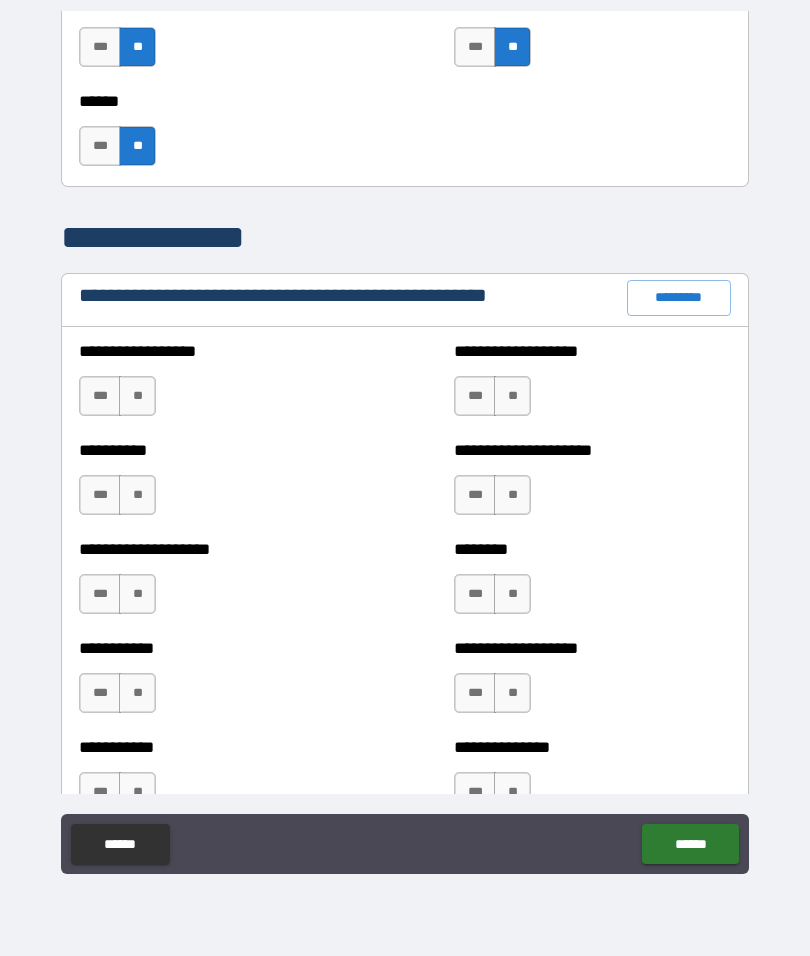 scroll, scrollTop: 2144, scrollLeft: 0, axis: vertical 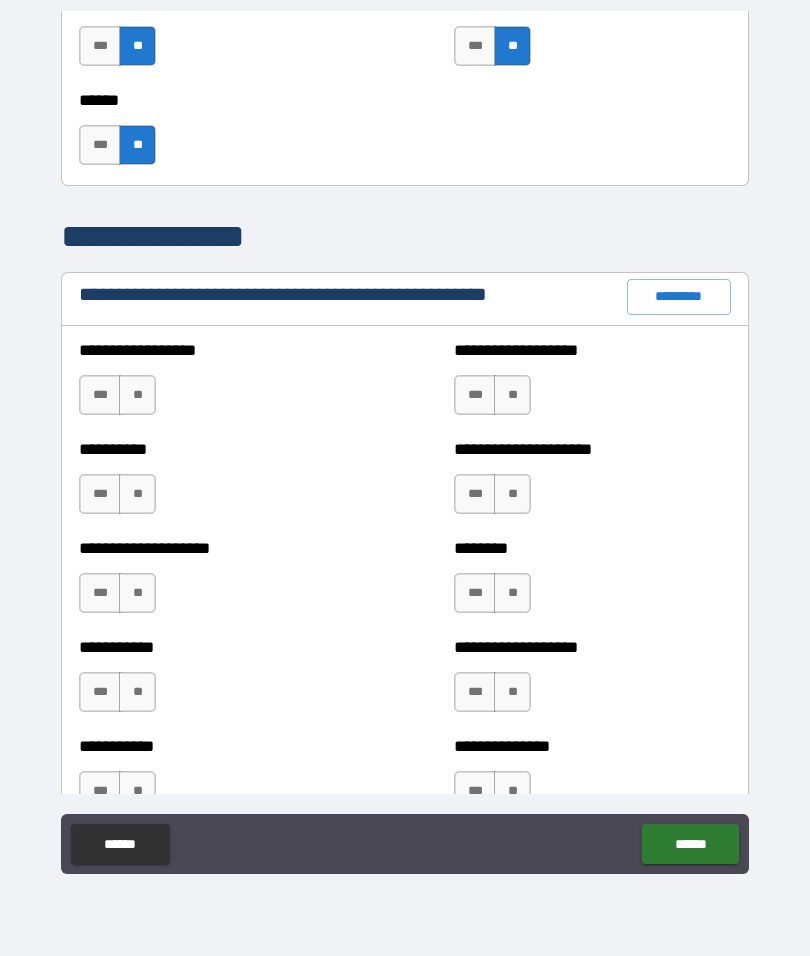 click on "**" at bounding box center [137, 395] 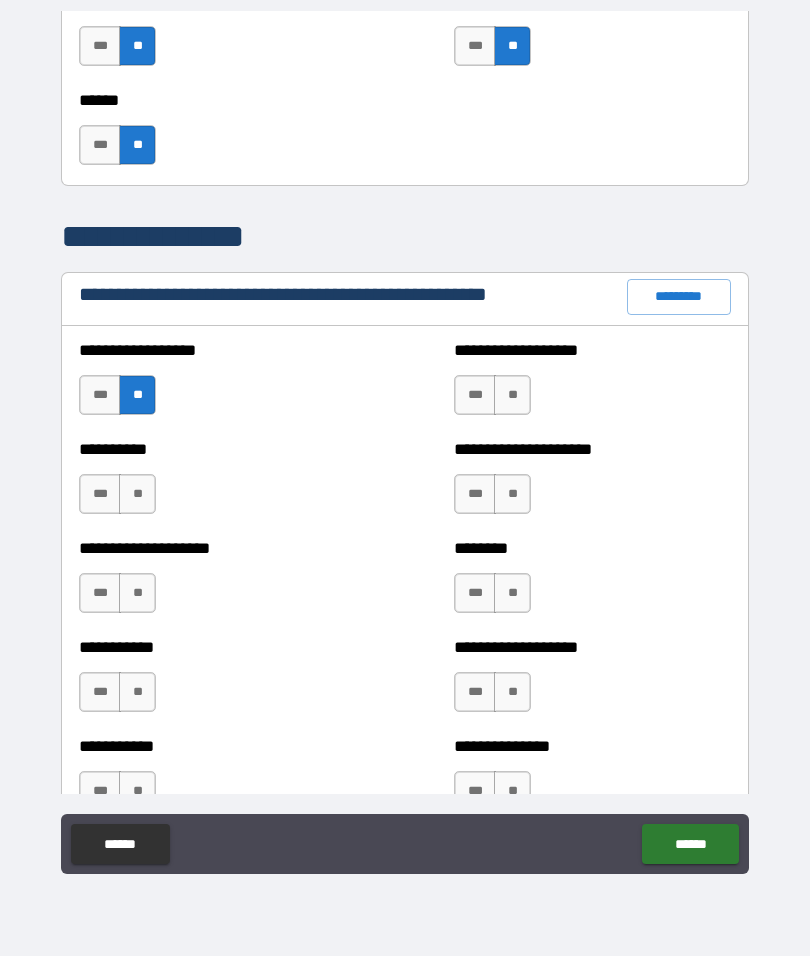 click on "**" at bounding box center [137, 494] 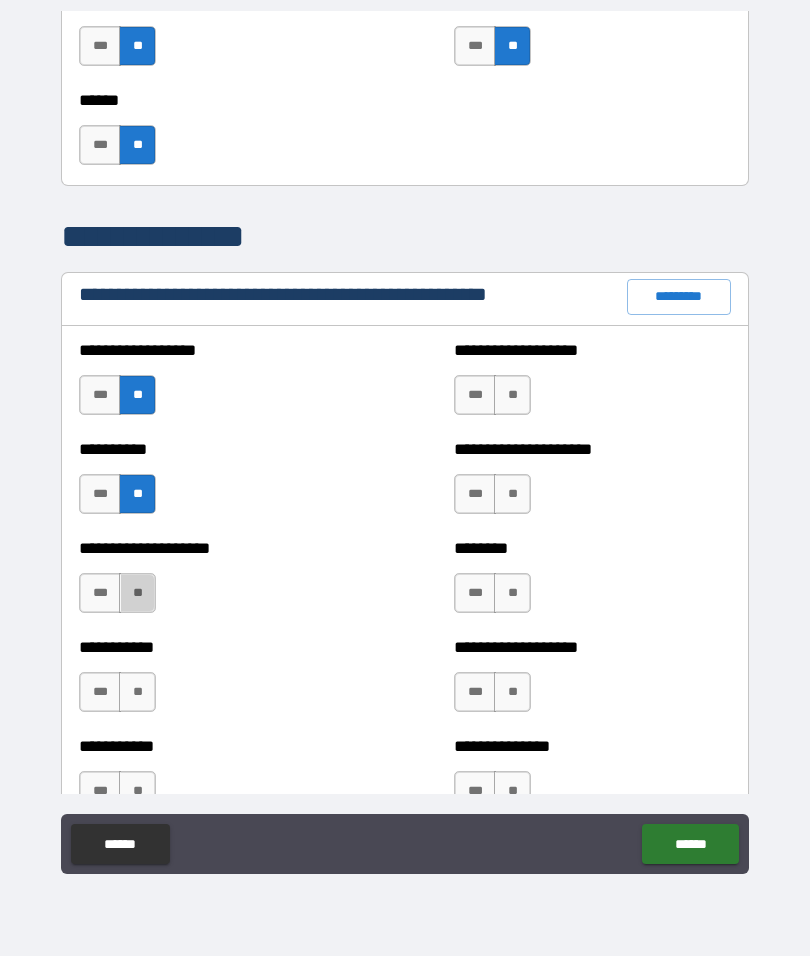click on "**" at bounding box center (137, 593) 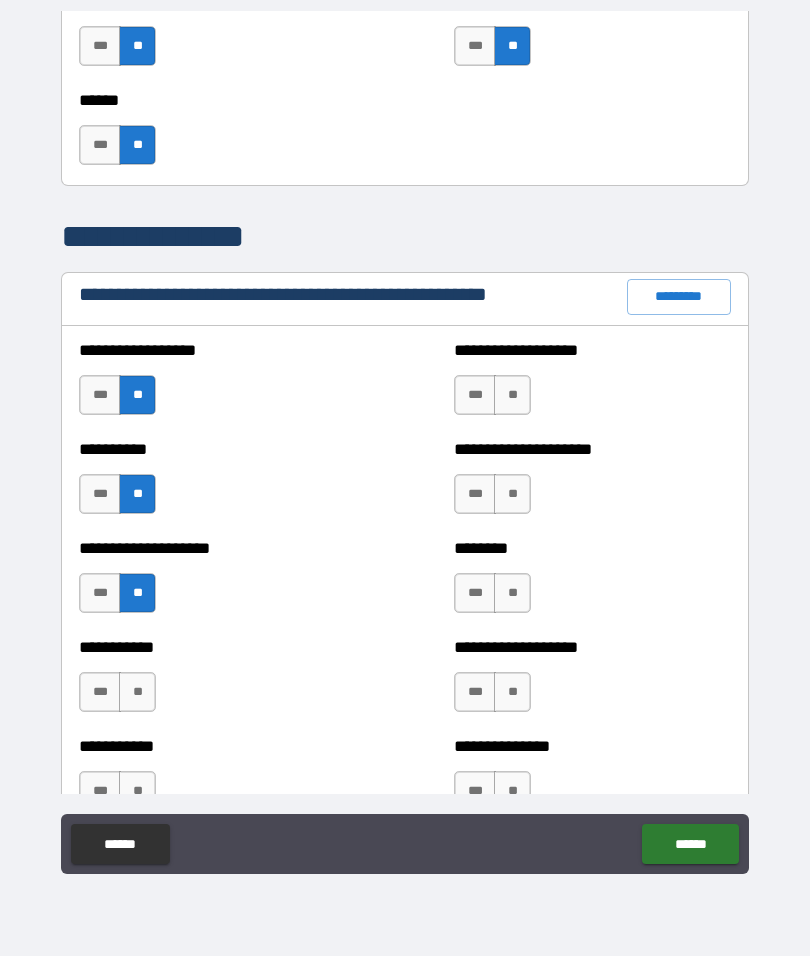 click on "**" at bounding box center [137, 692] 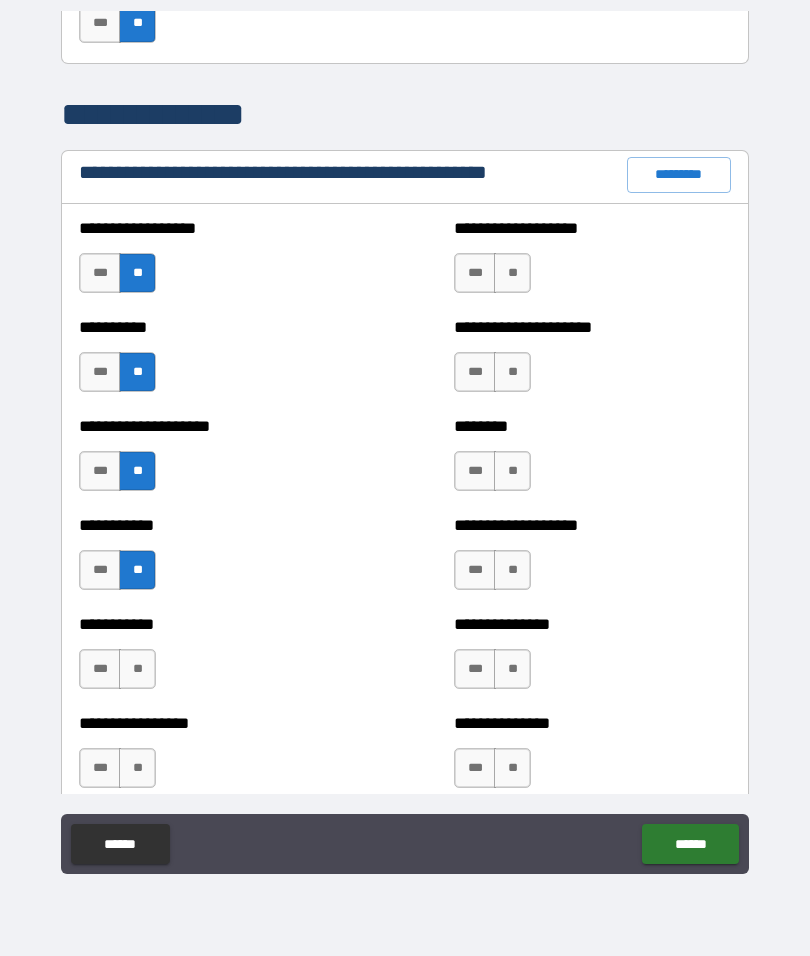 scroll, scrollTop: 2294, scrollLeft: 0, axis: vertical 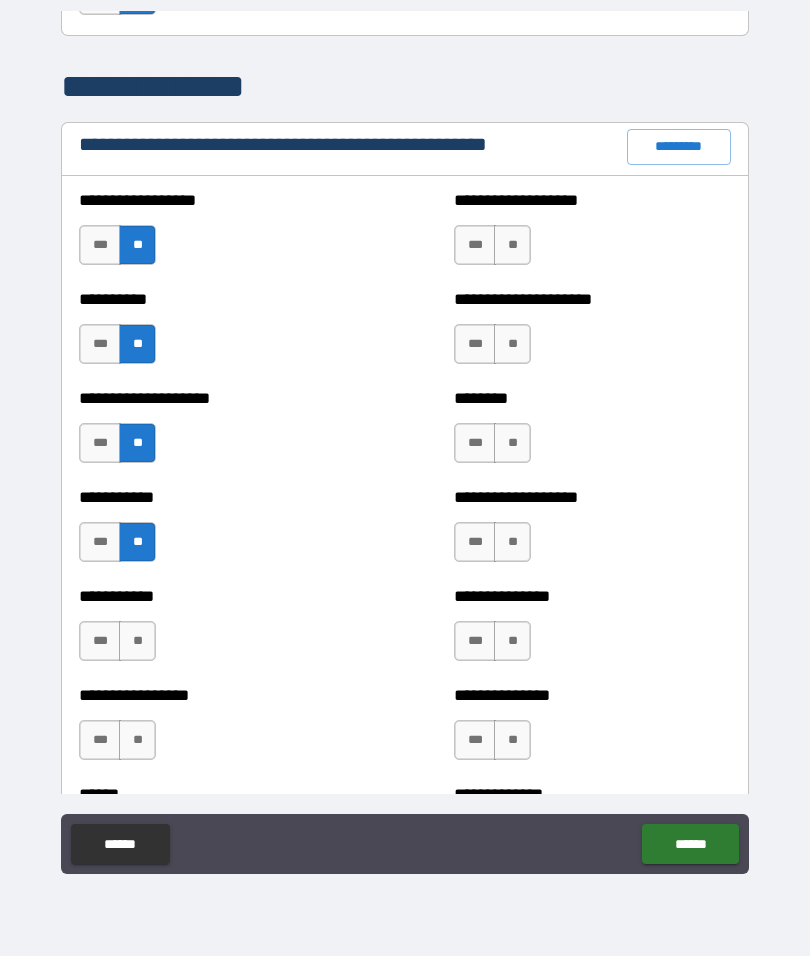 click on "**" at bounding box center [512, 245] 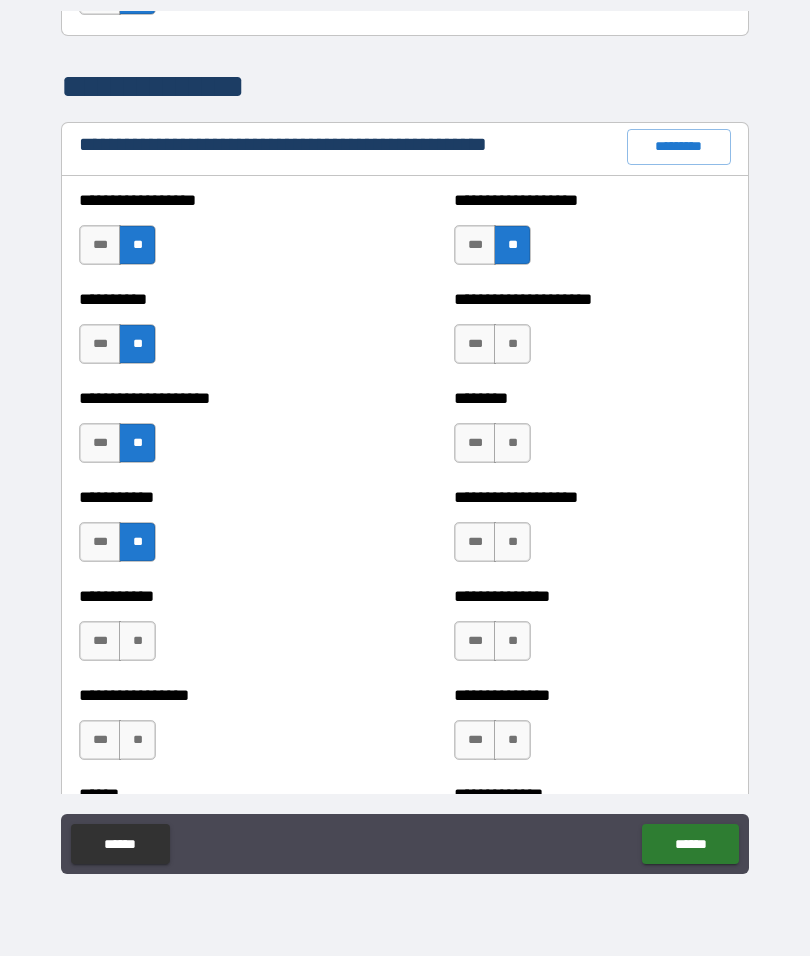 click on "**" at bounding box center [512, 344] 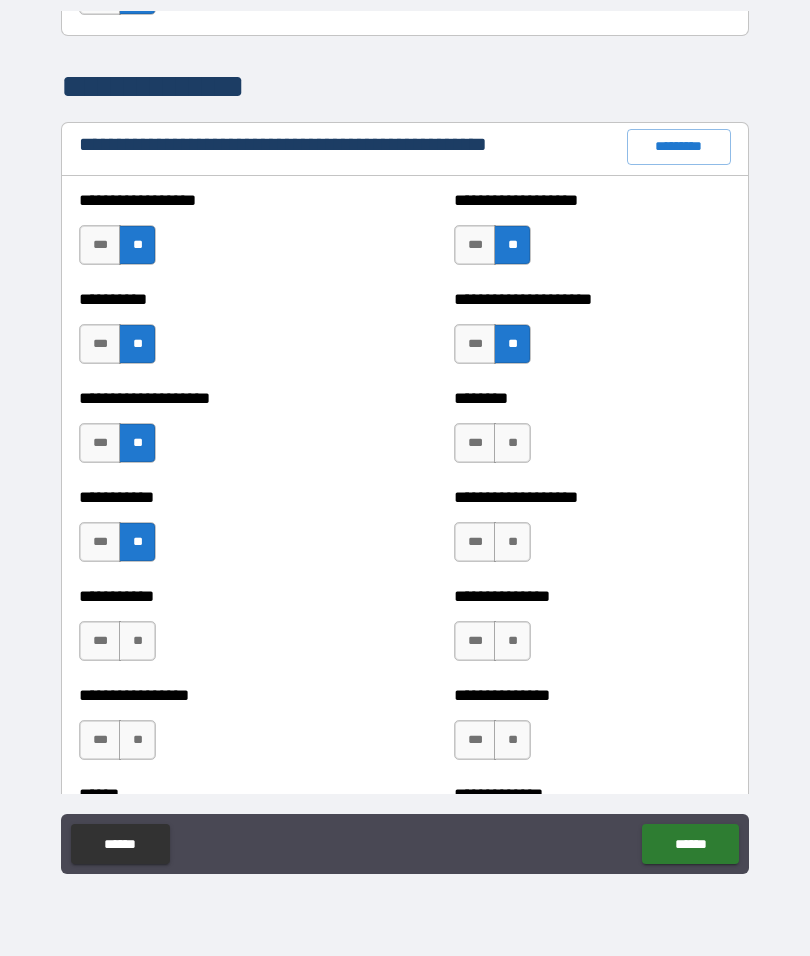 click on "**" at bounding box center (512, 443) 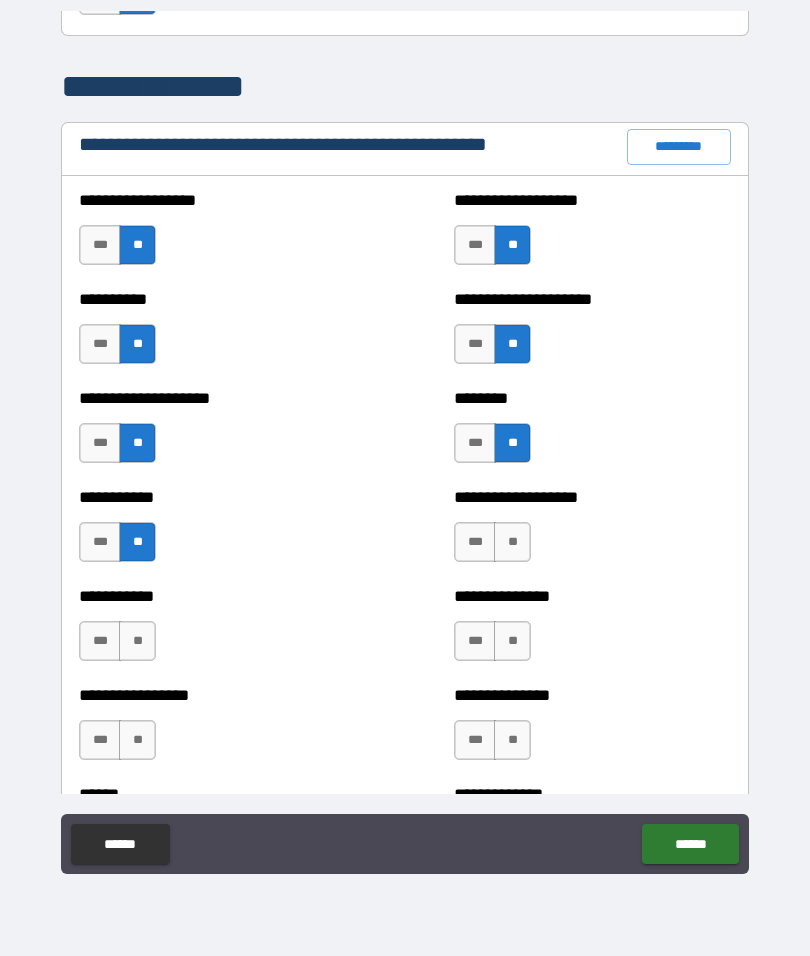 click on "**" at bounding box center [512, 542] 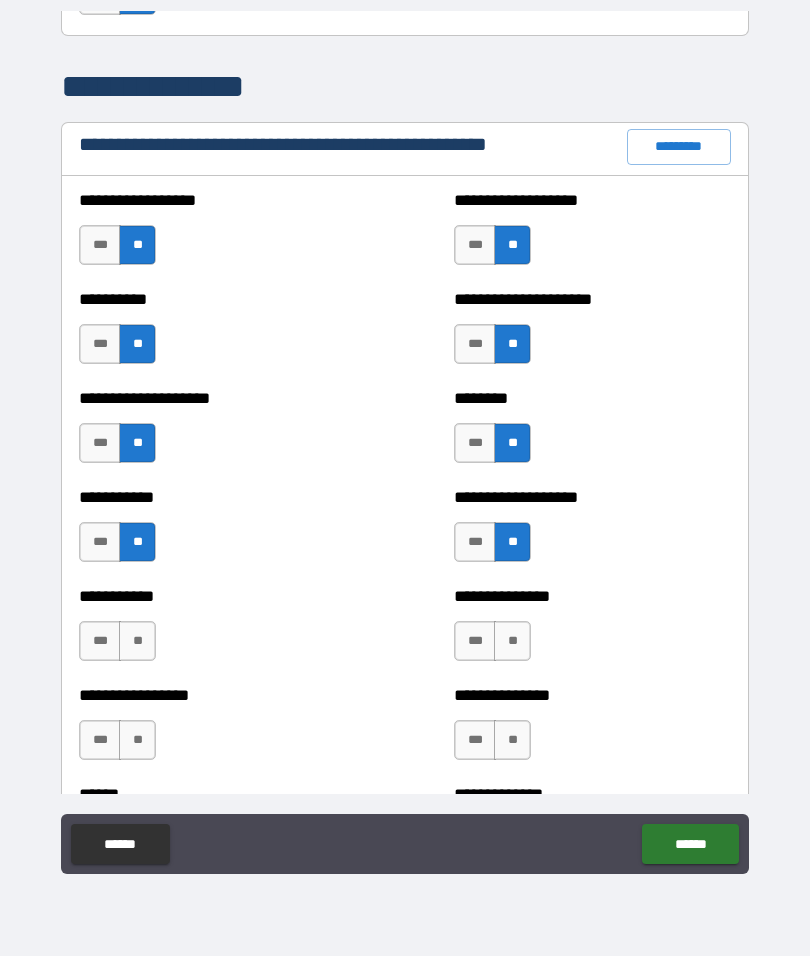 click on "**" at bounding box center [512, 641] 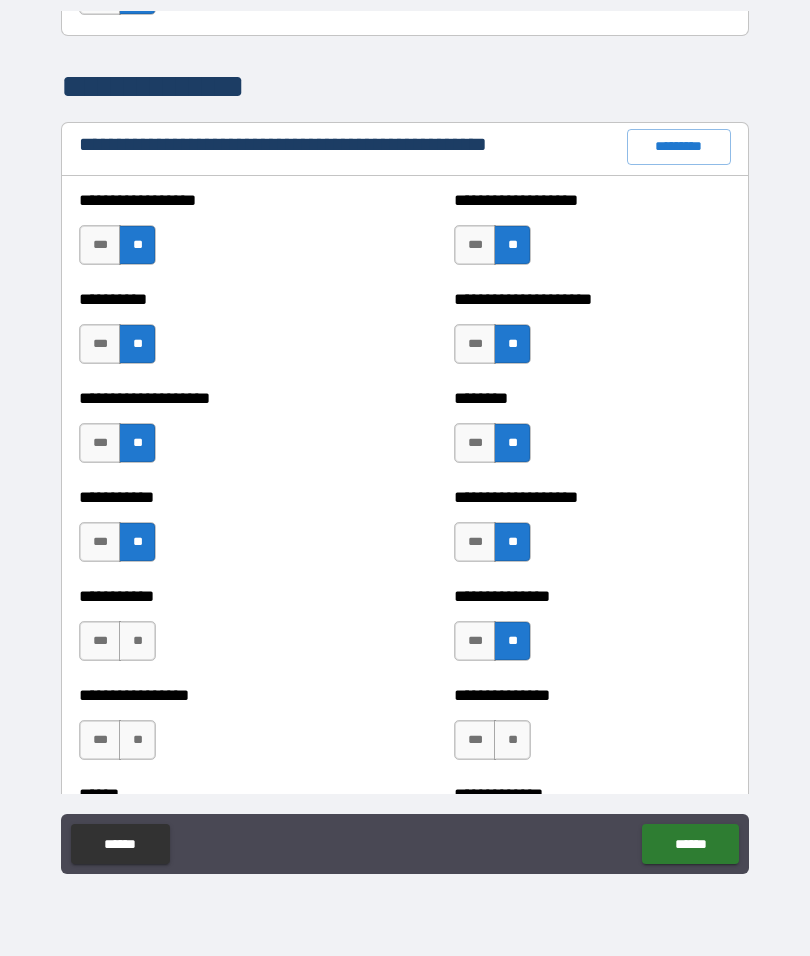 click on "**" at bounding box center [512, 740] 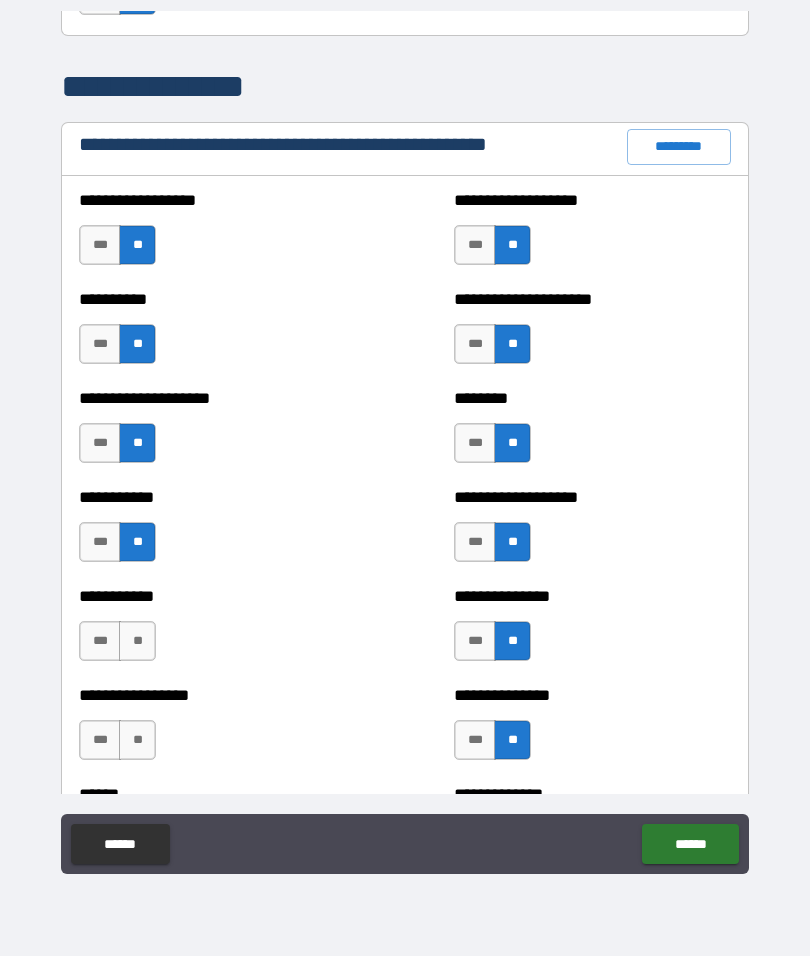 click on "**" at bounding box center (137, 740) 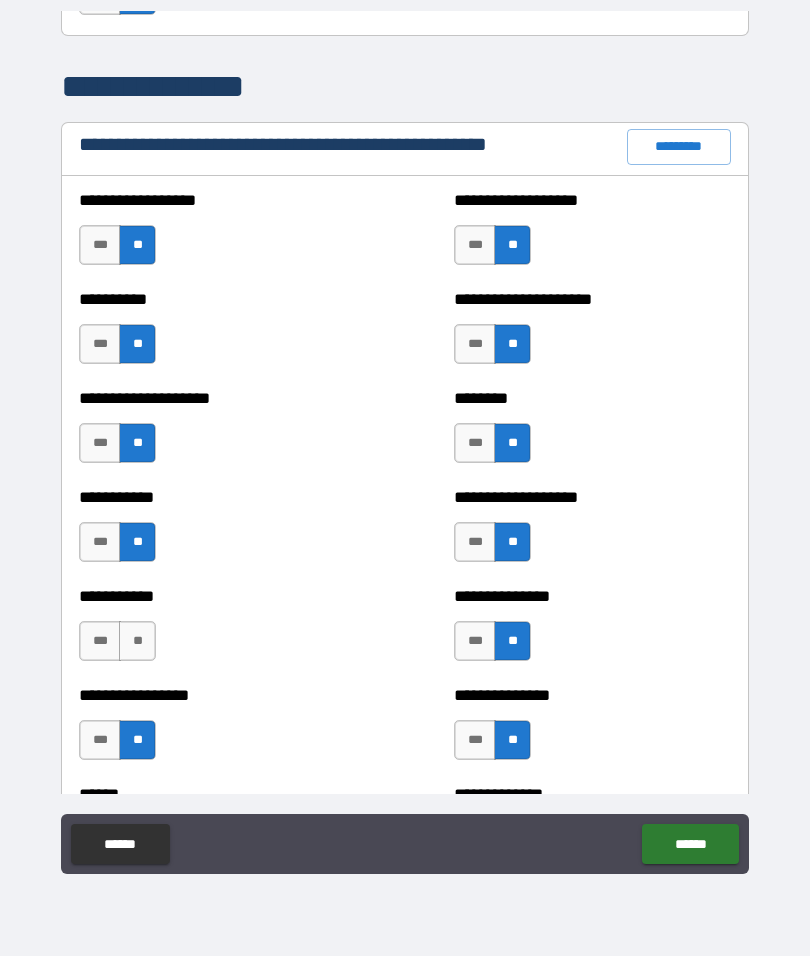 click on "**" at bounding box center [137, 641] 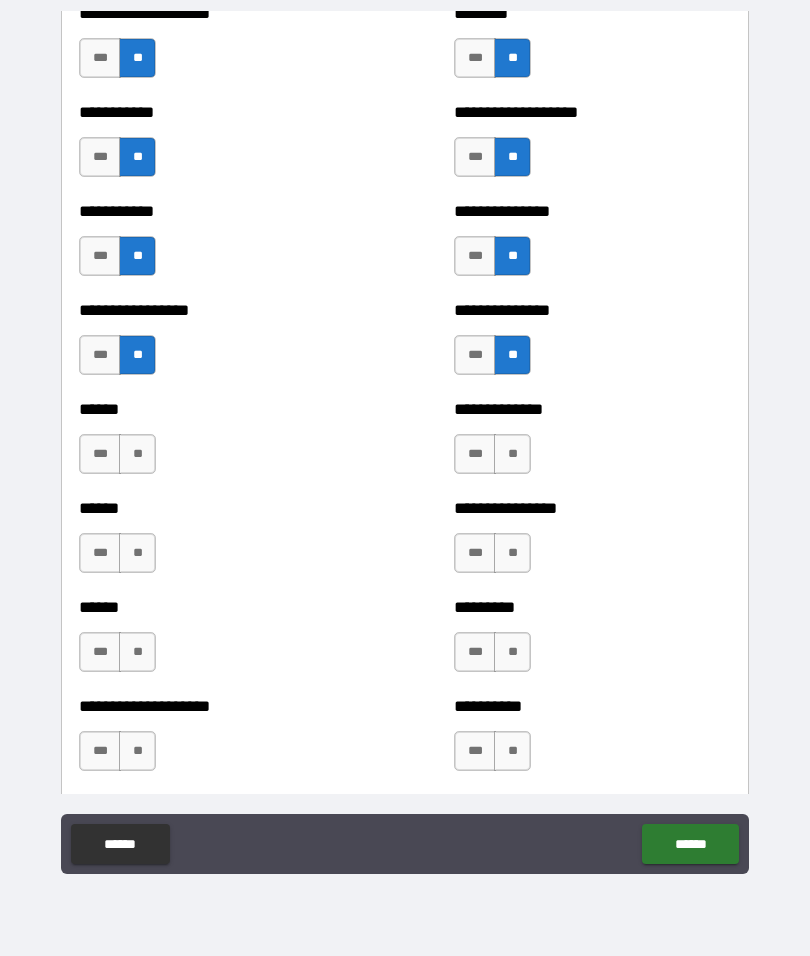 scroll, scrollTop: 2691, scrollLeft: 0, axis: vertical 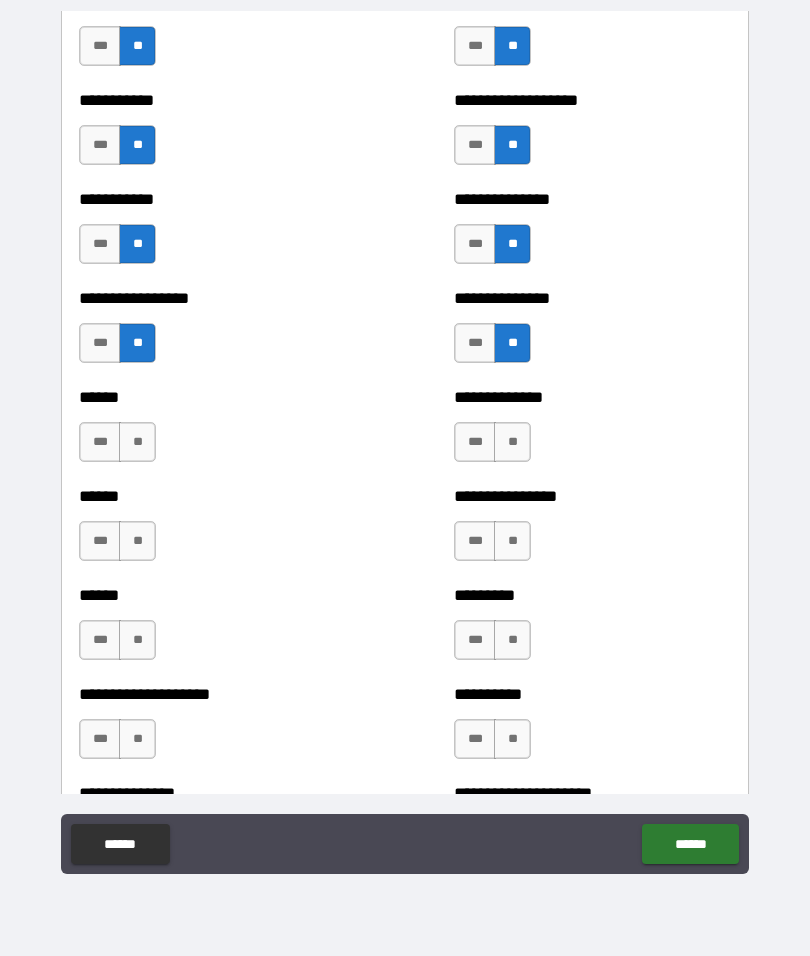 click on "**" at bounding box center [137, 442] 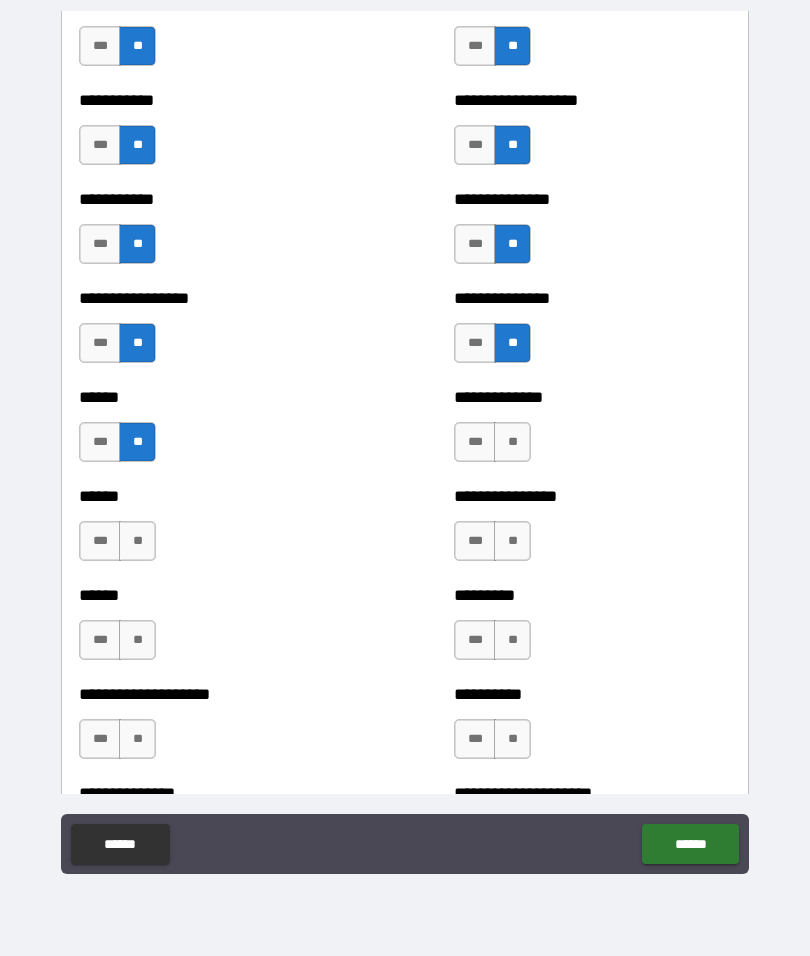 click on "**" at bounding box center (137, 541) 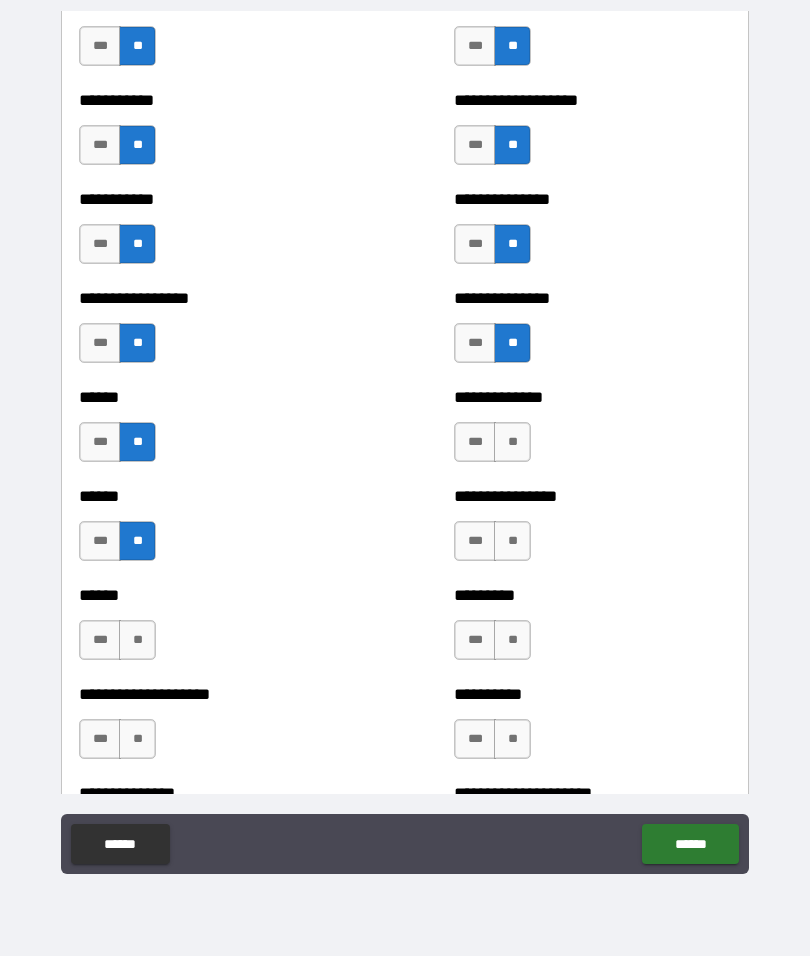 click on "**" at bounding box center [137, 640] 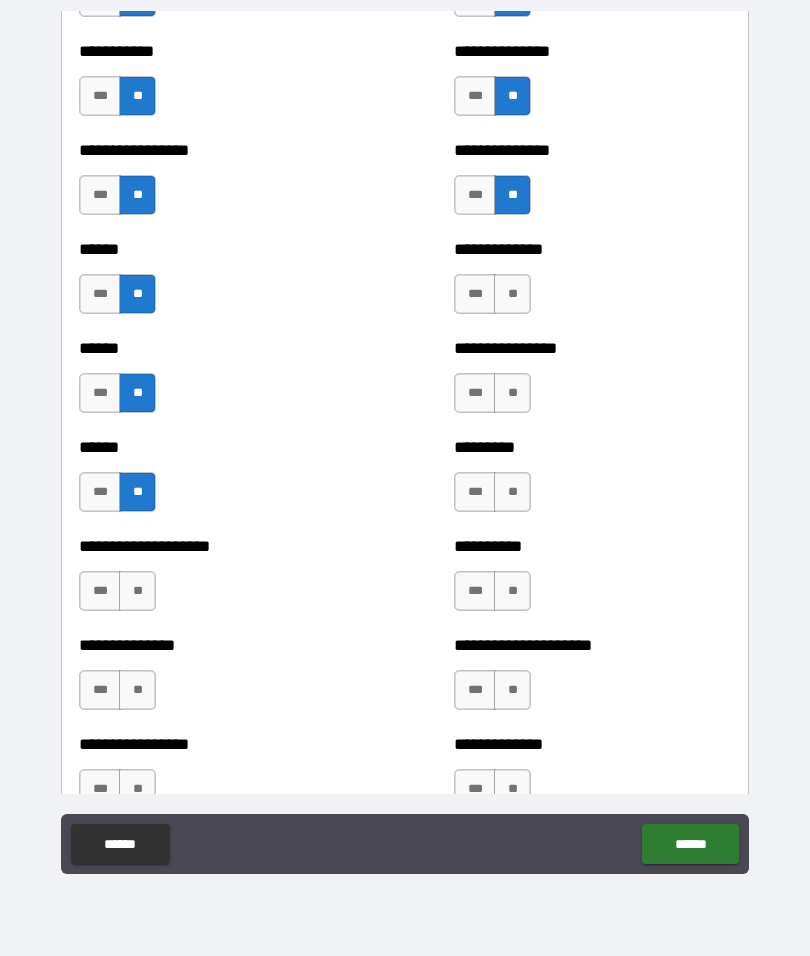 scroll, scrollTop: 2843, scrollLeft: 0, axis: vertical 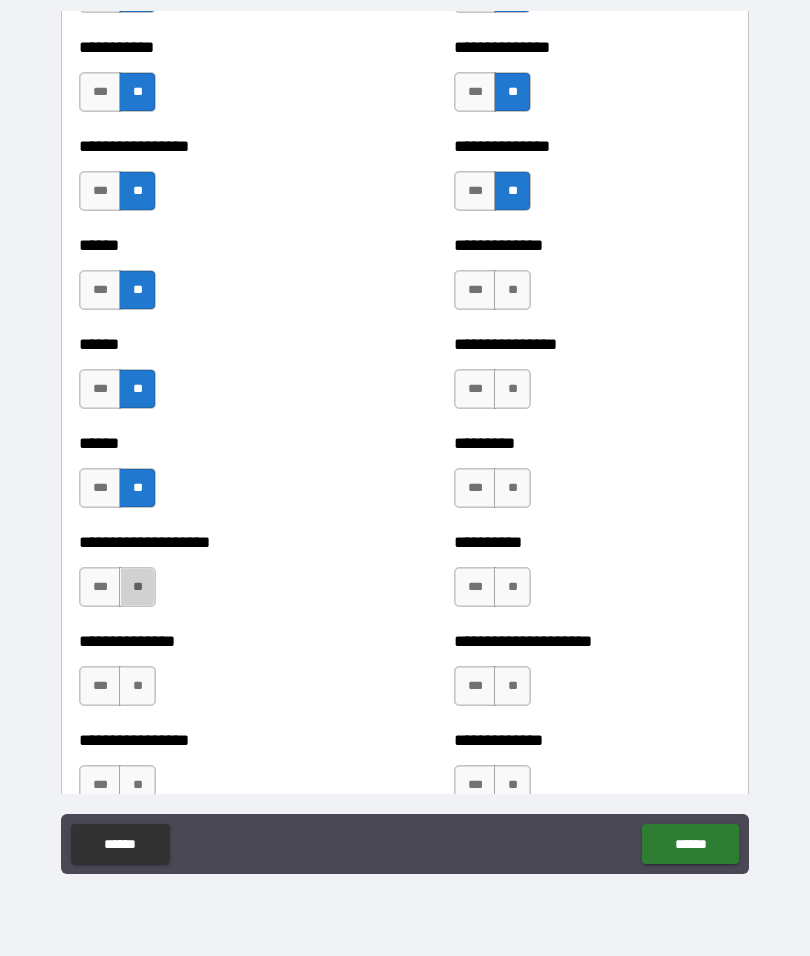 click on "**" at bounding box center [137, 587] 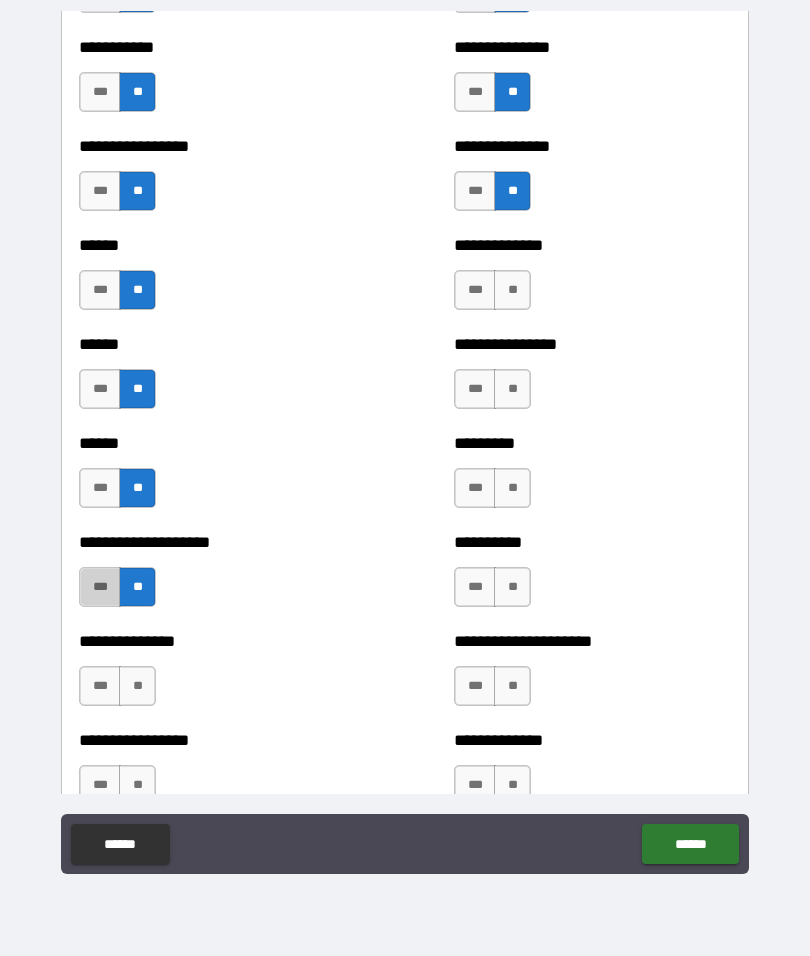 click on "***" at bounding box center [100, 587] 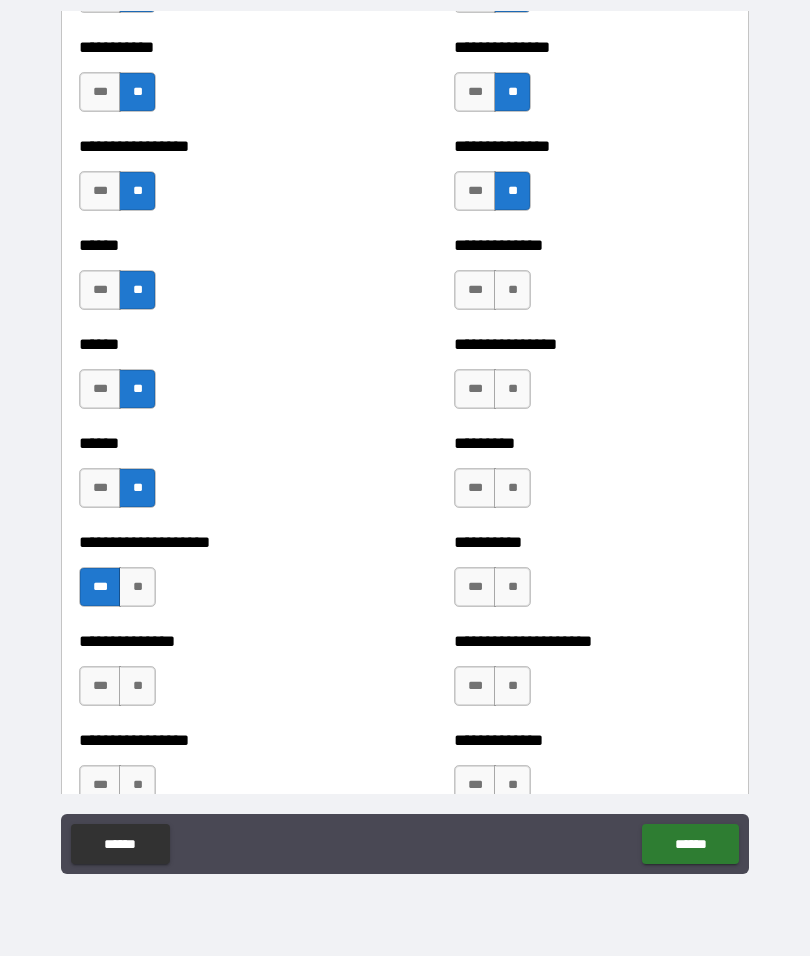 click on "**" at bounding box center (512, 290) 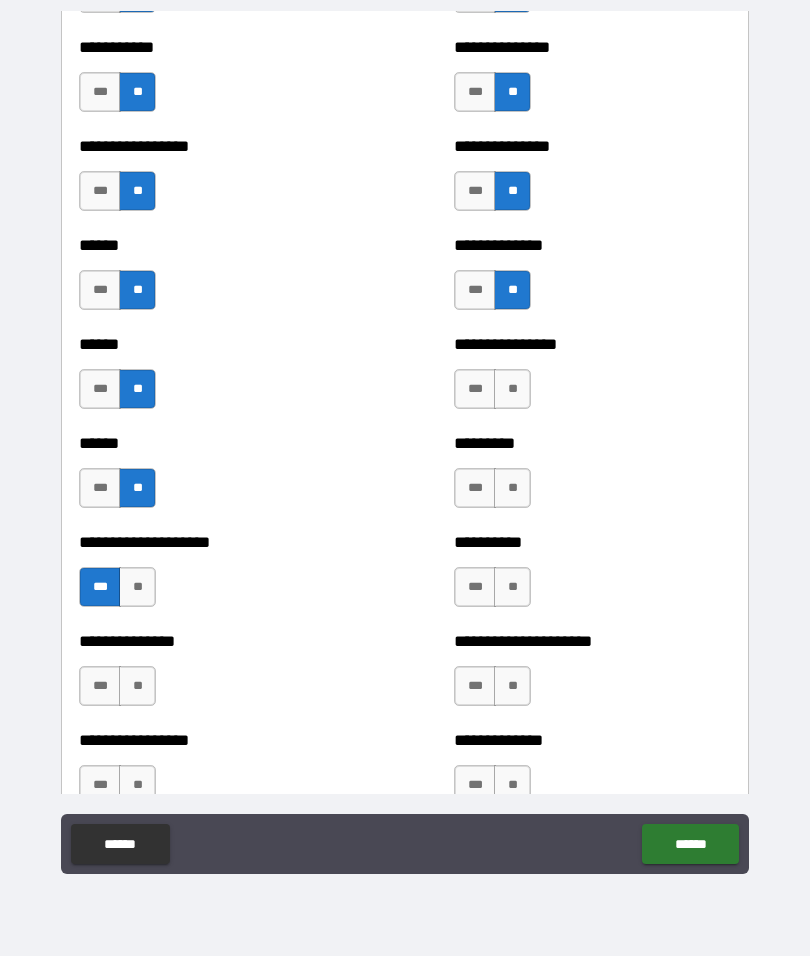 click on "**" at bounding box center (512, 389) 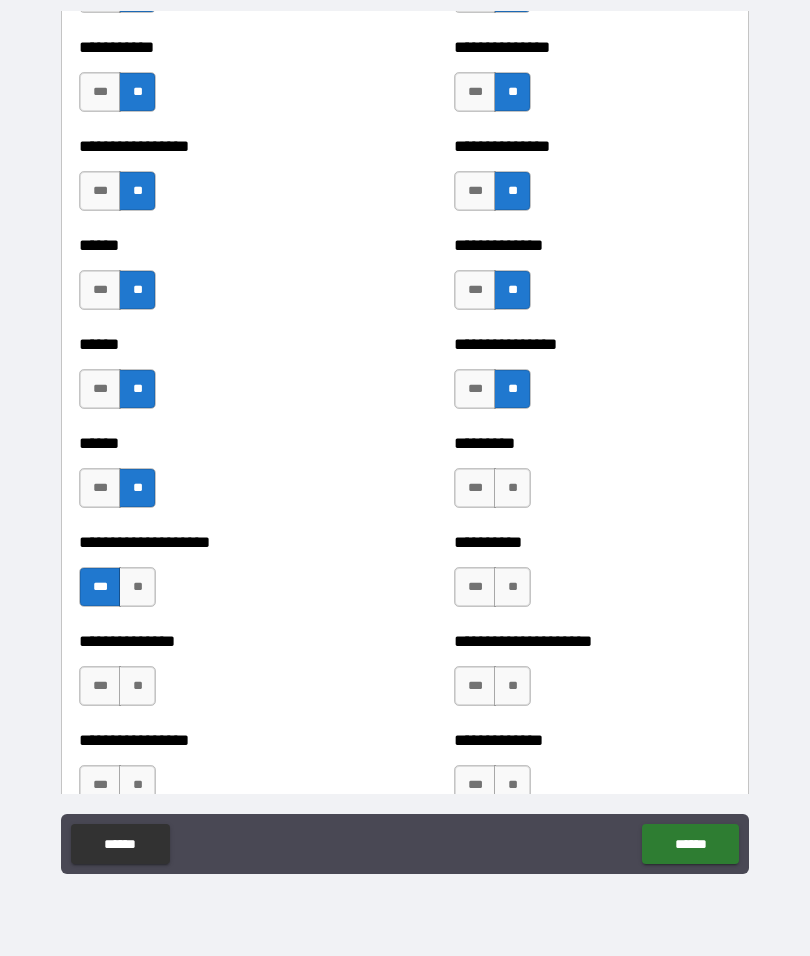 click on "**" at bounding box center [512, 488] 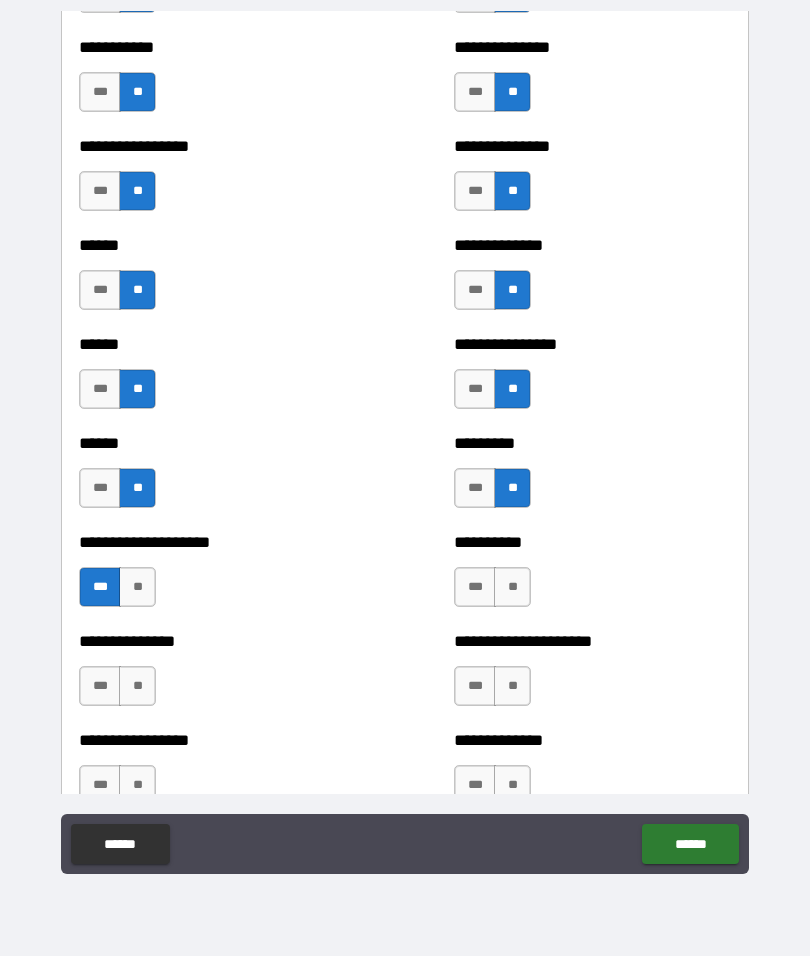 click on "**" at bounding box center (512, 587) 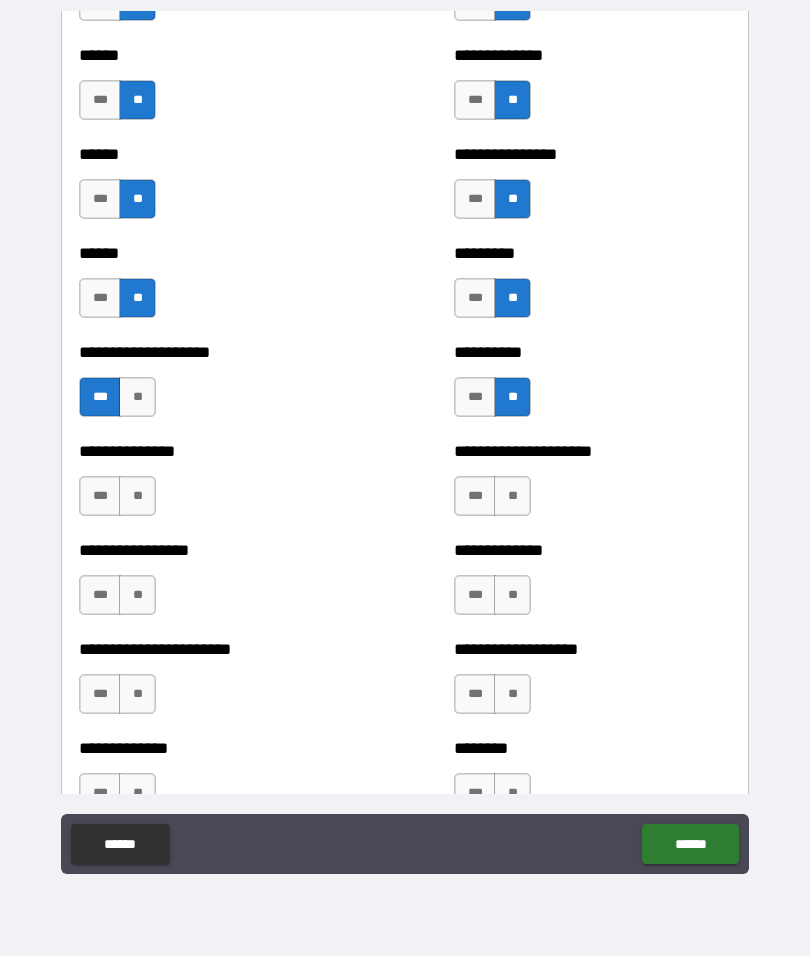 scroll, scrollTop: 3085, scrollLeft: 0, axis: vertical 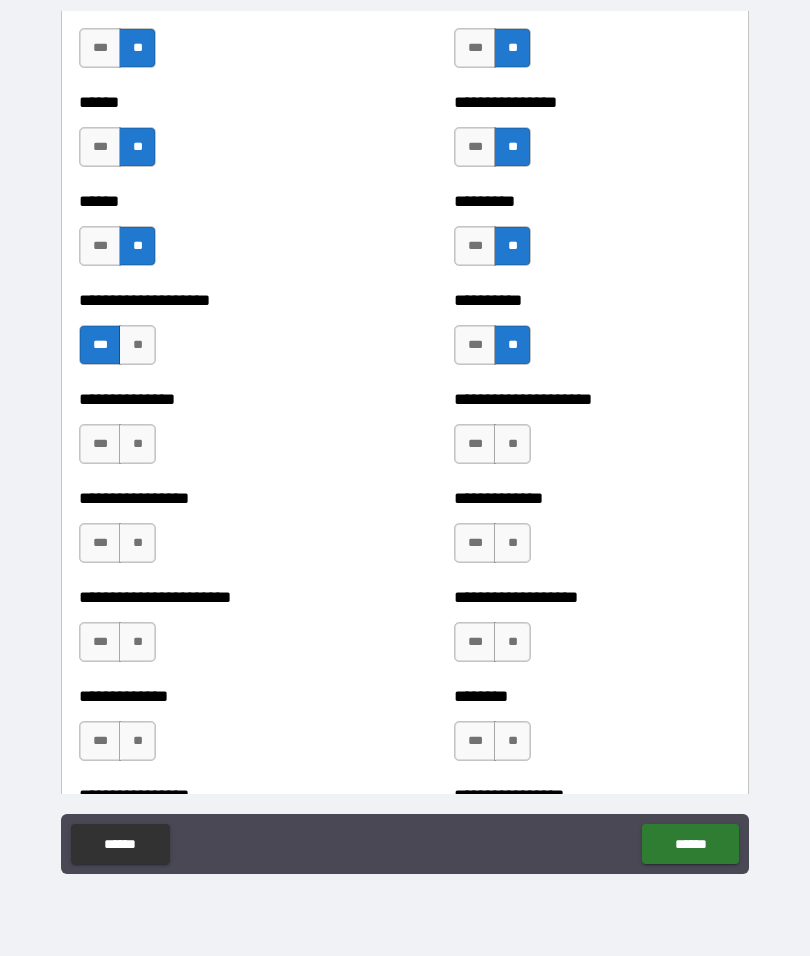 click on "**" at bounding box center [512, 444] 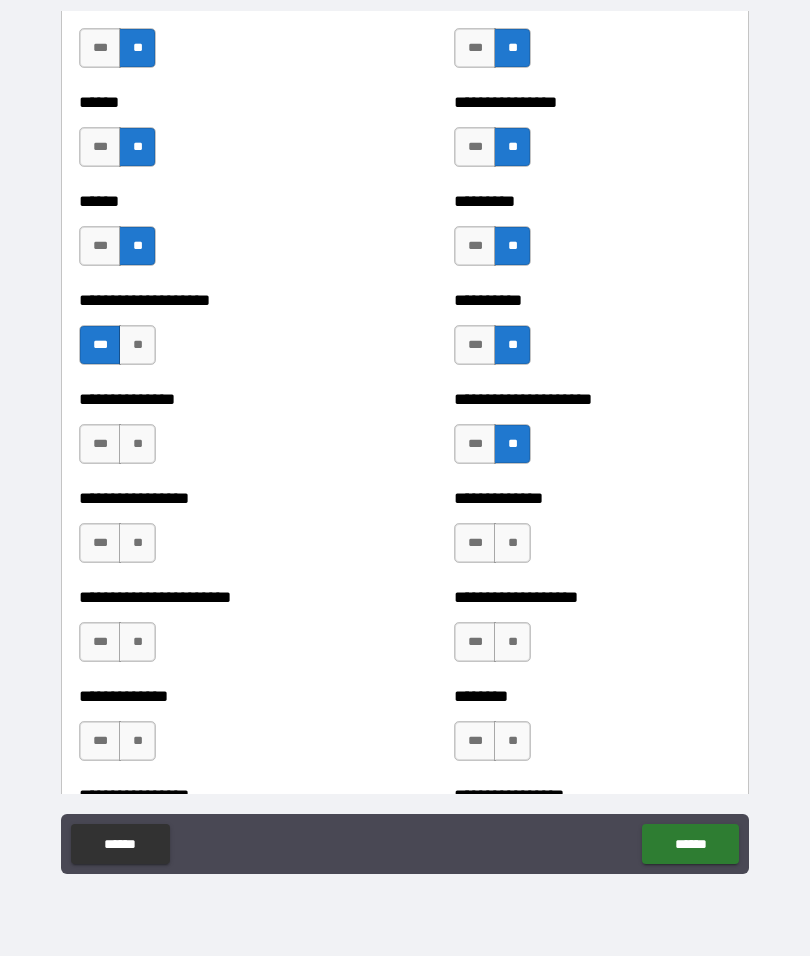 click on "**" at bounding box center (512, 543) 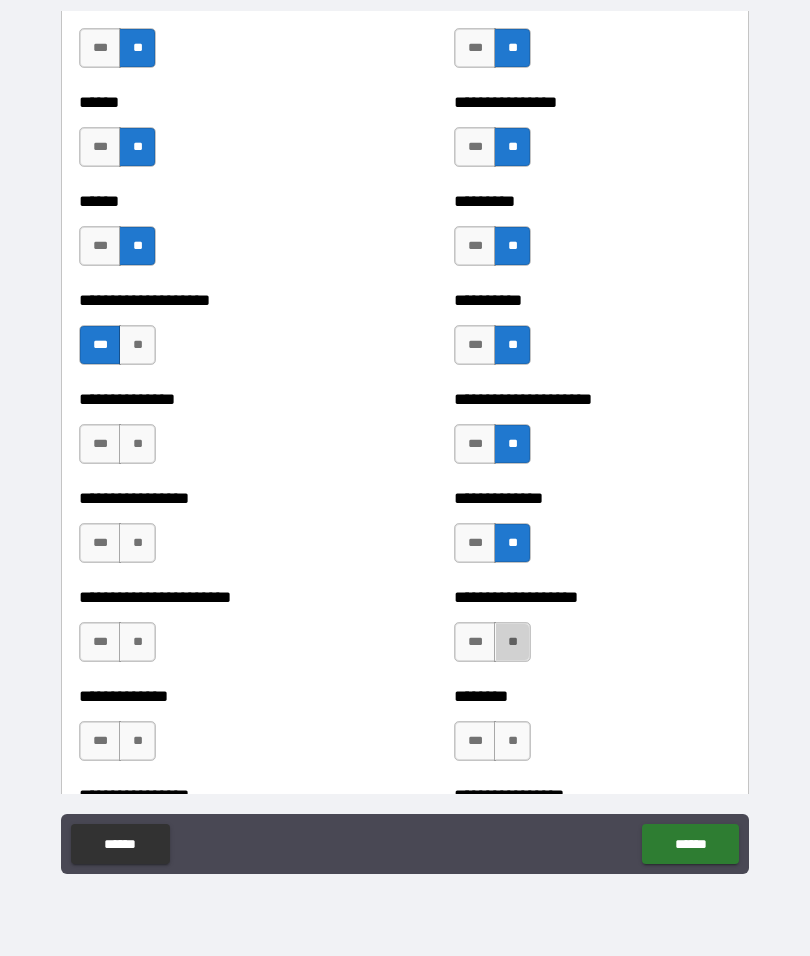 click on "**" at bounding box center (512, 642) 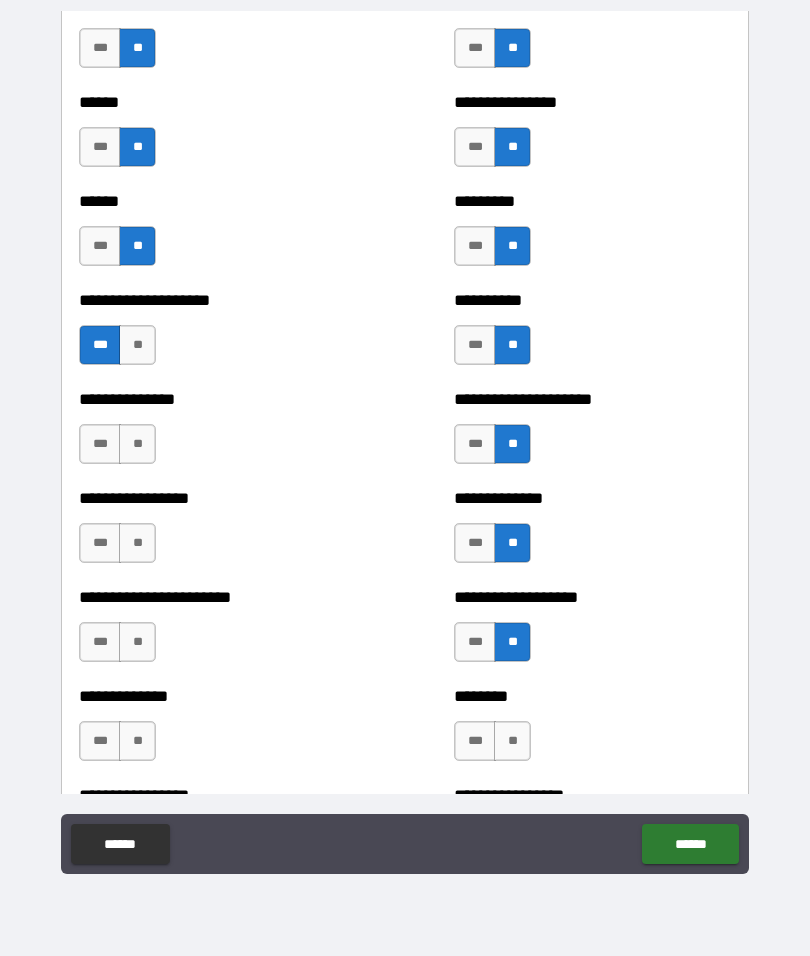 click on "**" at bounding box center (137, 444) 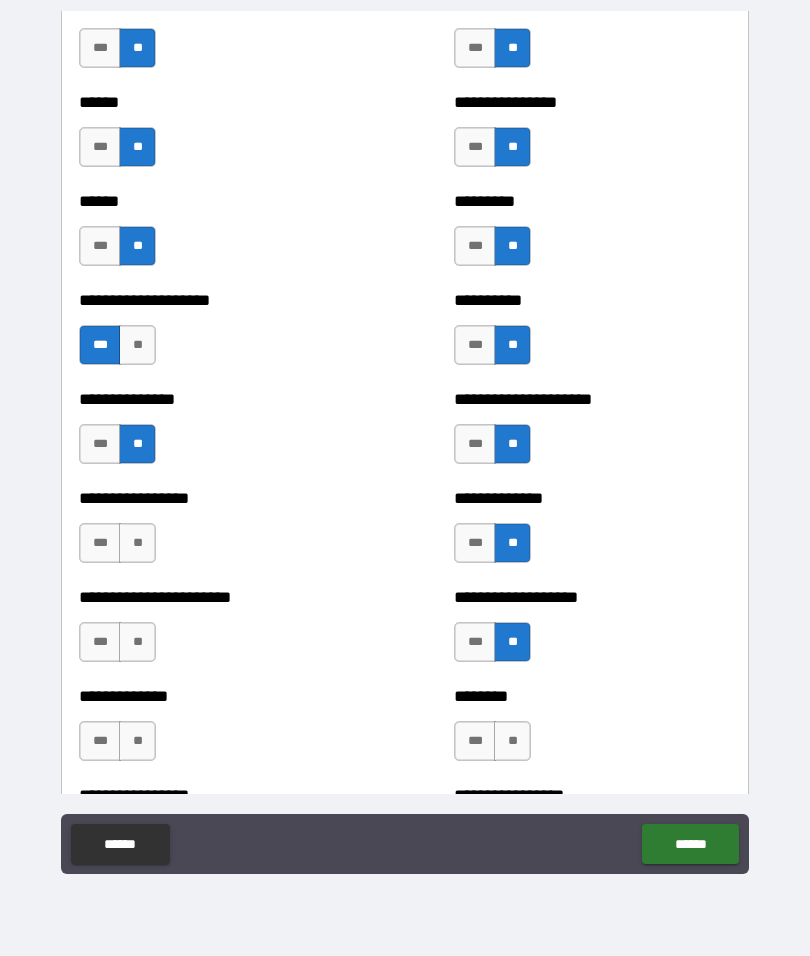 click on "***" at bounding box center [100, 543] 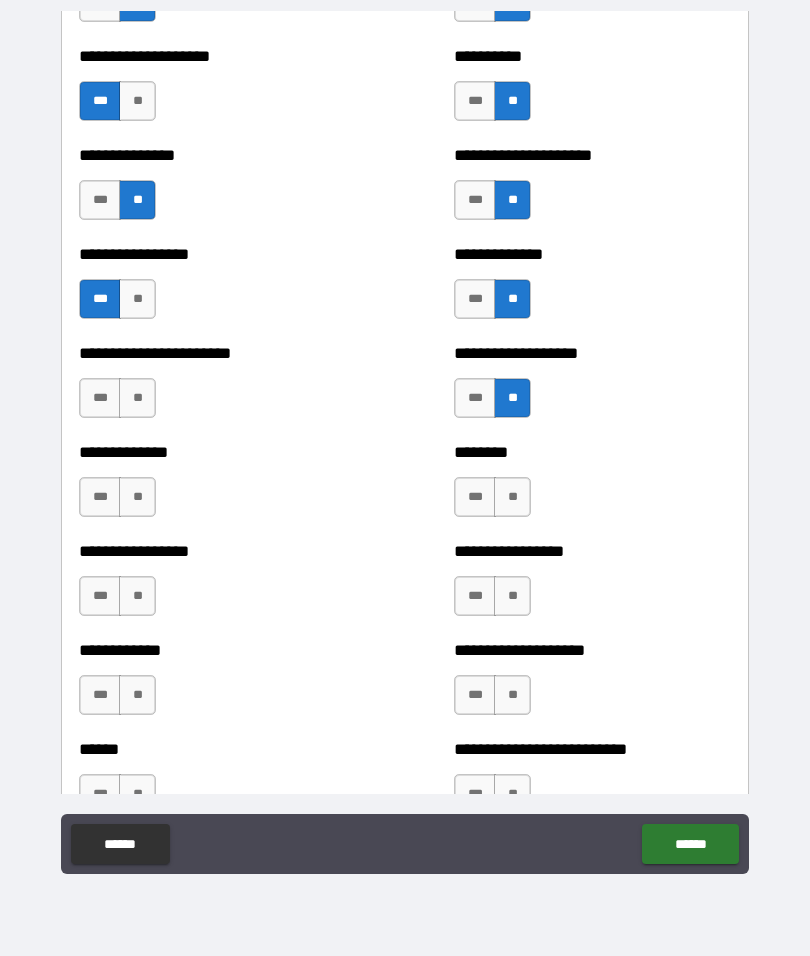 scroll, scrollTop: 3331, scrollLeft: 0, axis: vertical 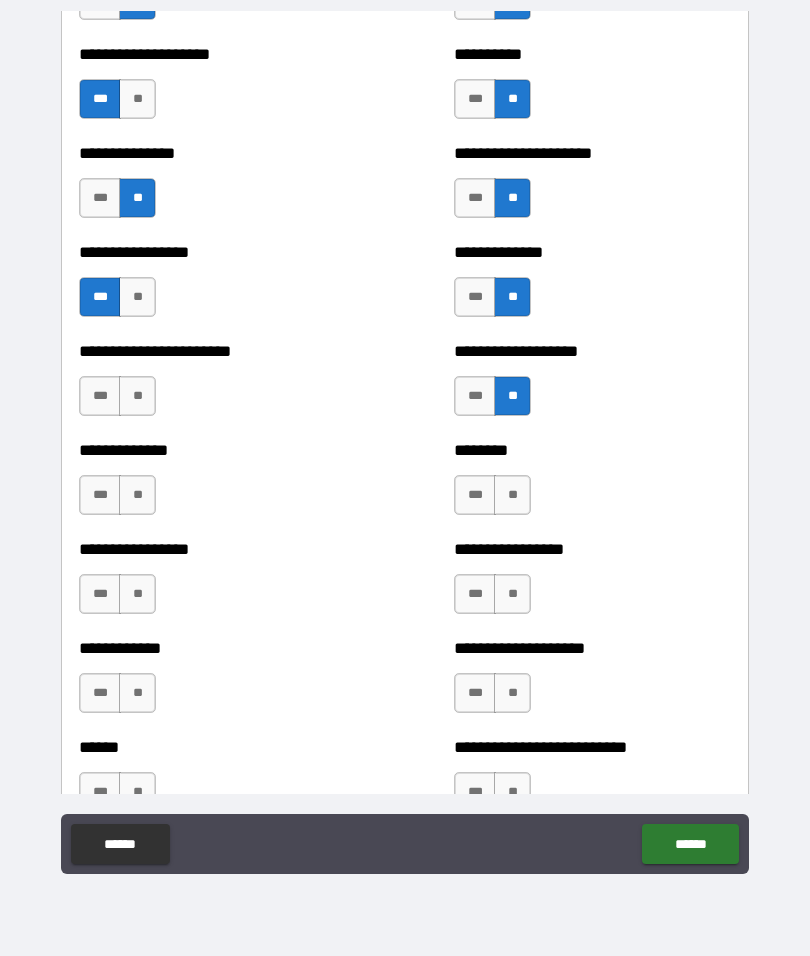 click on "**" at bounding box center [137, 396] 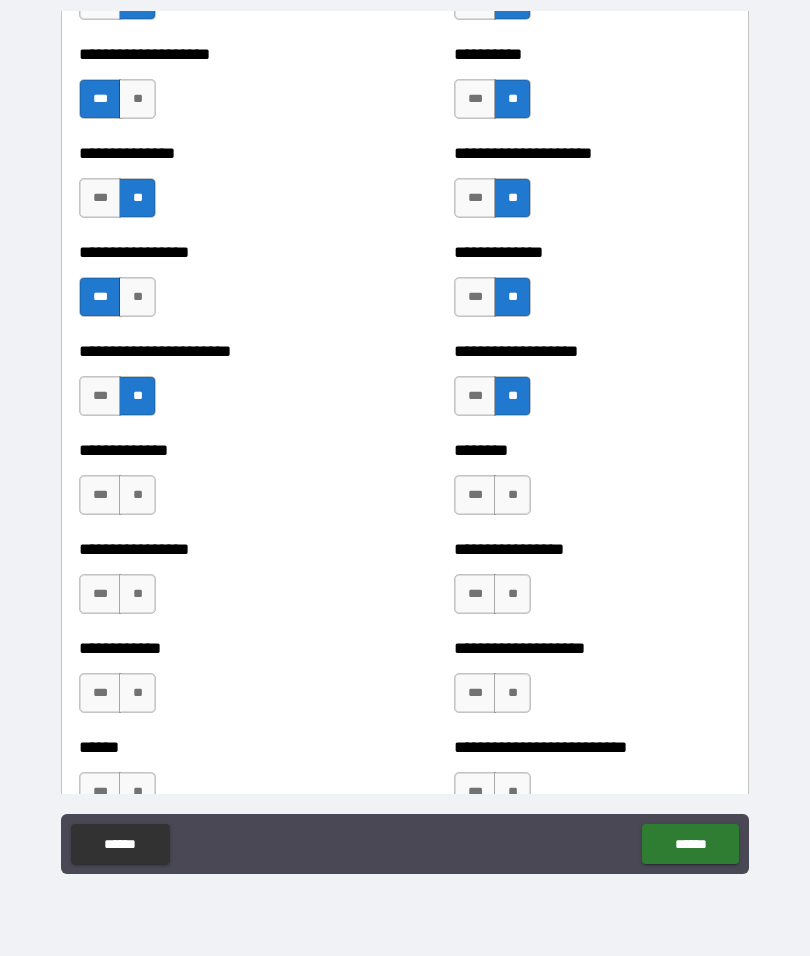 click on "**" at bounding box center (137, 495) 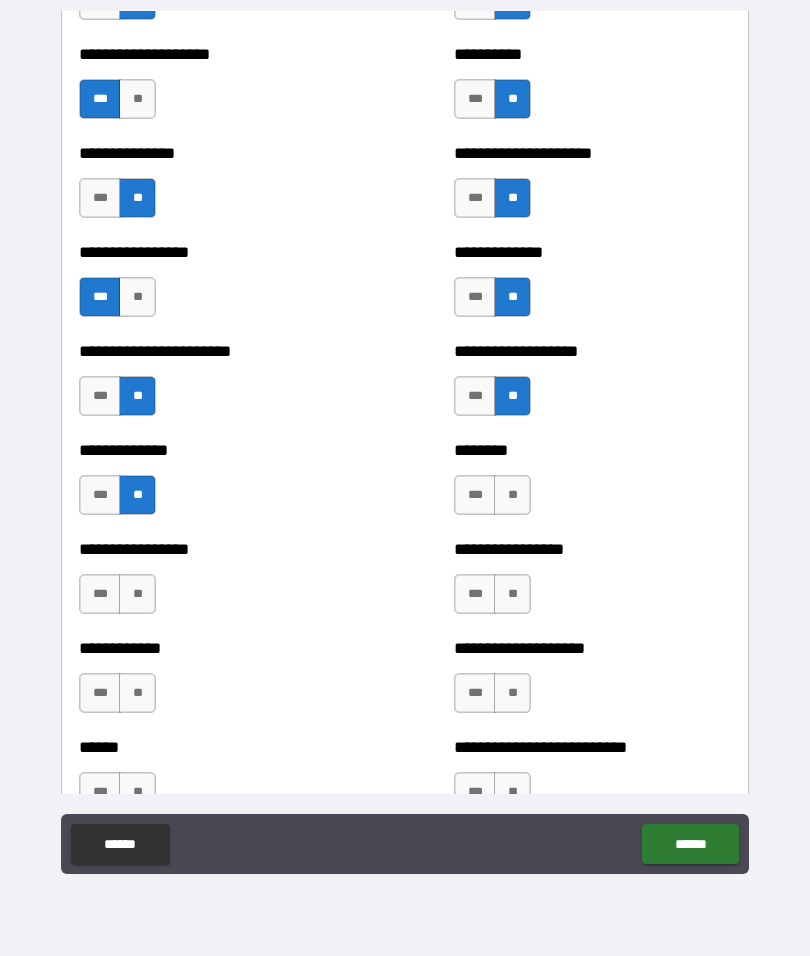 click on "**" at bounding box center [137, 594] 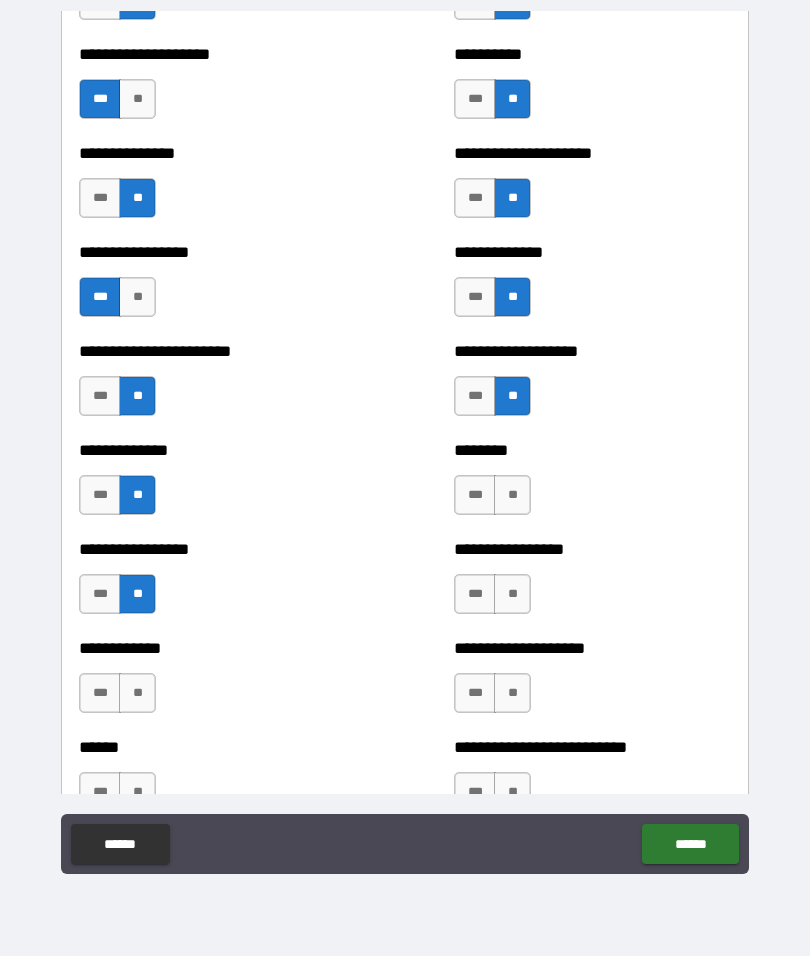 click on "**" at bounding box center [137, 693] 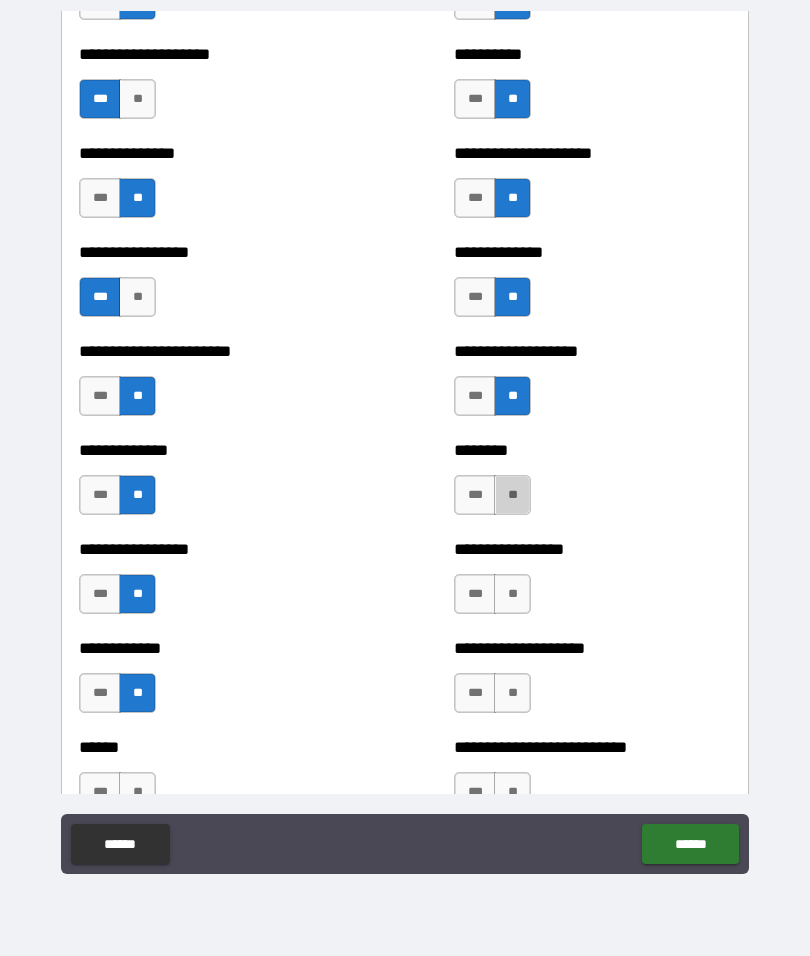 click on "**" at bounding box center [512, 495] 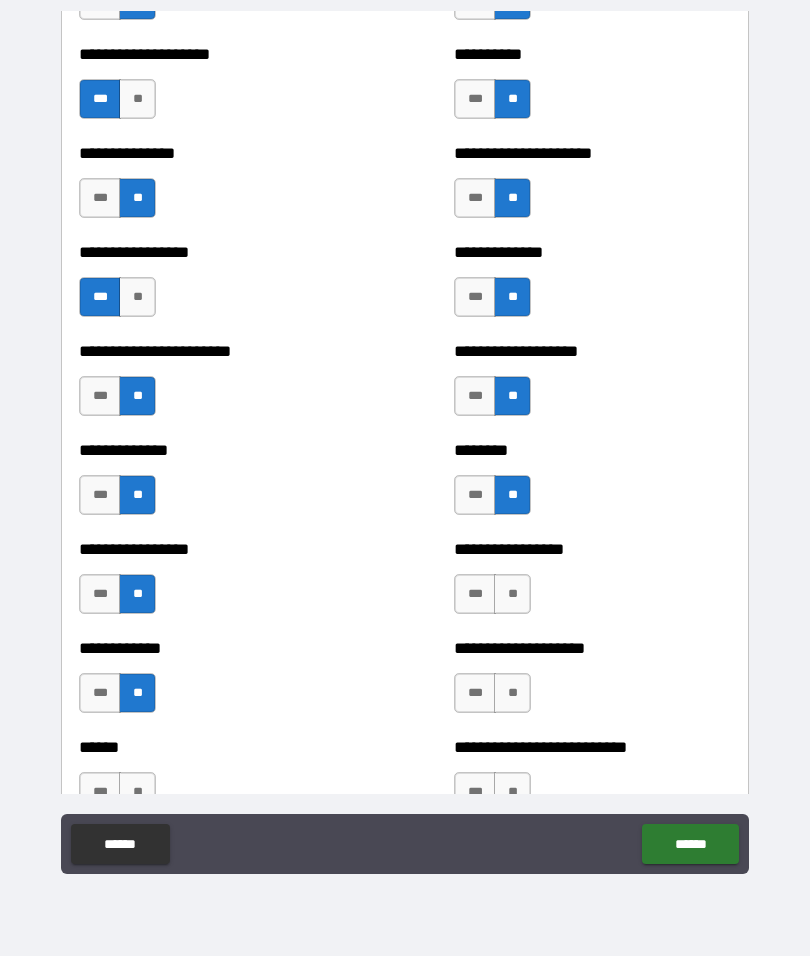 click on "**" at bounding box center (512, 594) 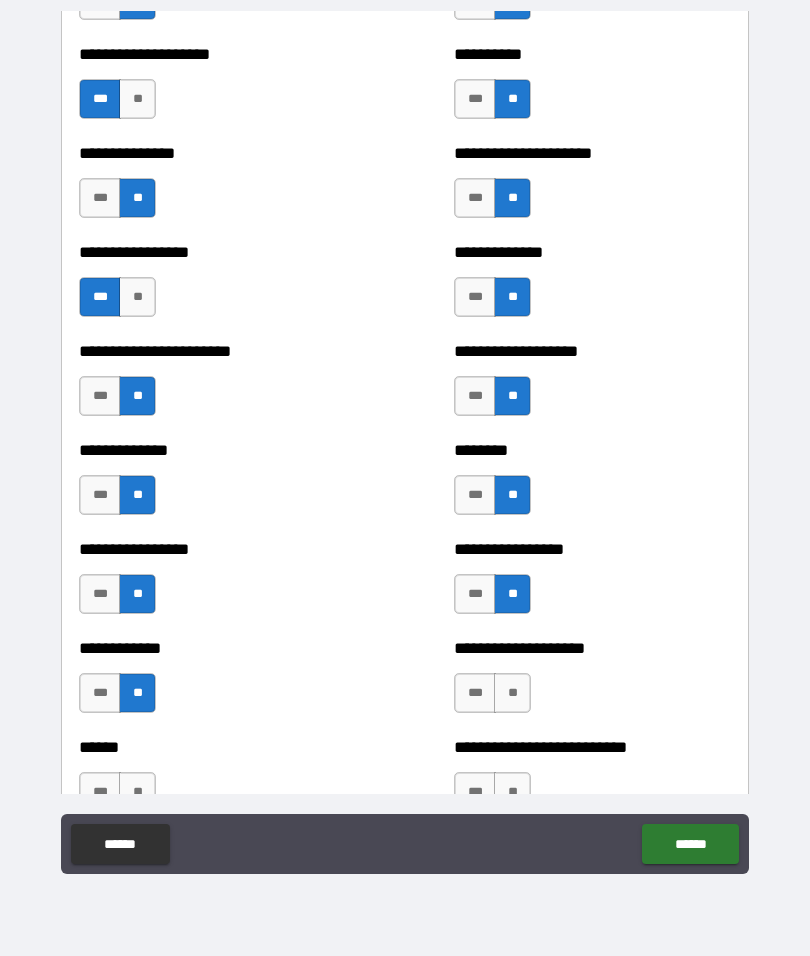 click on "**" at bounding box center [512, 693] 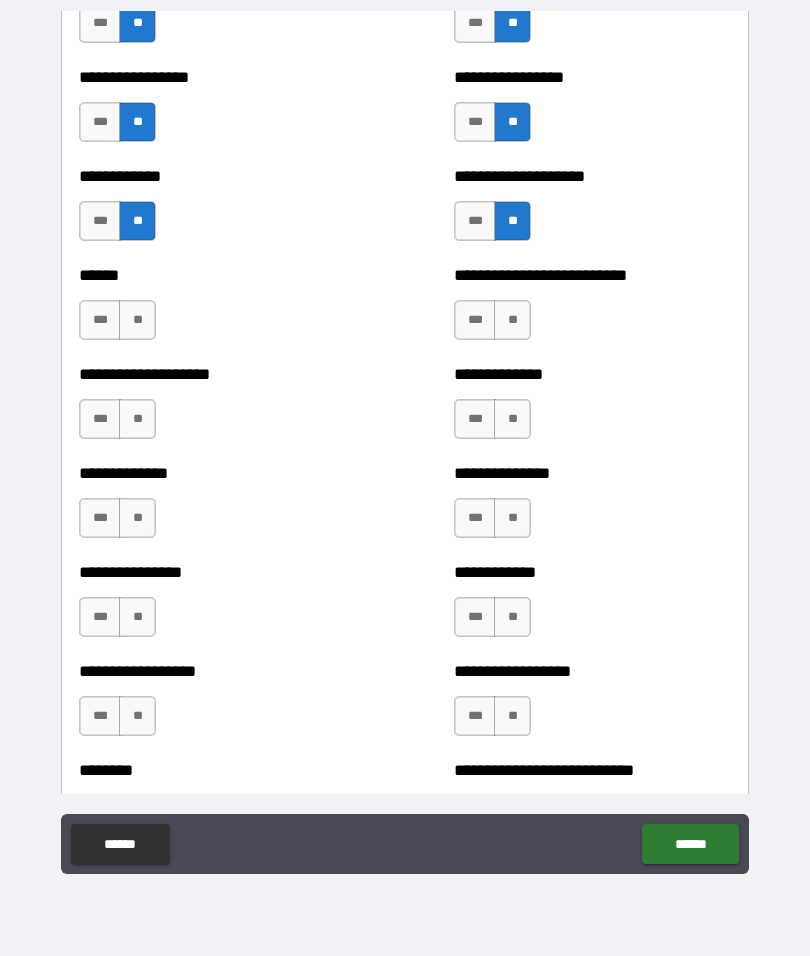scroll, scrollTop: 3806, scrollLeft: 0, axis: vertical 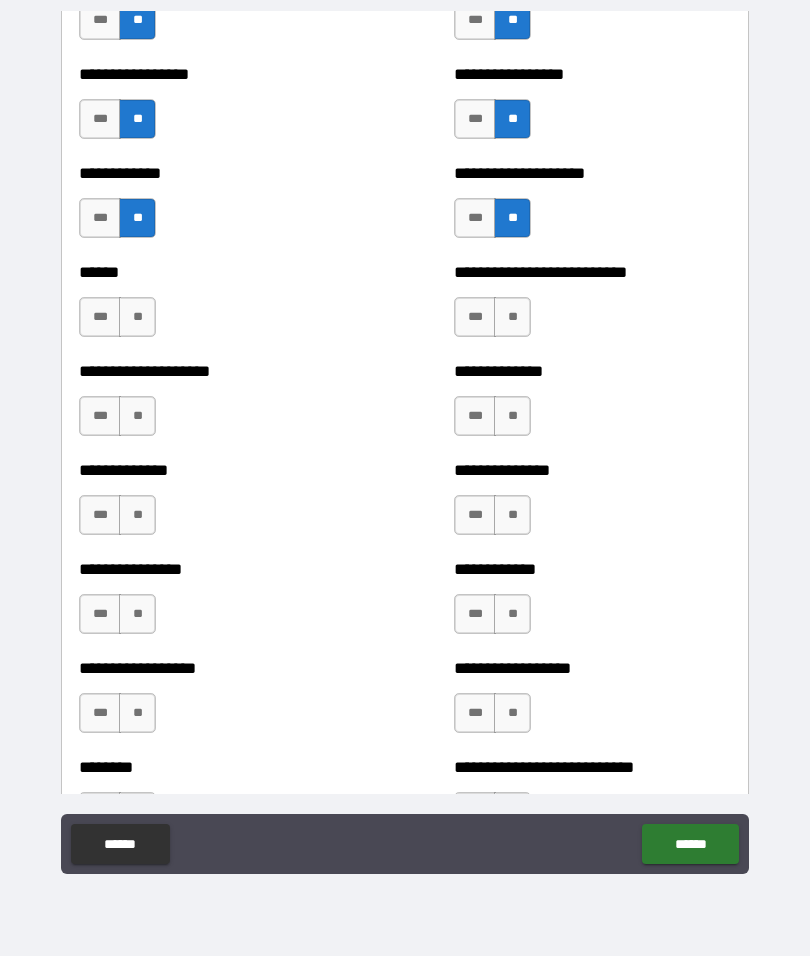 click on "****** *** **" at bounding box center (217, 307) 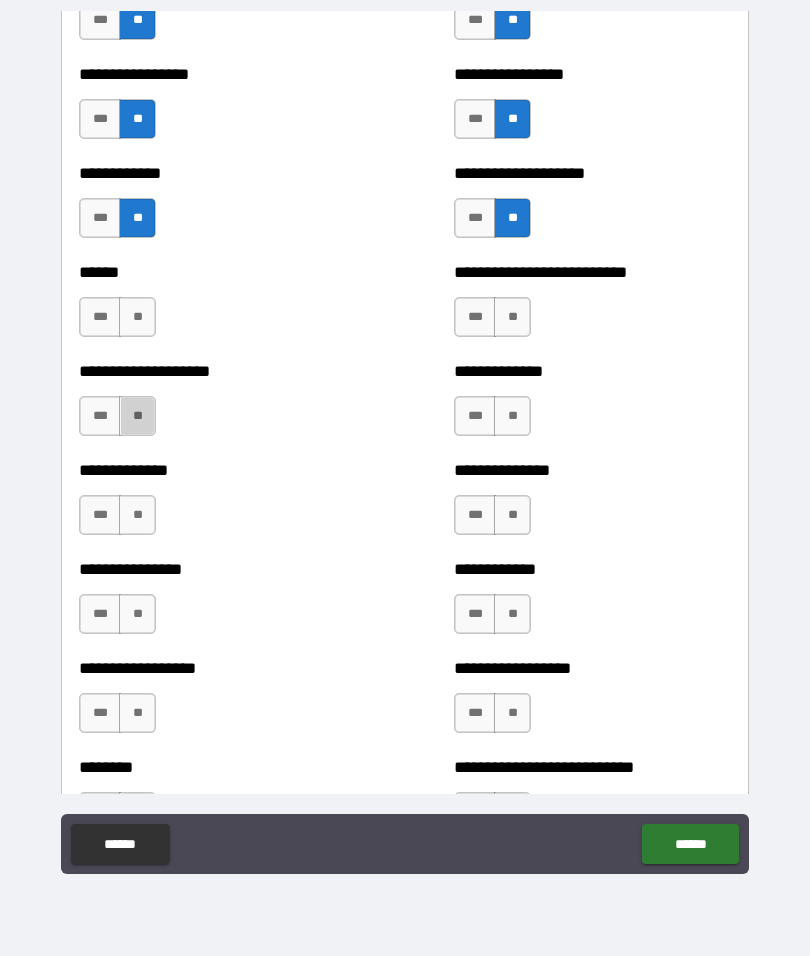 click on "**" at bounding box center (137, 416) 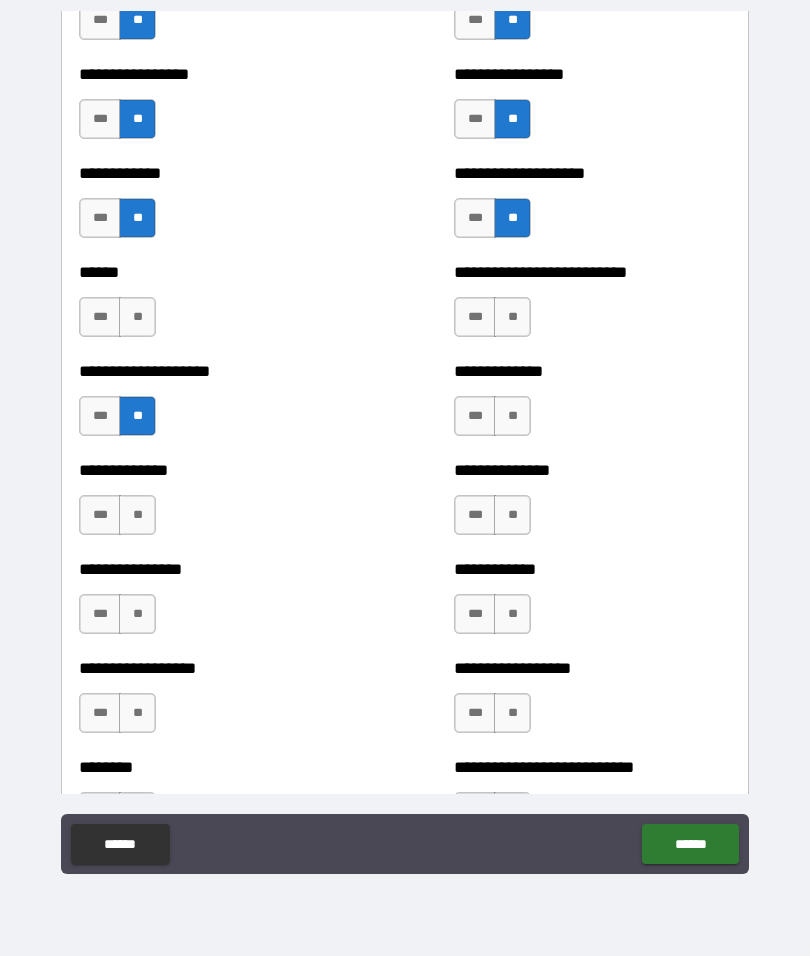 click on "**" at bounding box center (137, 317) 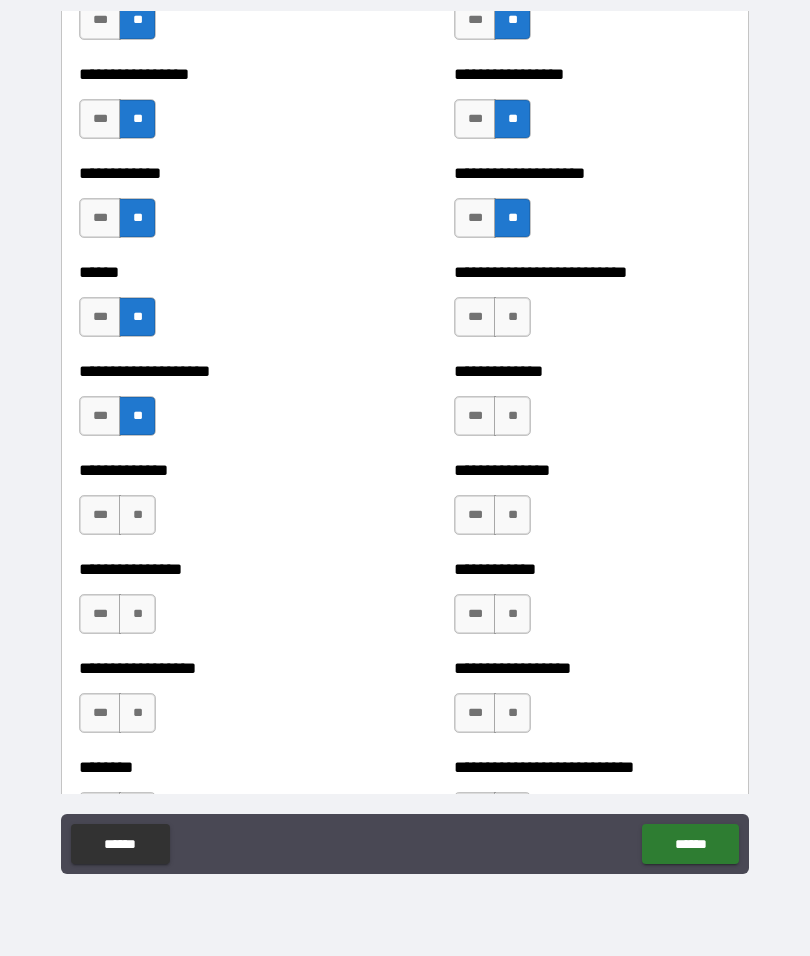 click on "**" at bounding box center [137, 515] 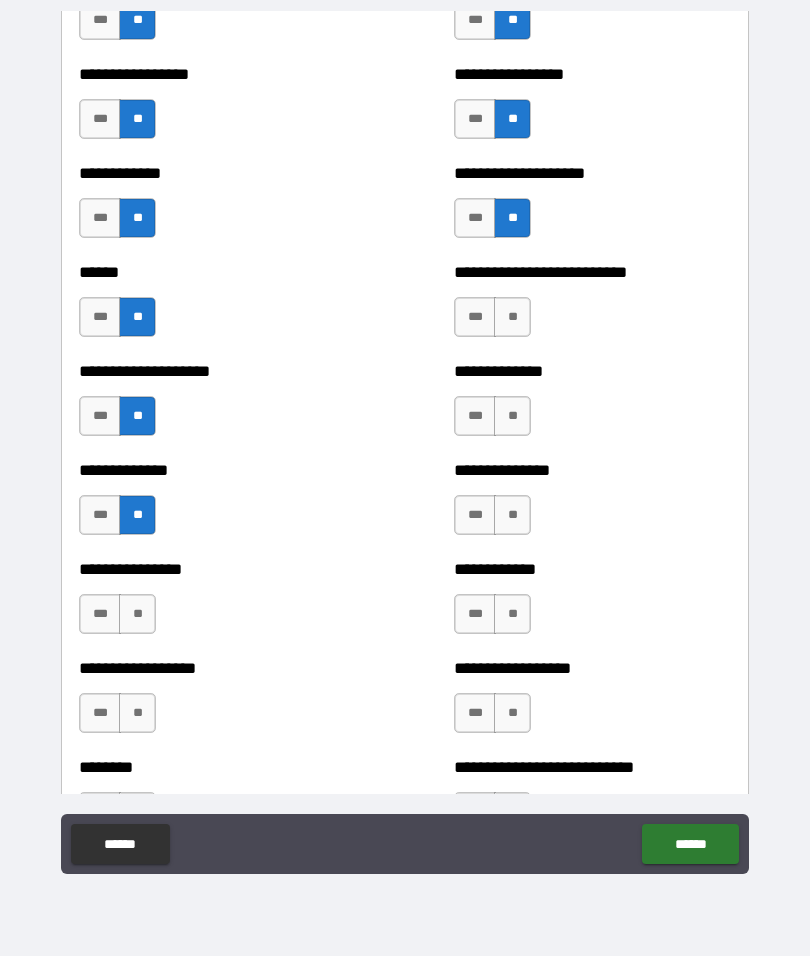 click on "**" at bounding box center [137, 614] 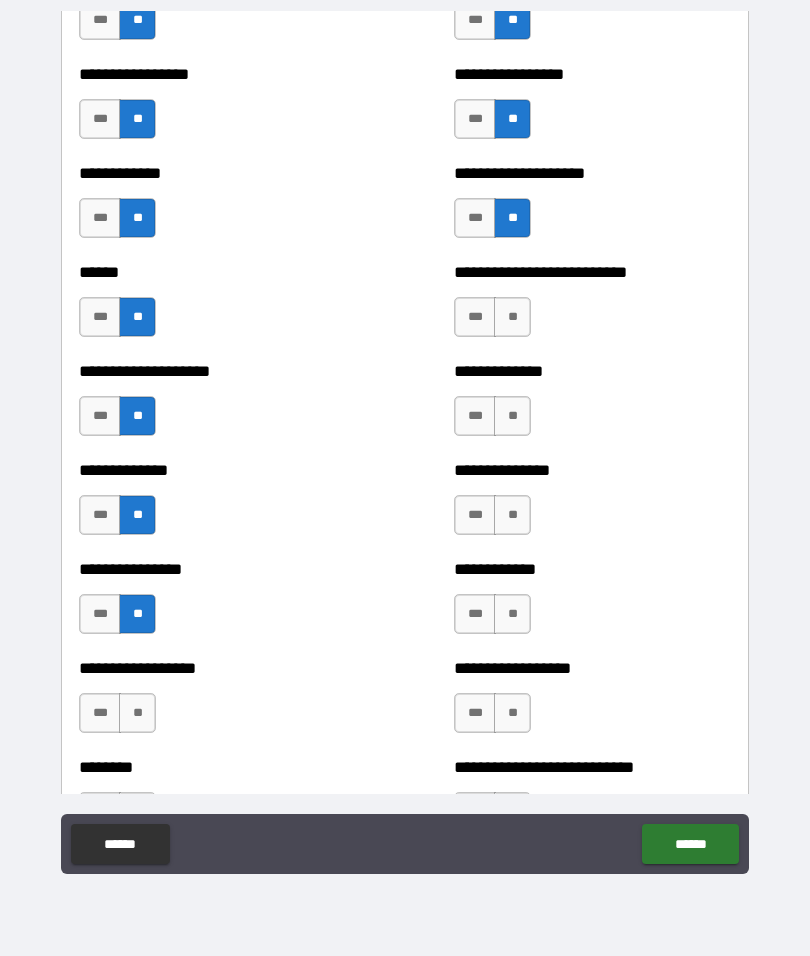 click on "**" at bounding box center (512, 317) 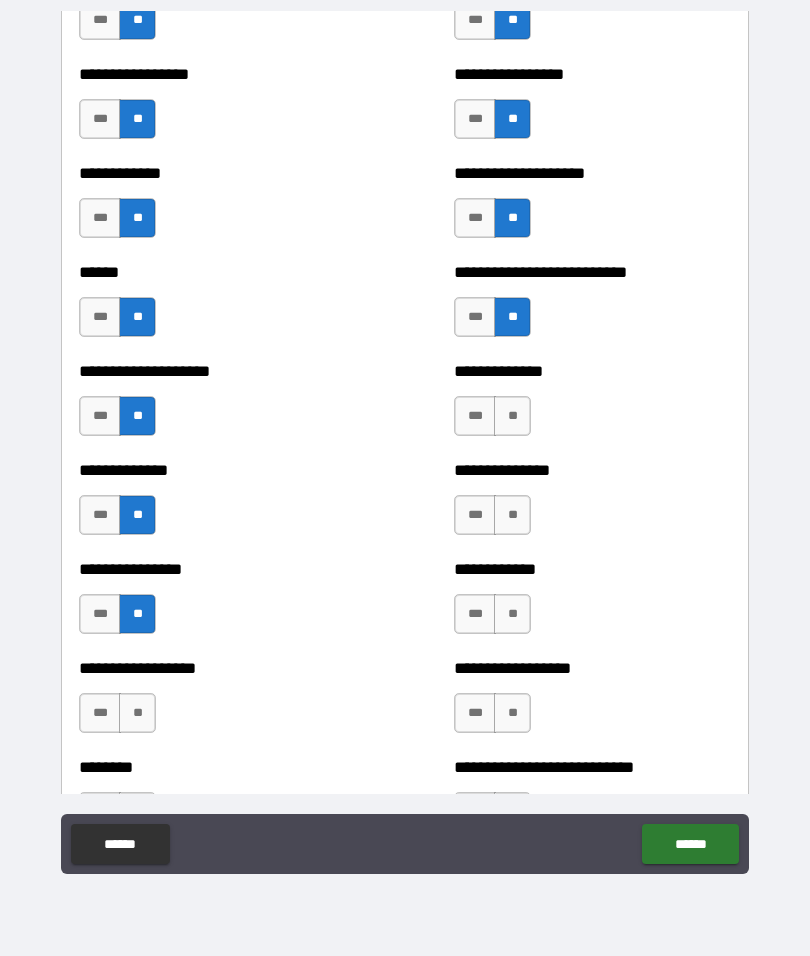 click on "**" at bounding box center [512, 416] 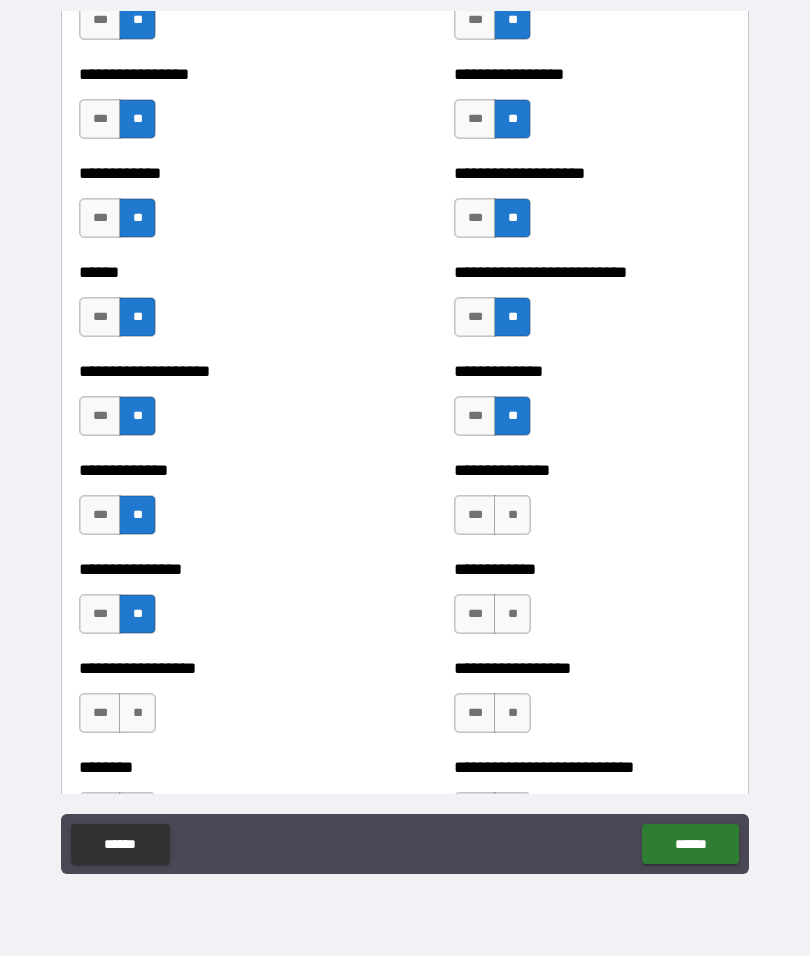 click on "**" at bounding box center [512, 515] 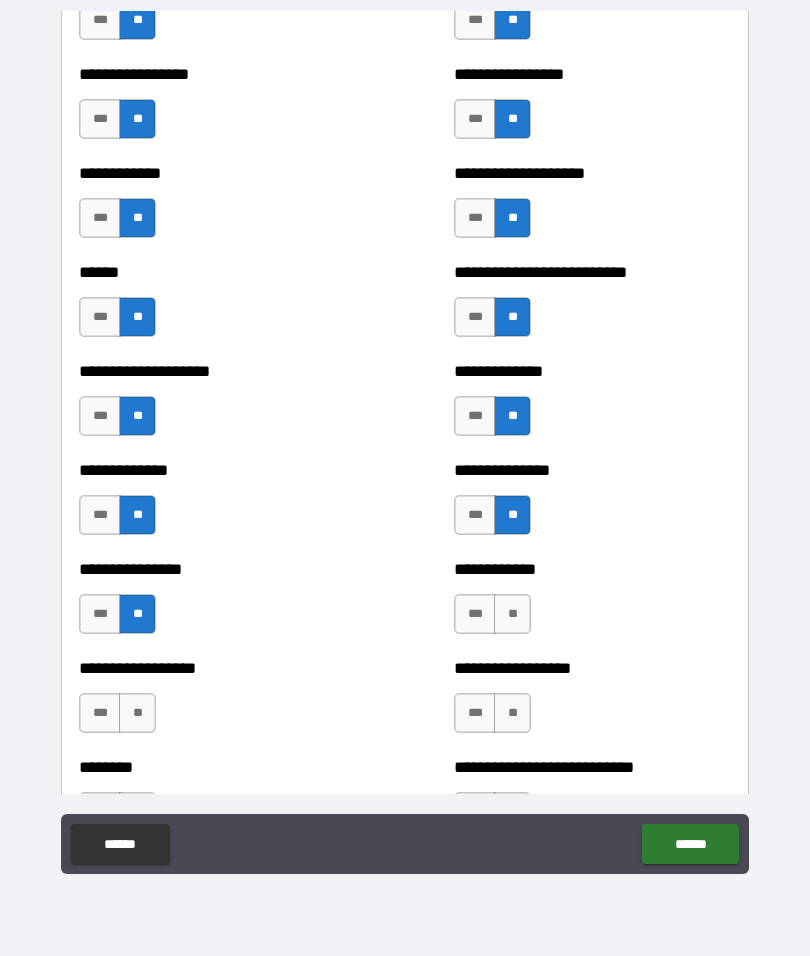 click on "**" at bounding box center [512, 614] 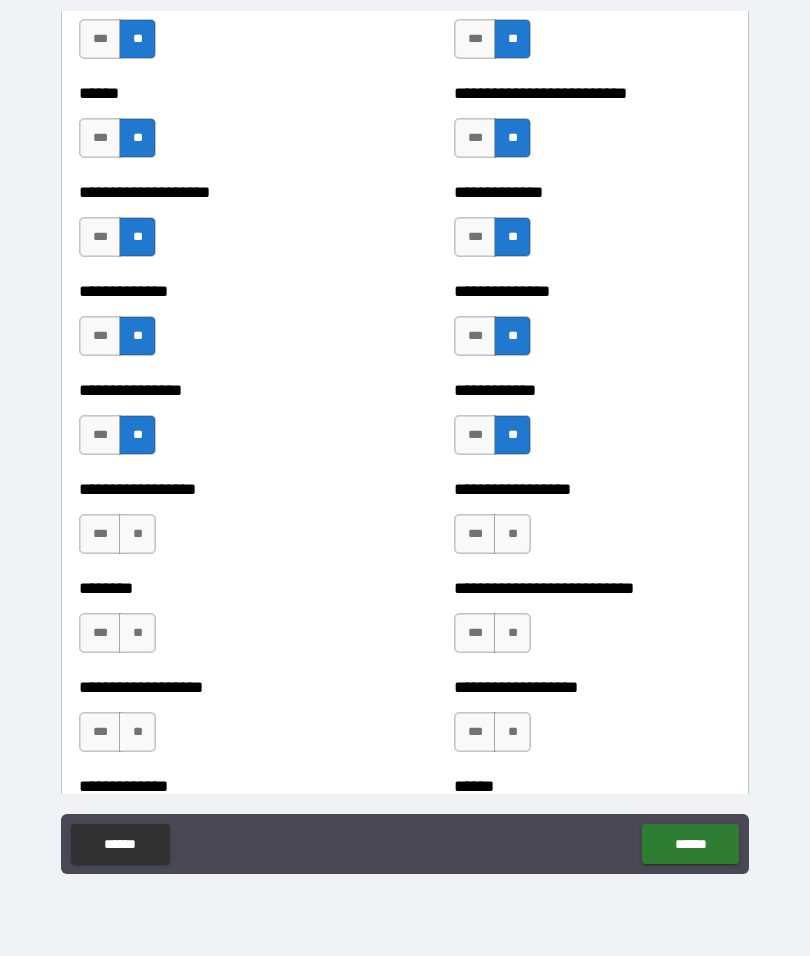 scroll, scrollTop: 3996, scrollLeft: 0, axis: vertical 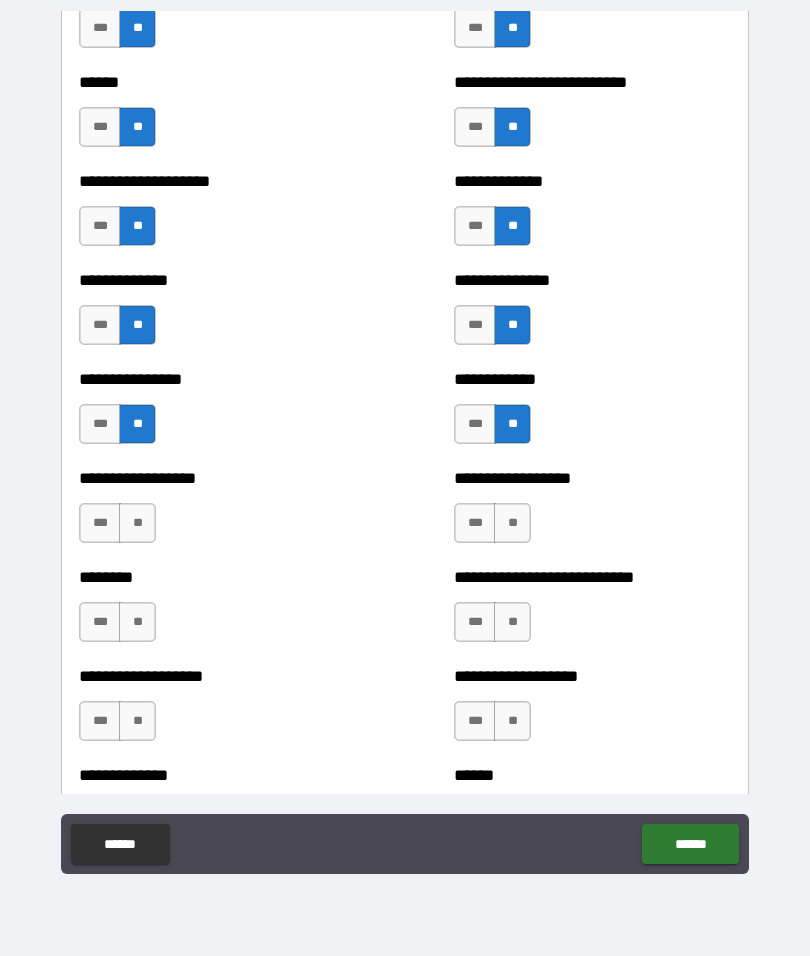 click on "**" at bounding box center [512, 523] 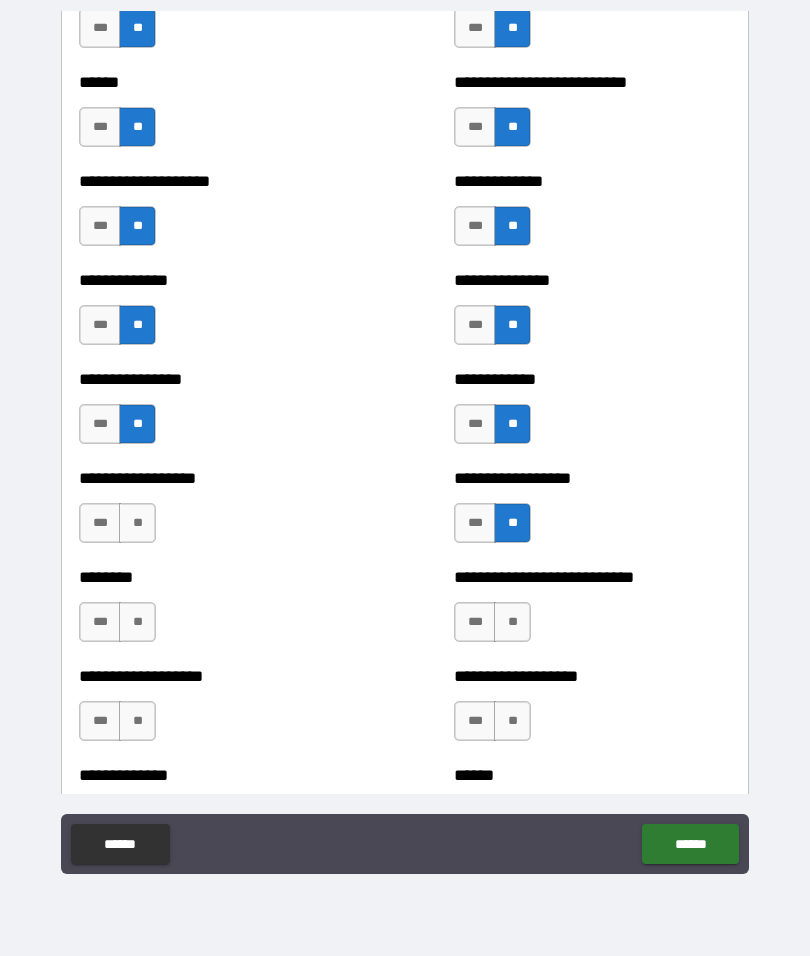 click on "**" at bounding box center [512, 622] 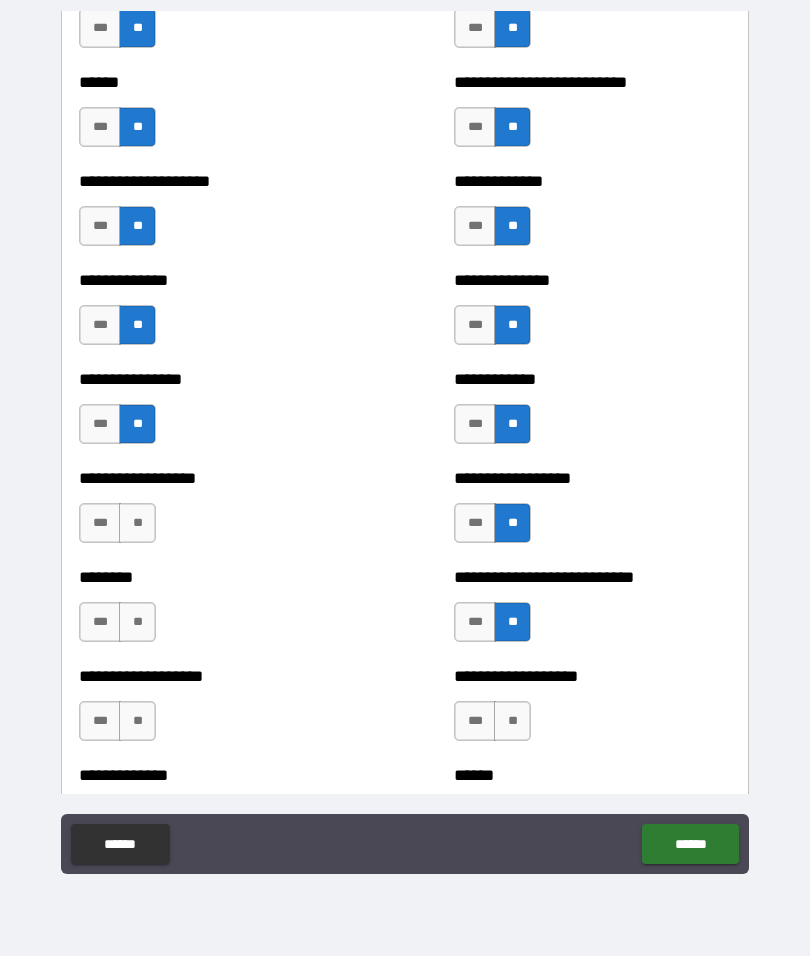 click on "**" at bounding box center [137, 622] 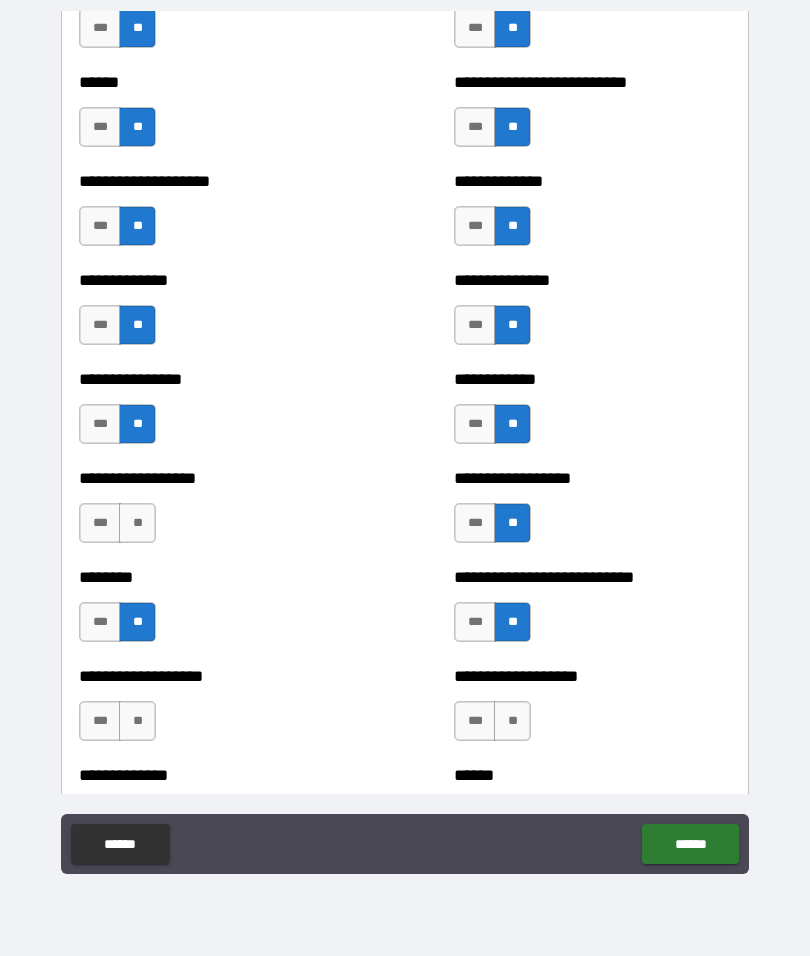 click on "**" at bounding box center (137, 523) 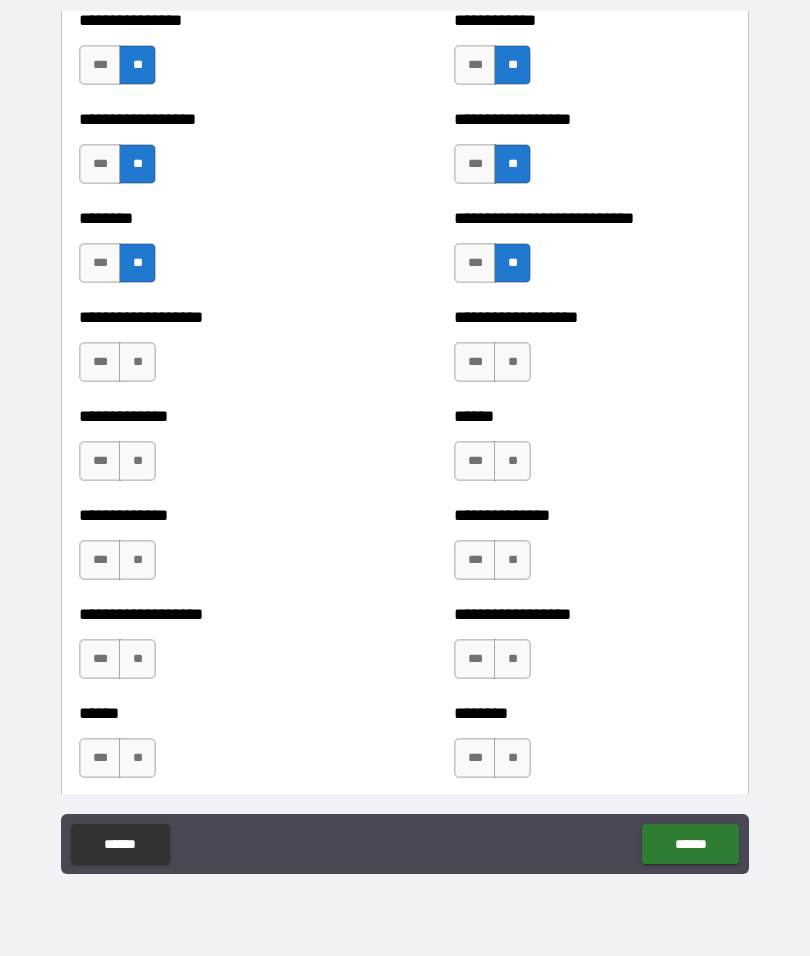 scroll, scrollTop: 4384, scrollLeft: 0, axis: vertical 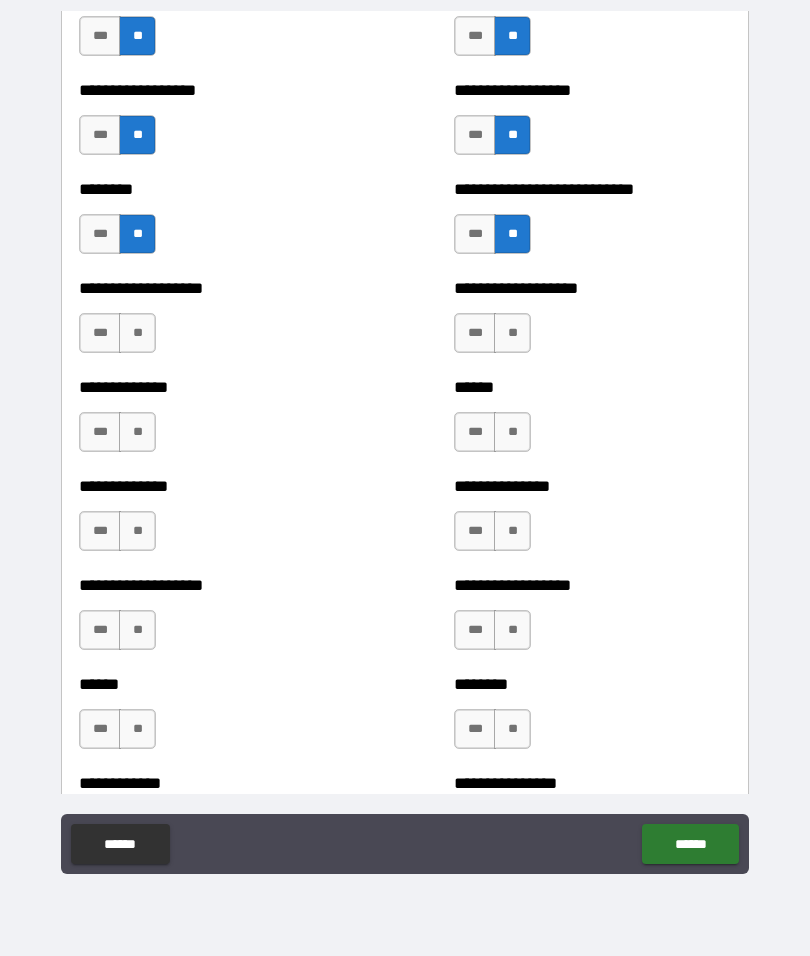 click on "**" at bounding box center (137, 333) 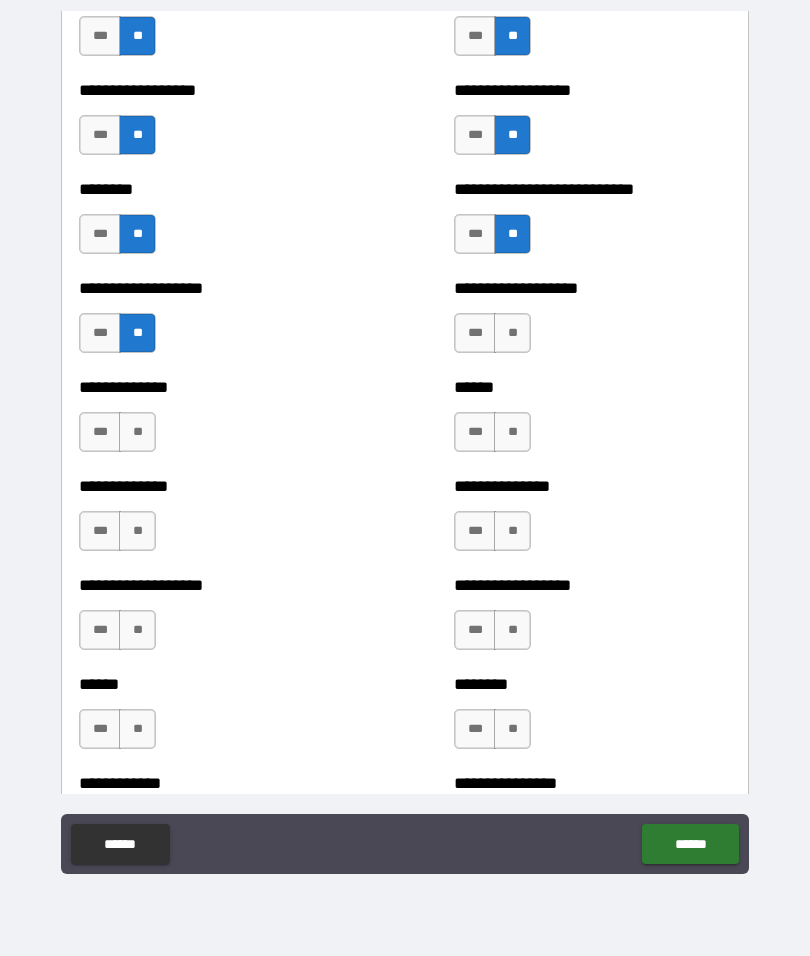 click on "**" at bounding box center [137, 432] 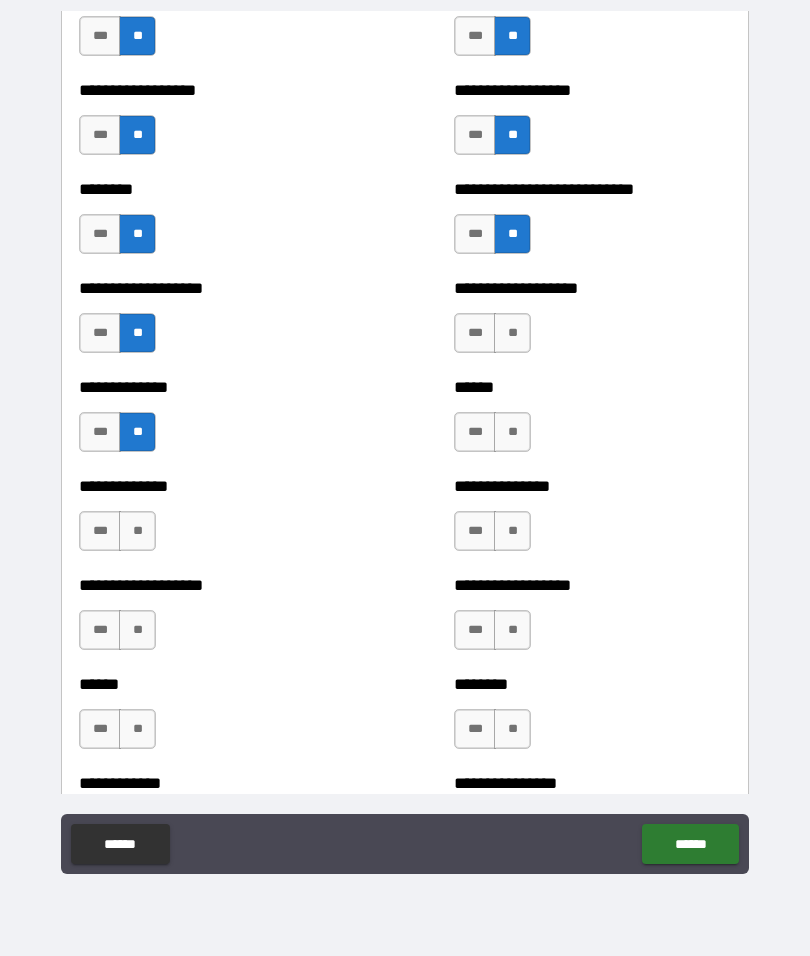 click on "***" at bounding box center (100, 531) 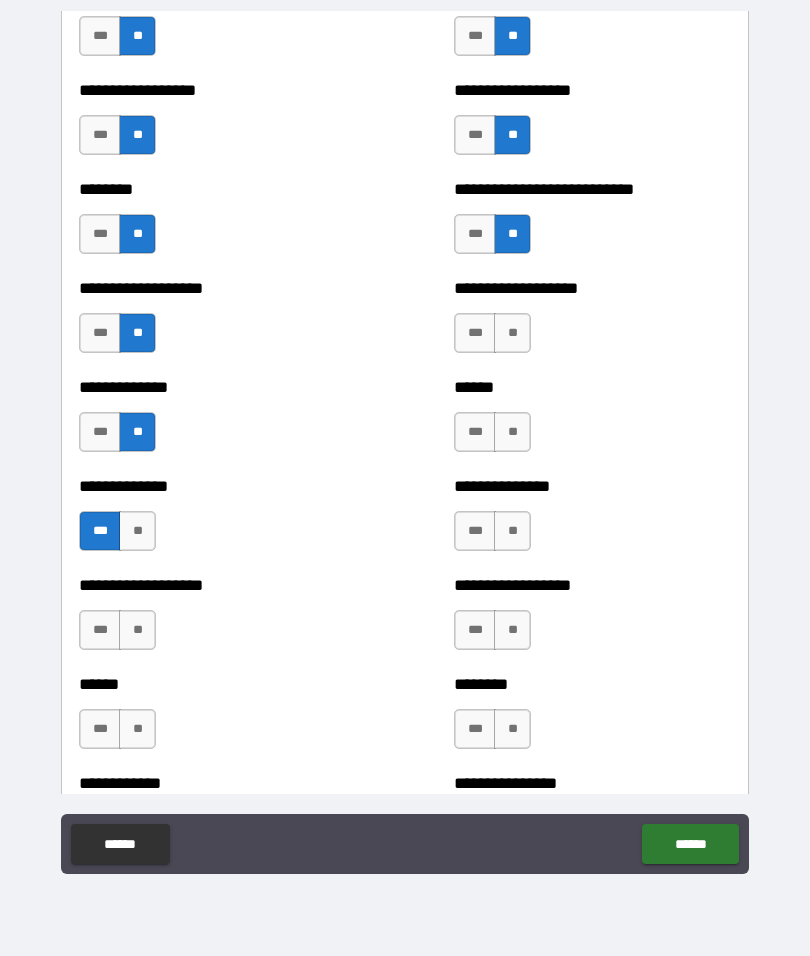 click on "**" at bounding box center [137, 630] 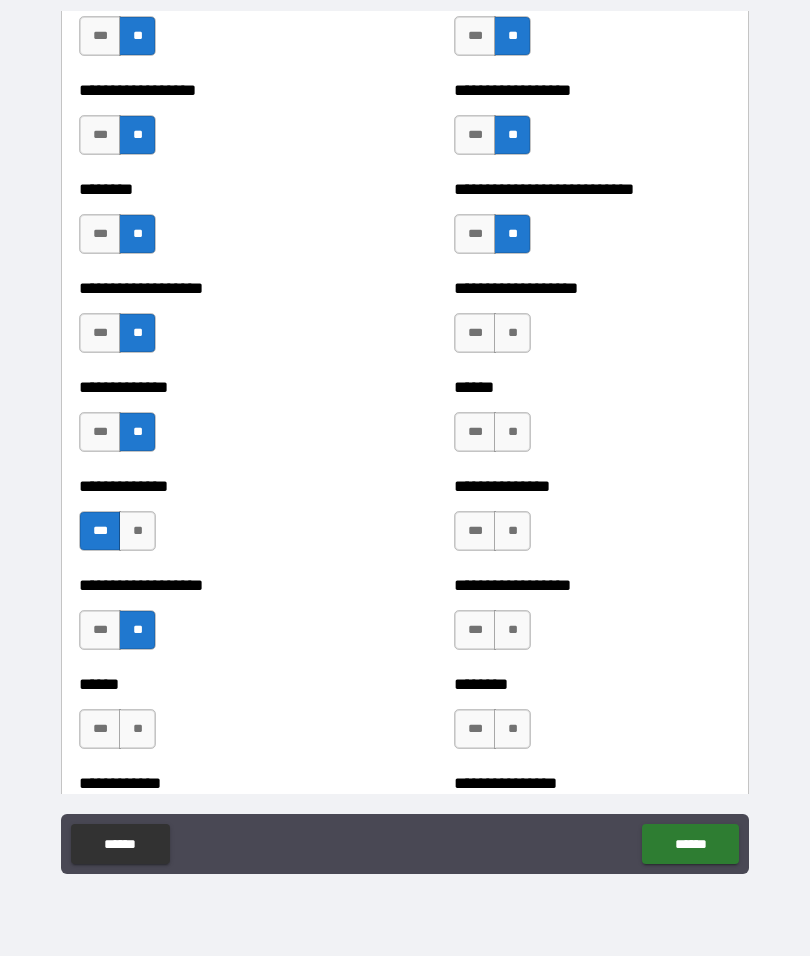 click on "**" at bounding box center [137, 729] 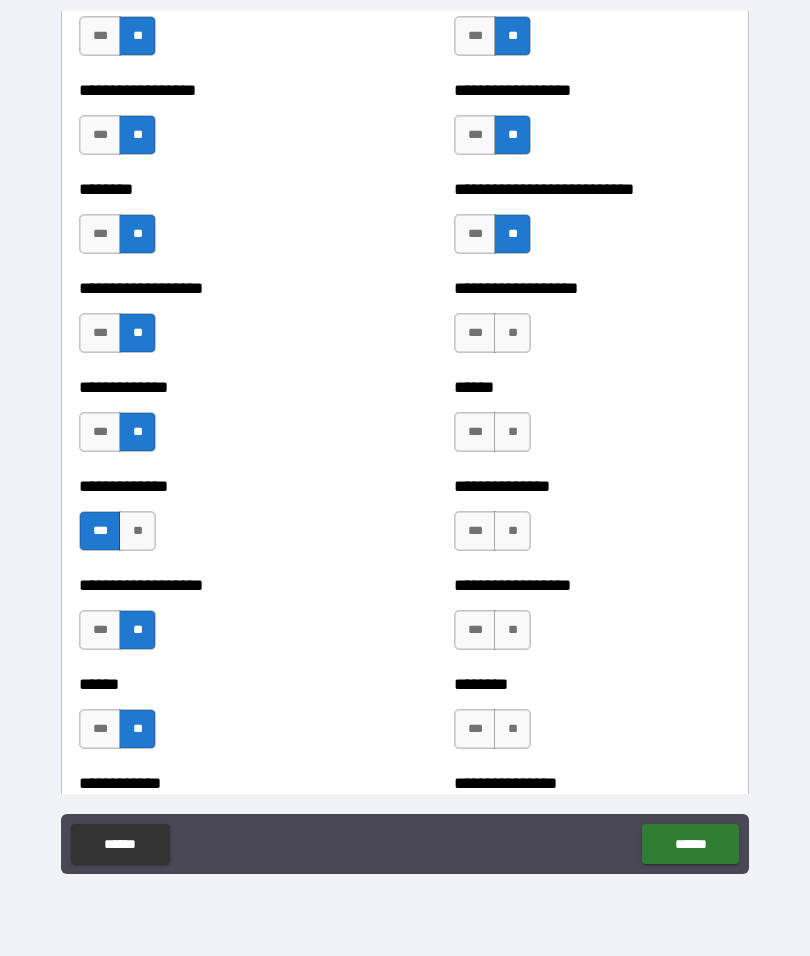 click on "**" at bounding box center (512, 333) 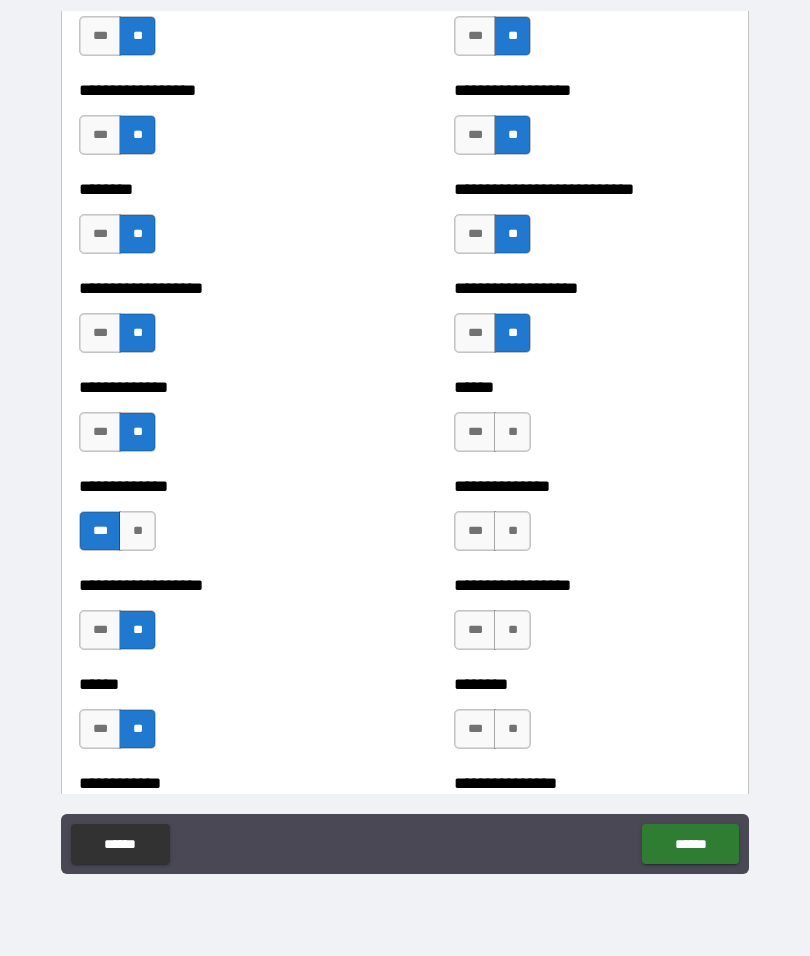 click on "**" at bounding box center (512, 432) 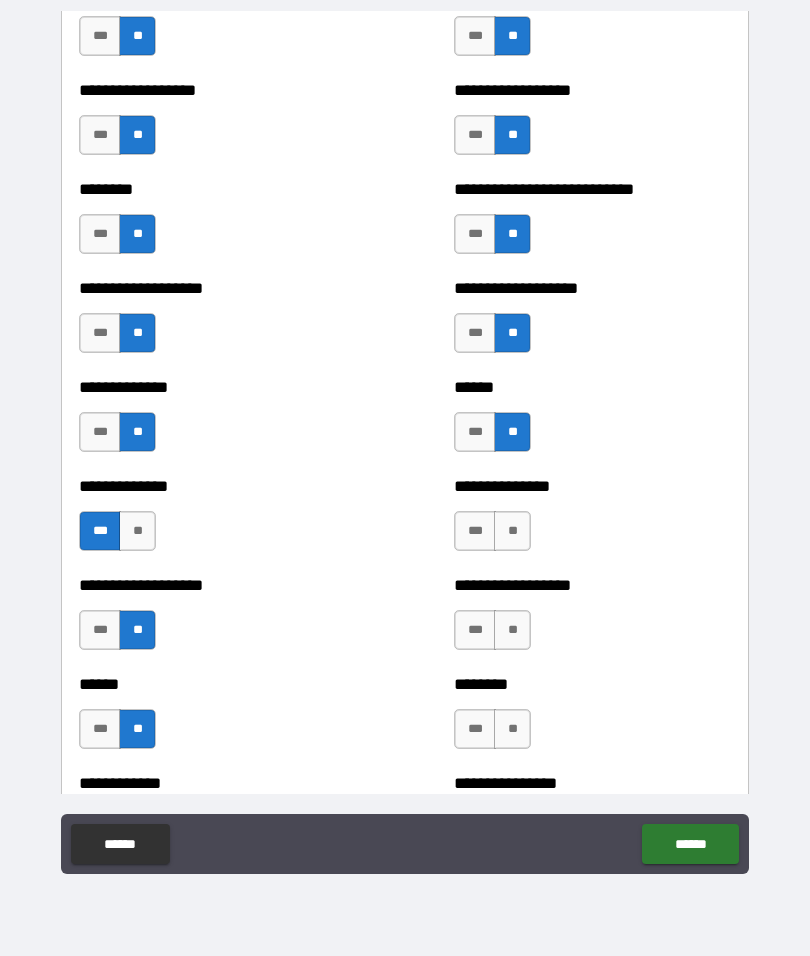 click on "**" at bounding box center (512, 531) 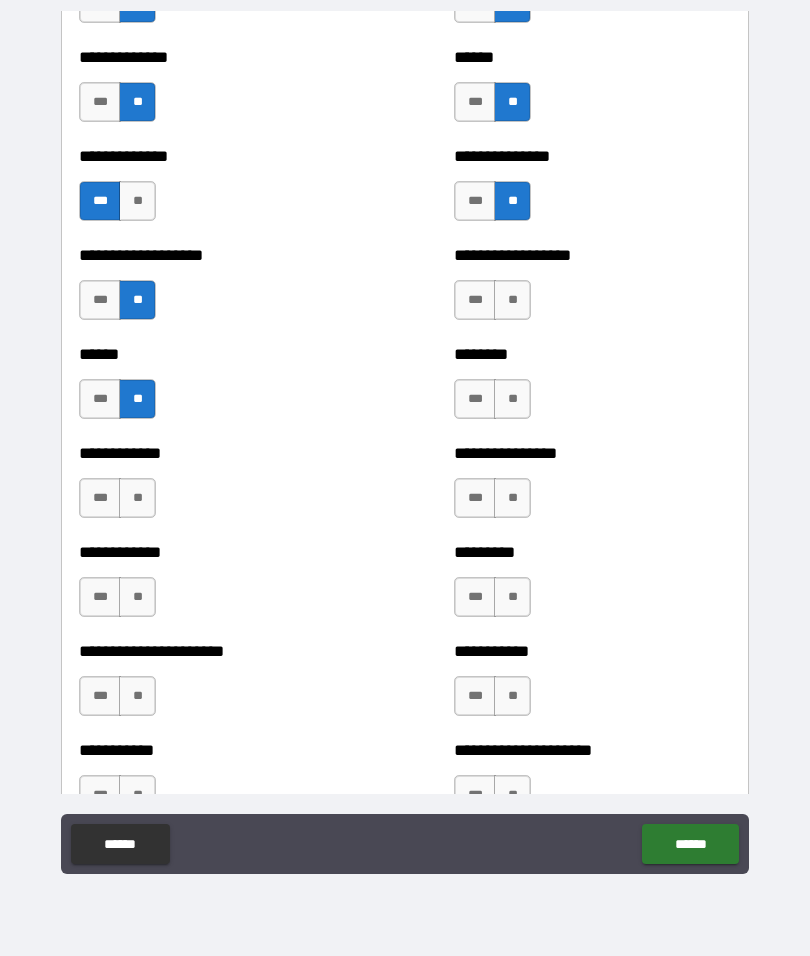 scroll, scrollTop: 4721, scrollLeft: 0, axis: vertical 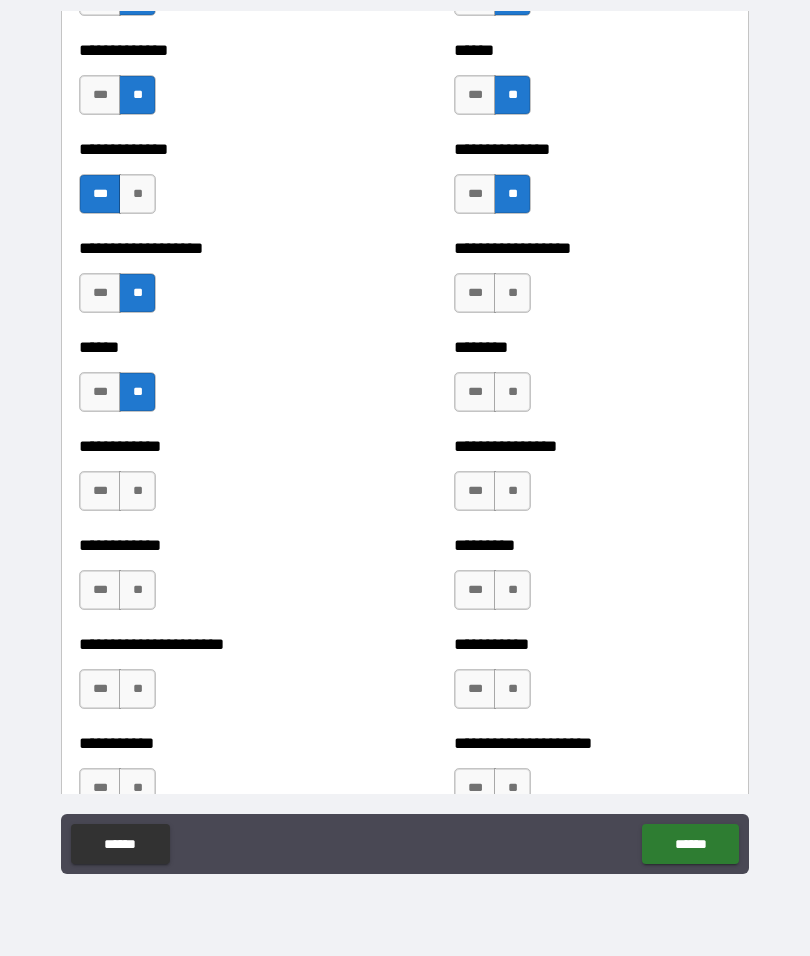 click on "**" at bounding box center (512, 293) 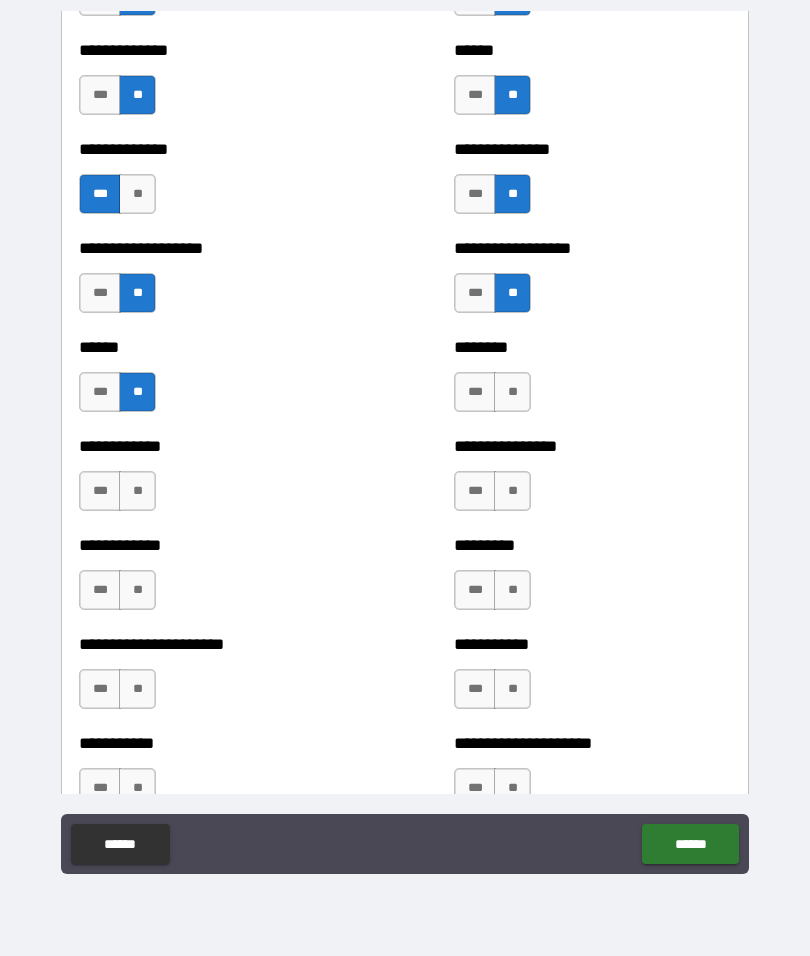 click on "**" at bounding box center (512, 392) 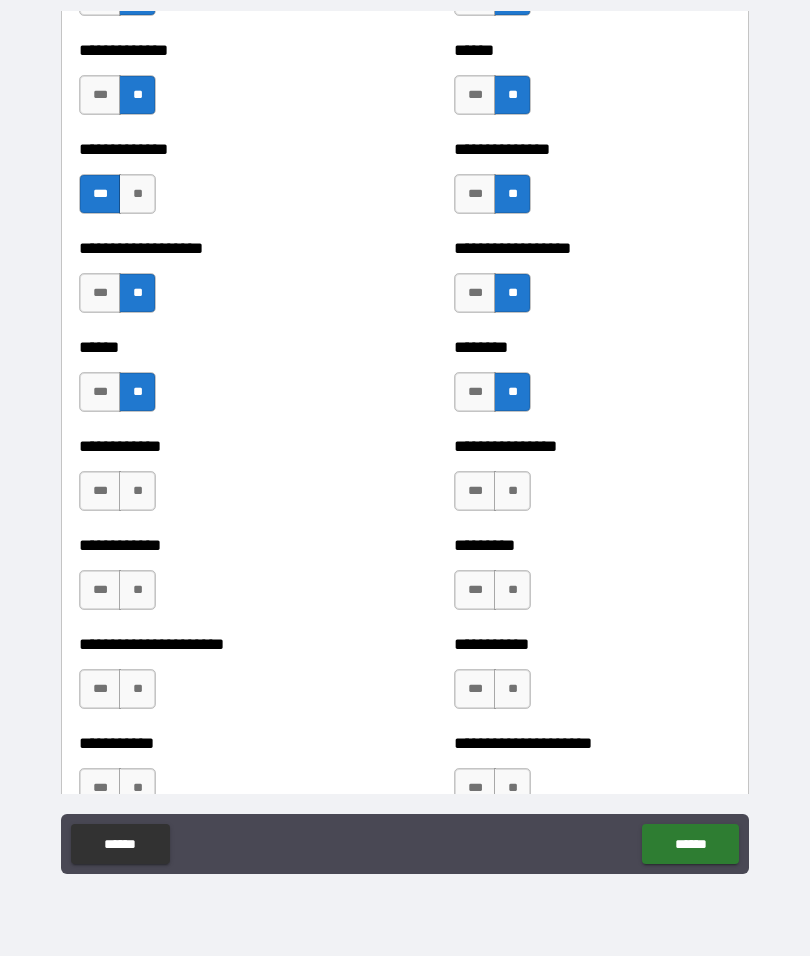 click on "**" at bounding box center [512, 491] 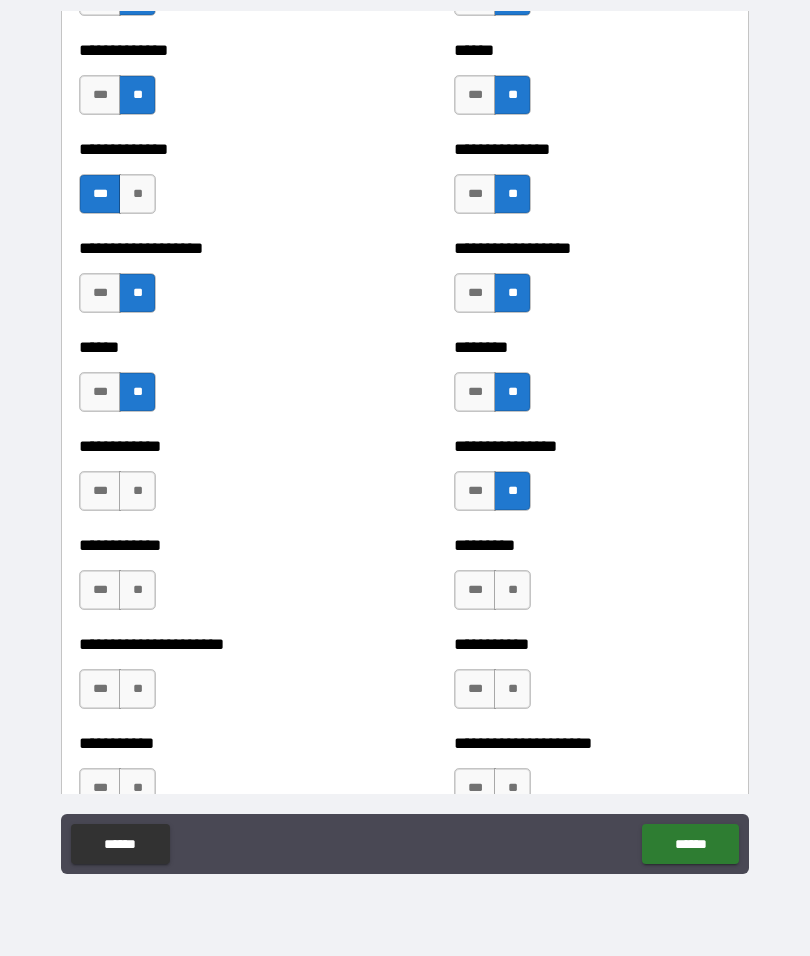 click on "**" at bounding box center (512, 590) 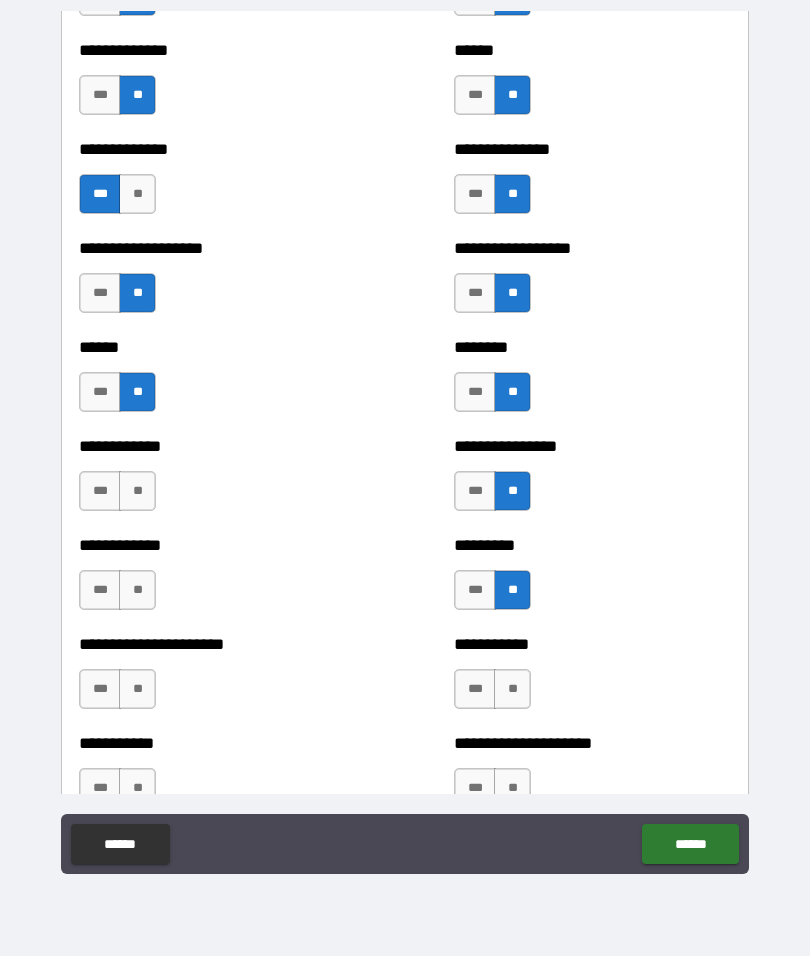 click on "**" at bounding box center [512, 689] 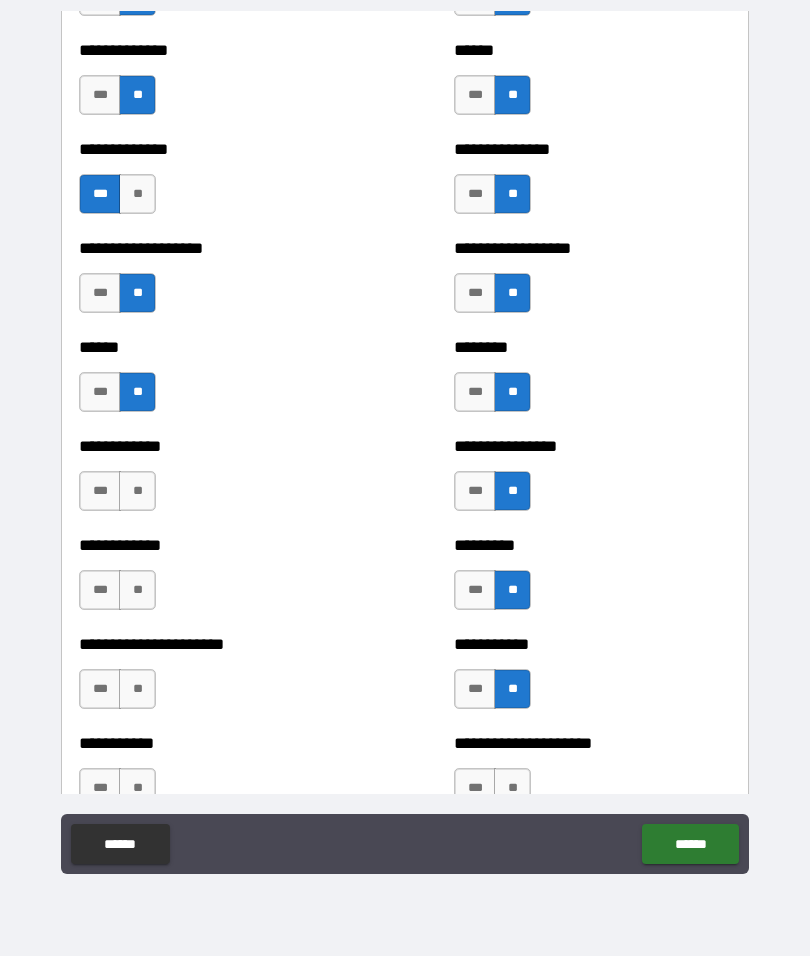 click on "**" at bounding box center (137, 491) 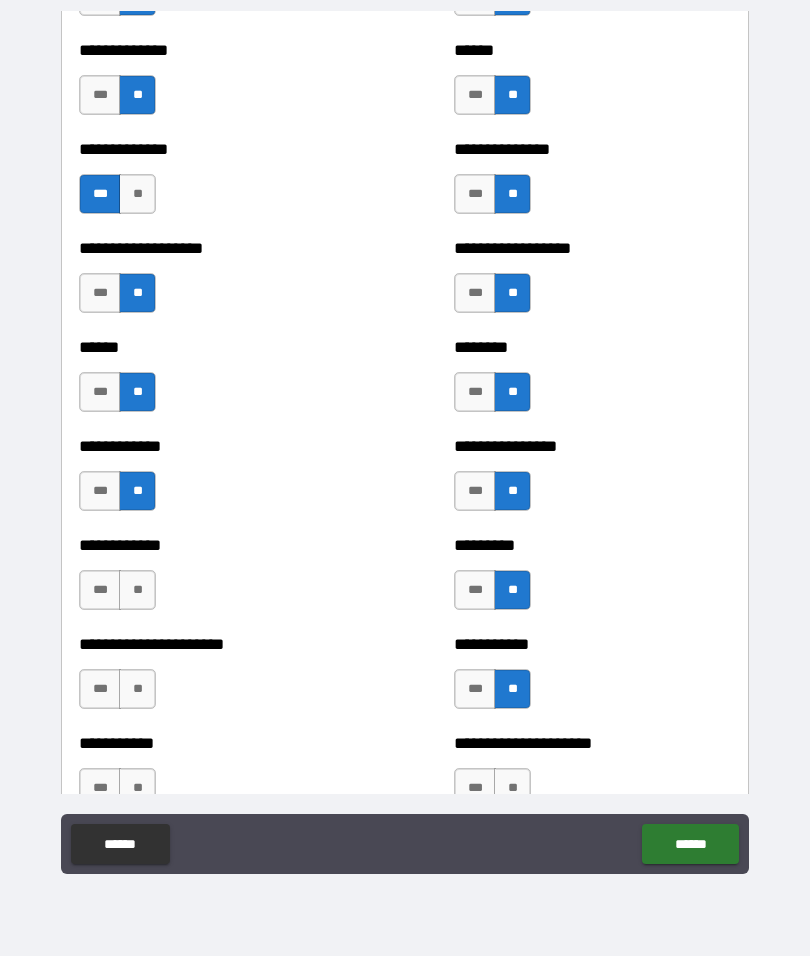 click on "**" at bounding box center [137, 590] 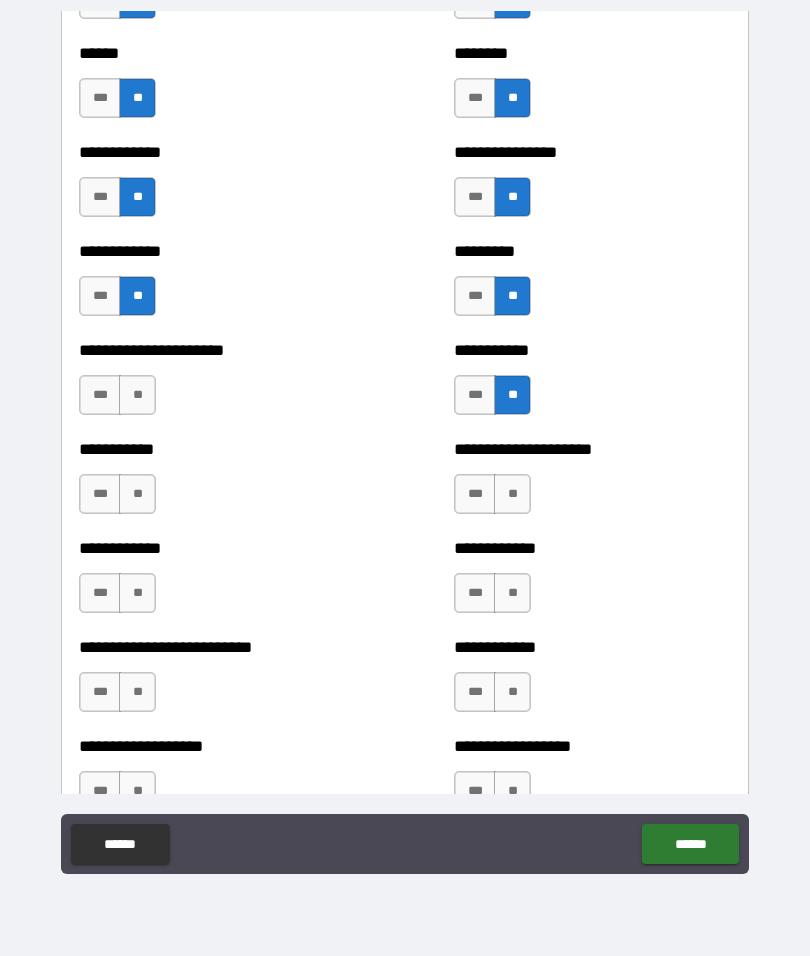 scroll, scrollTop: 5021, scrollLeft: 0, axis: vertical 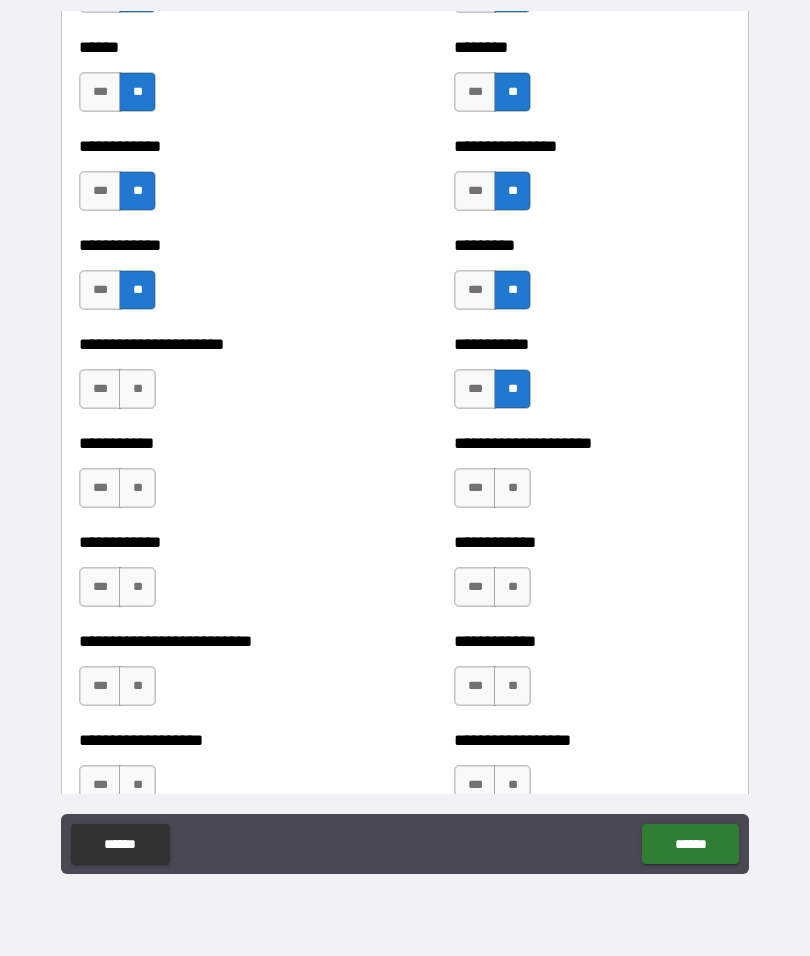 click on "**" at bounding box center (137, 389) 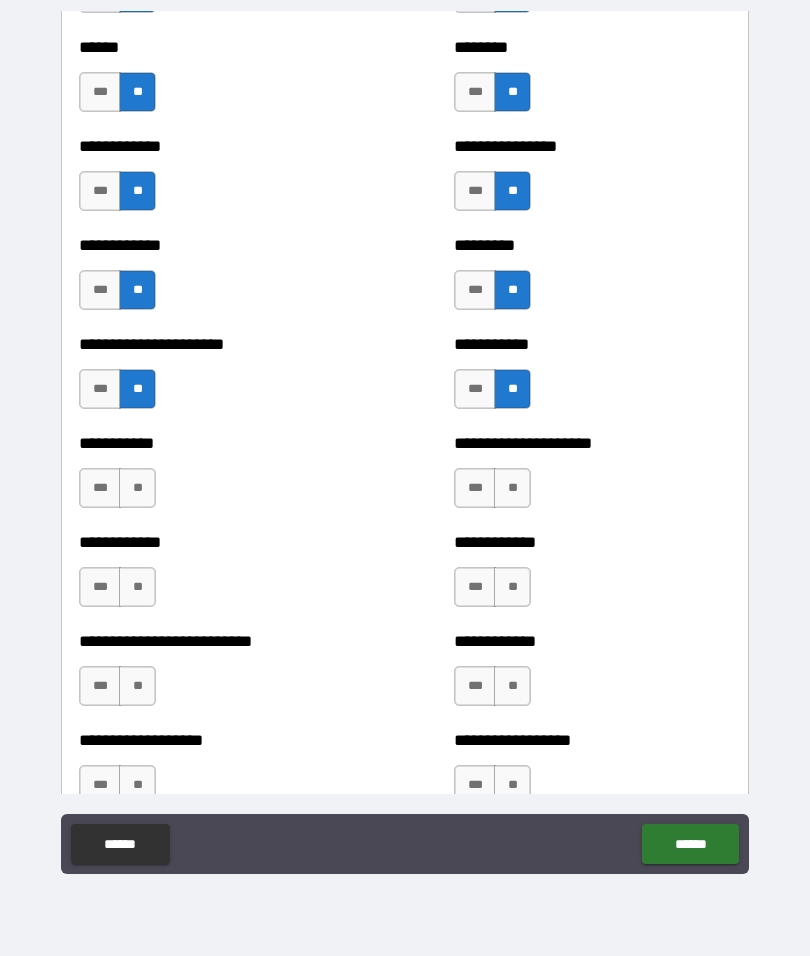 click on "**" at bounding box center (137, 488) 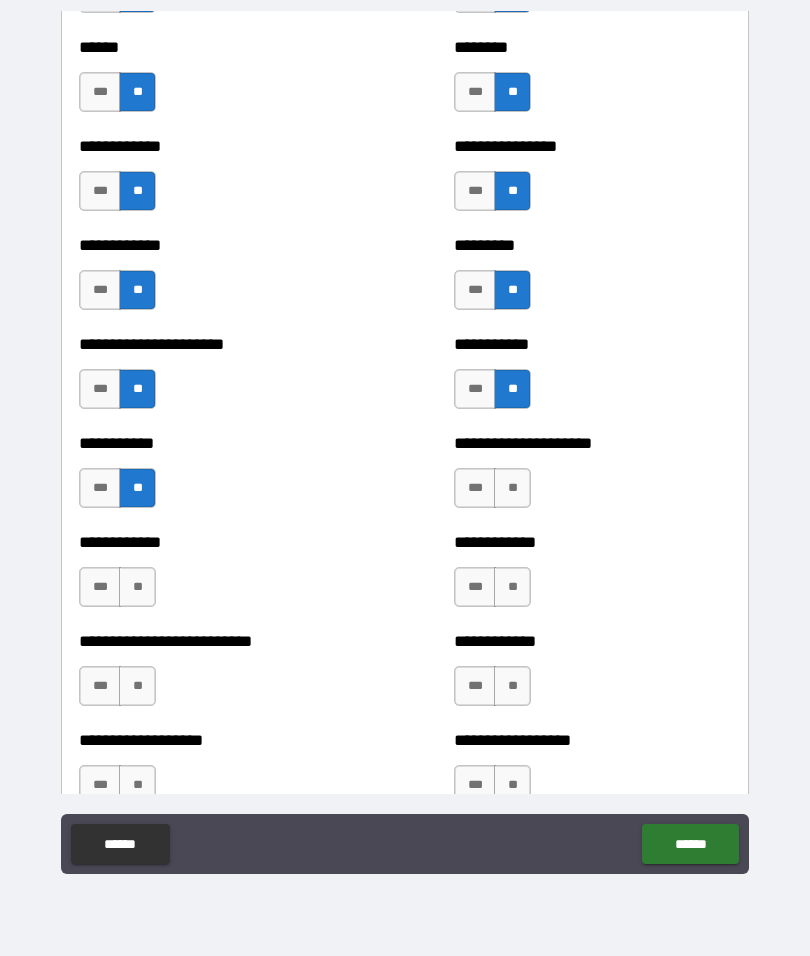 click on "**" at bounding box center [137, 587] 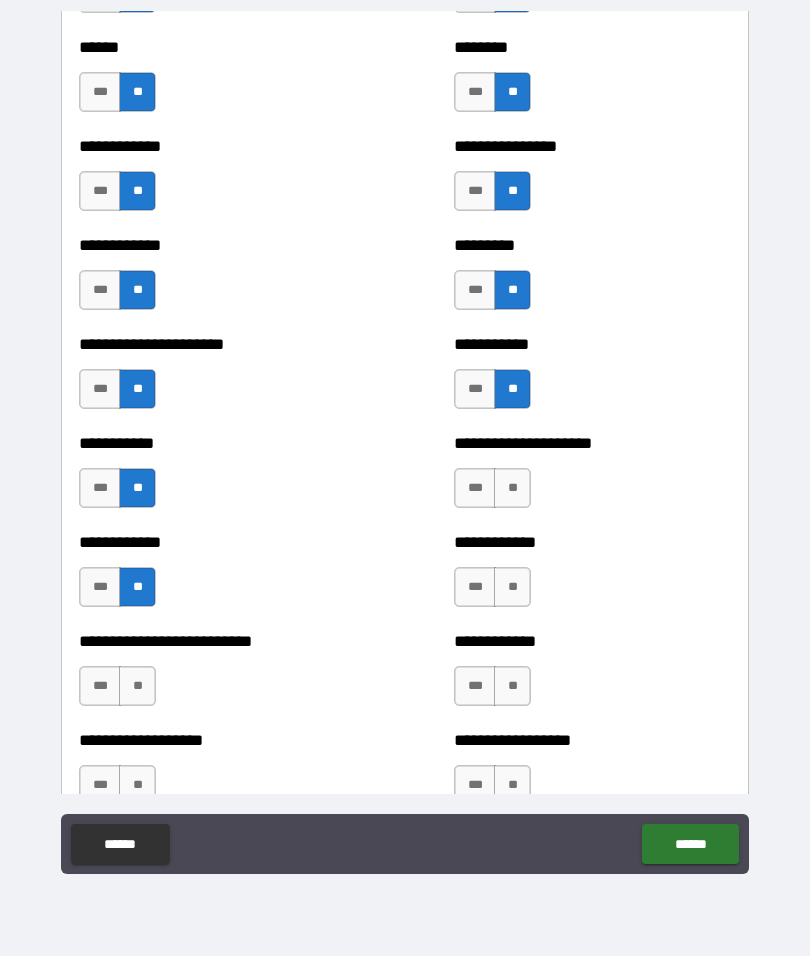 click on "**********" at bounding box center (592, 478) 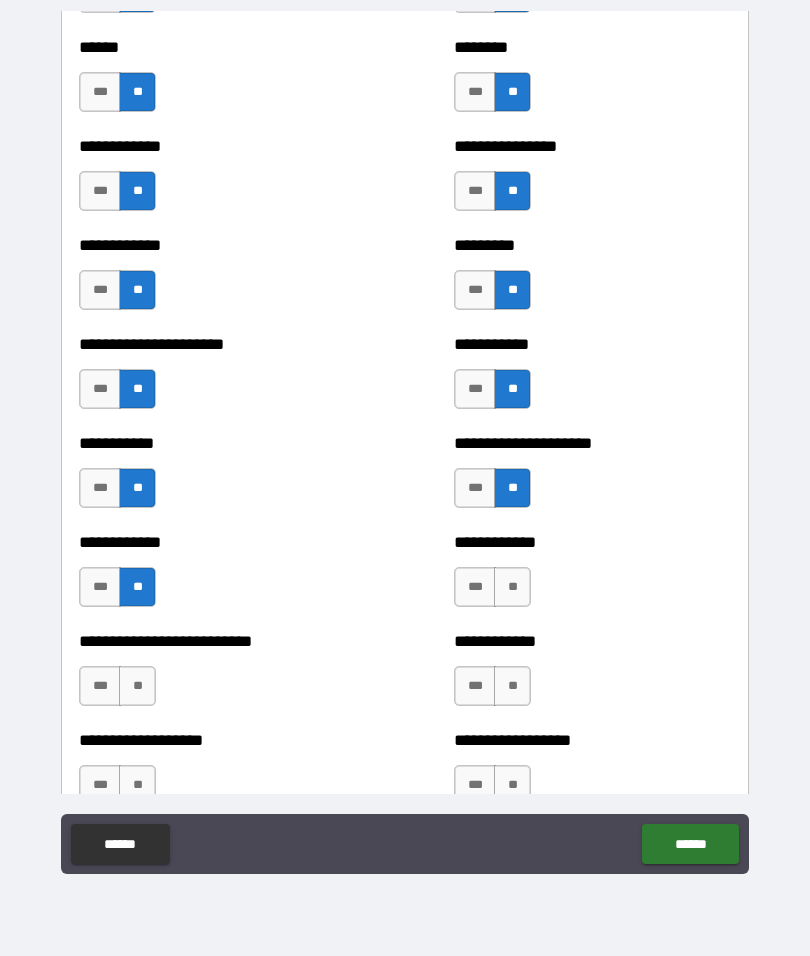click on "**" at bounding box center [512, 587] 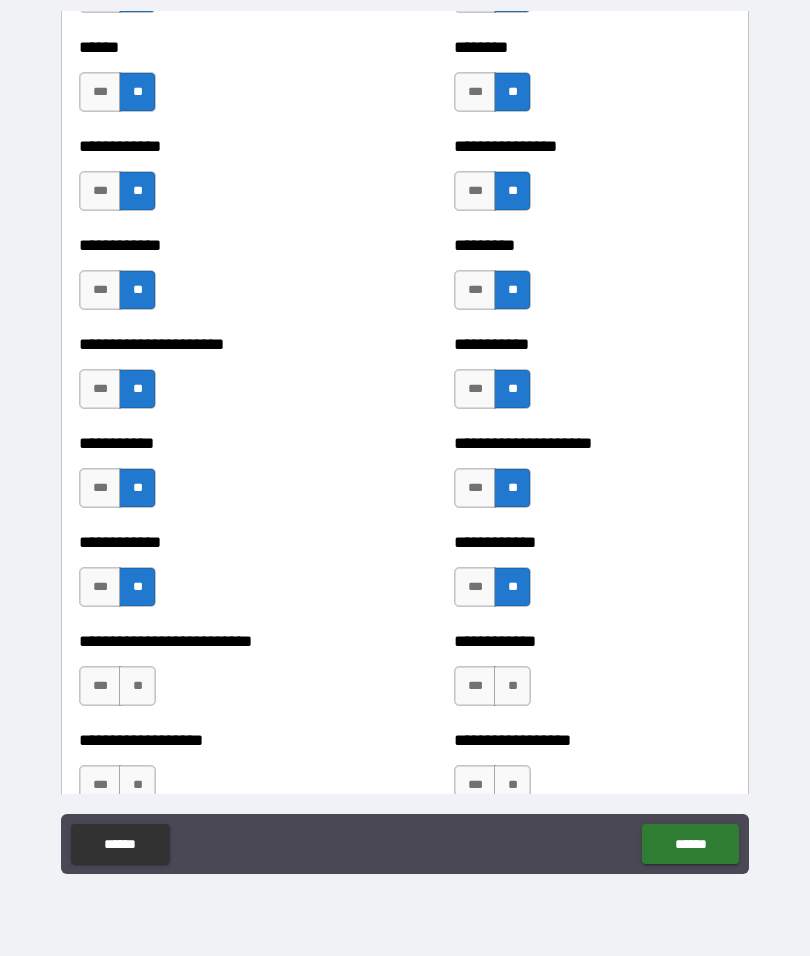click on "**" at bounding box center [512, 686] 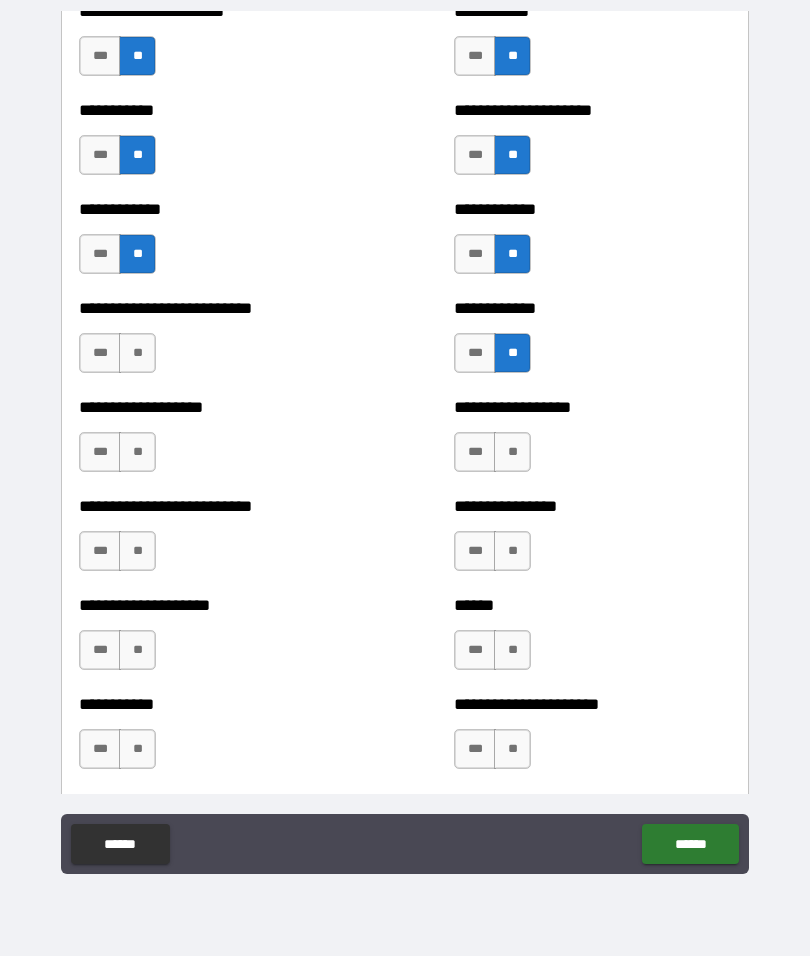 scroll, scrollTop: 5358, scrollLeft: 0, axis: vertical 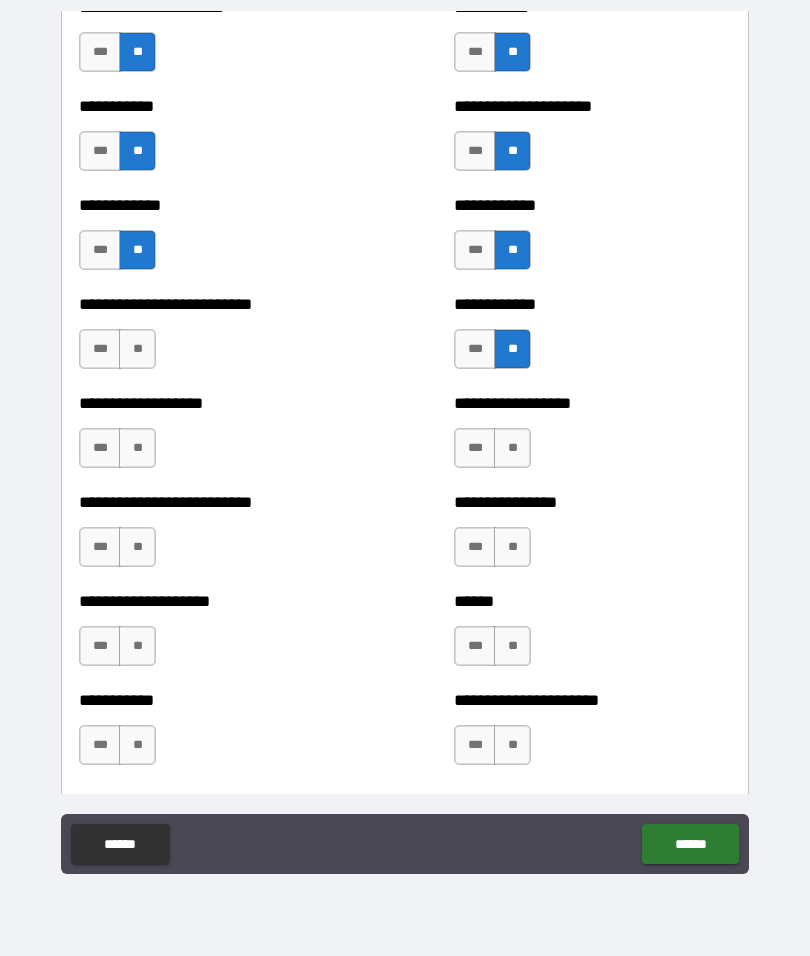 click on "**" at bounding box center [137, 349] 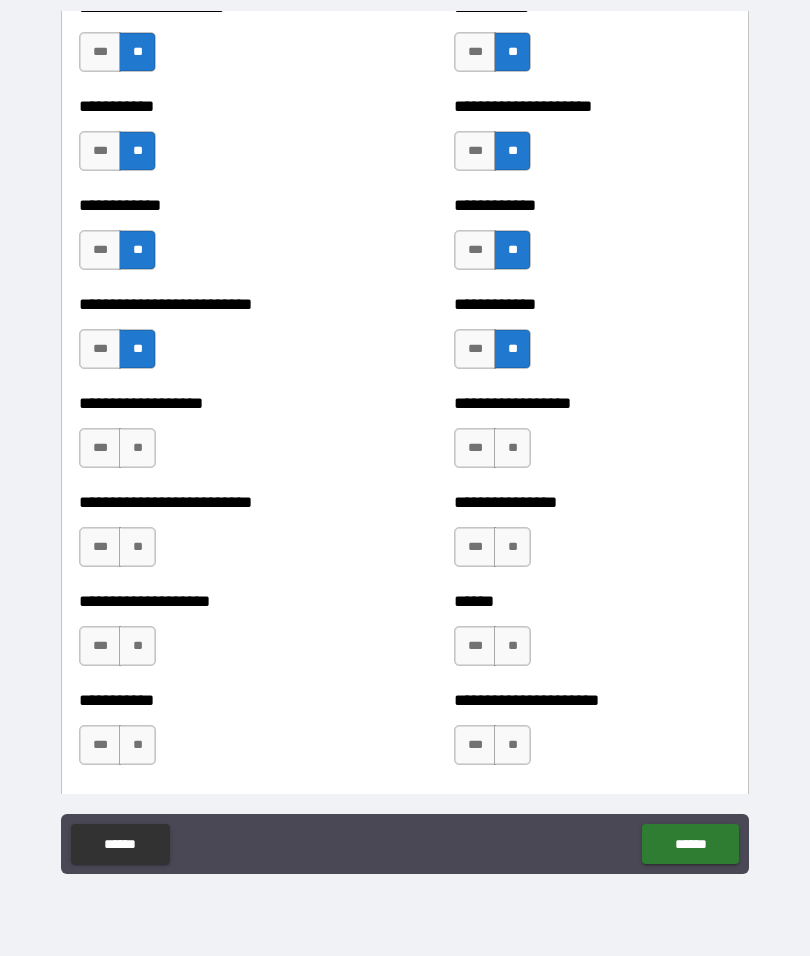 click on "**" at bounding box center (137, 448) 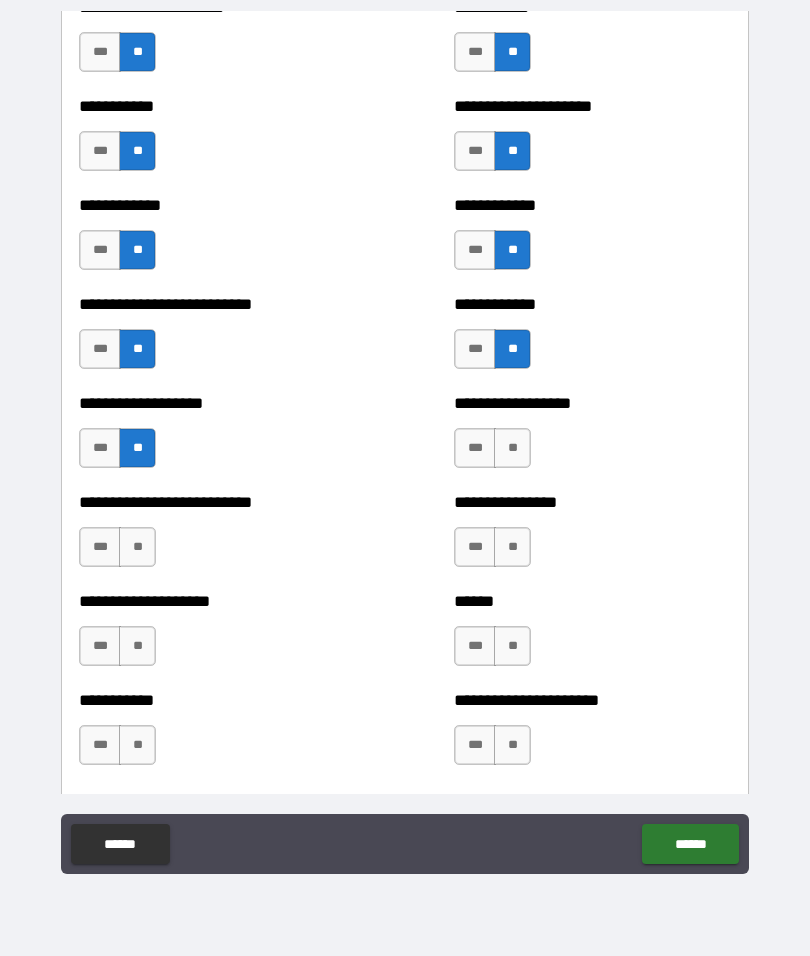 click on "**" at bounding box center [137, 547] 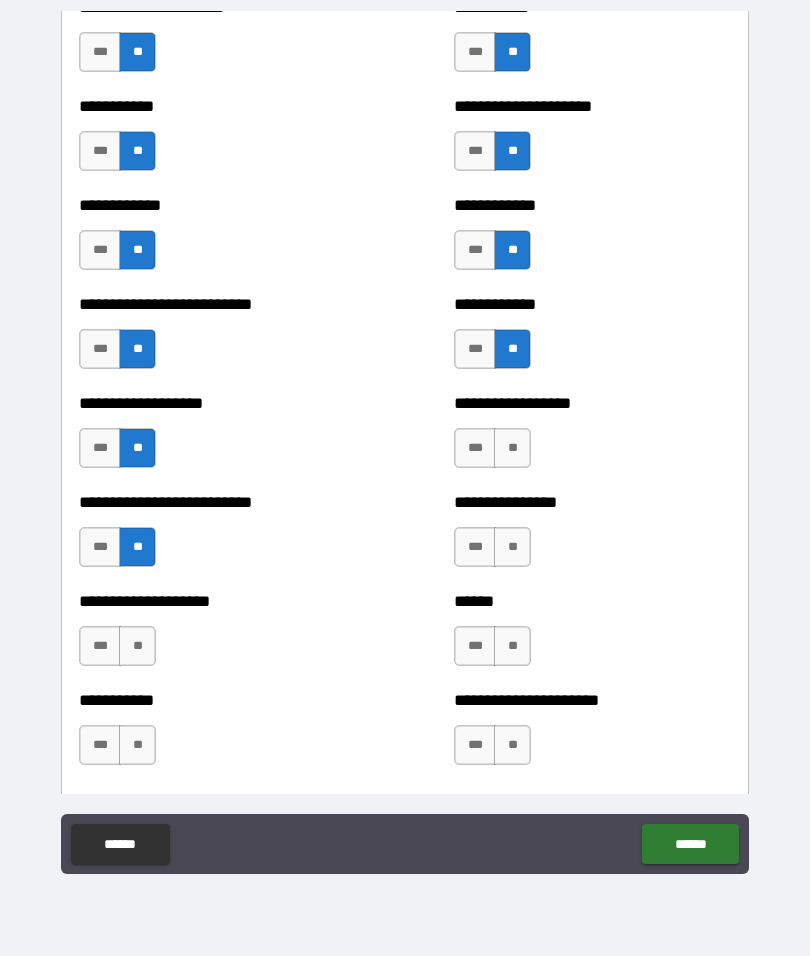 click on "**" at bounding box center [512, 448] 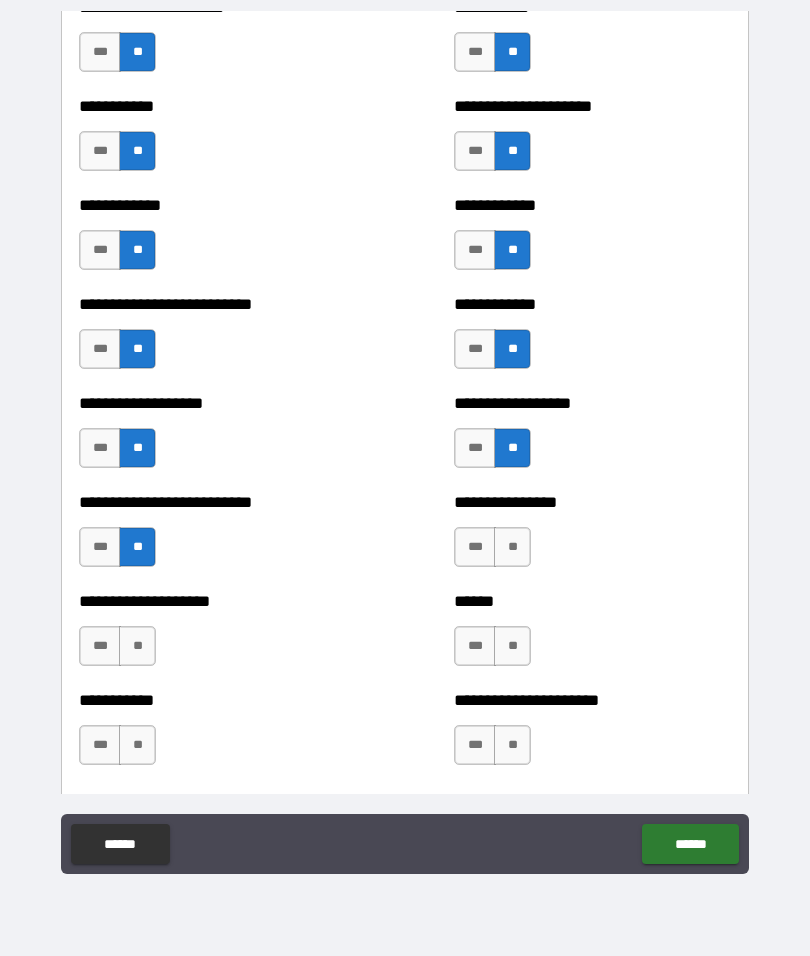 click on "**" at bounding box center (512, 547) 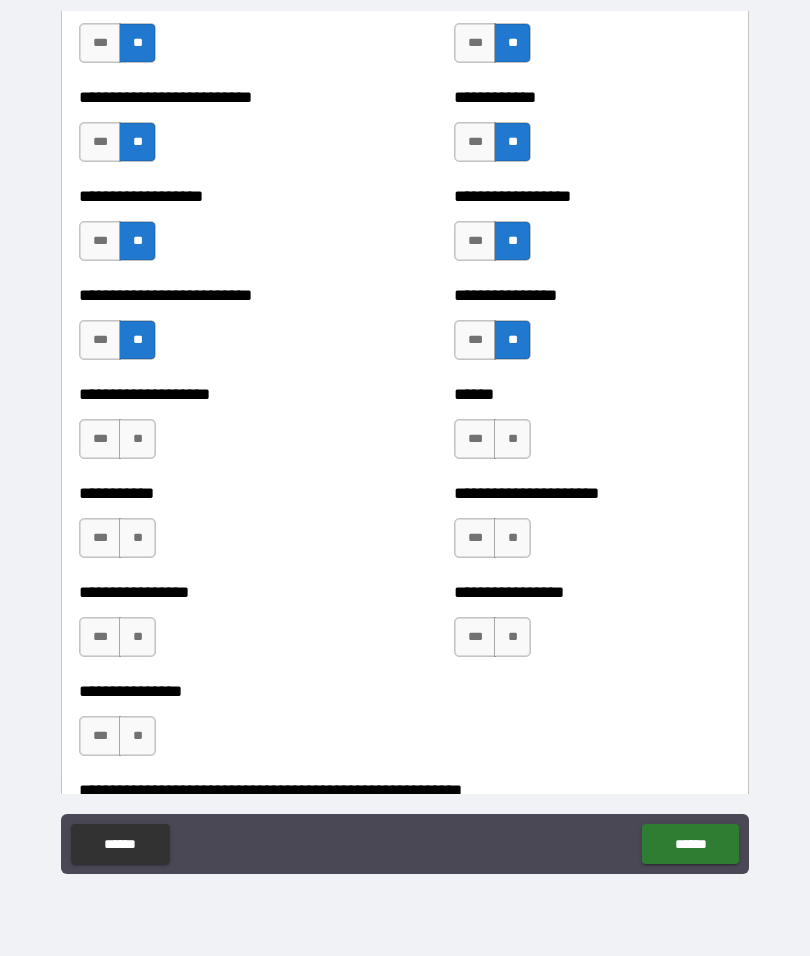 scroll, scrollTop: 5566, scrollLeft: 0, axis: vertical 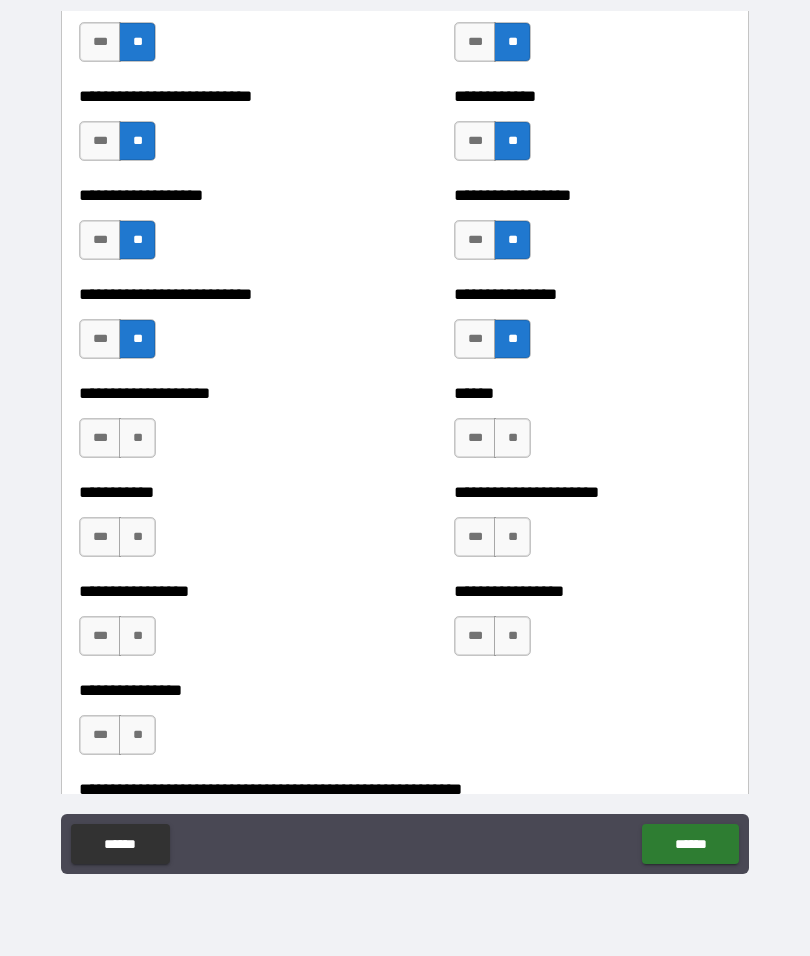 click on "**" at bounding box center (512, 438) 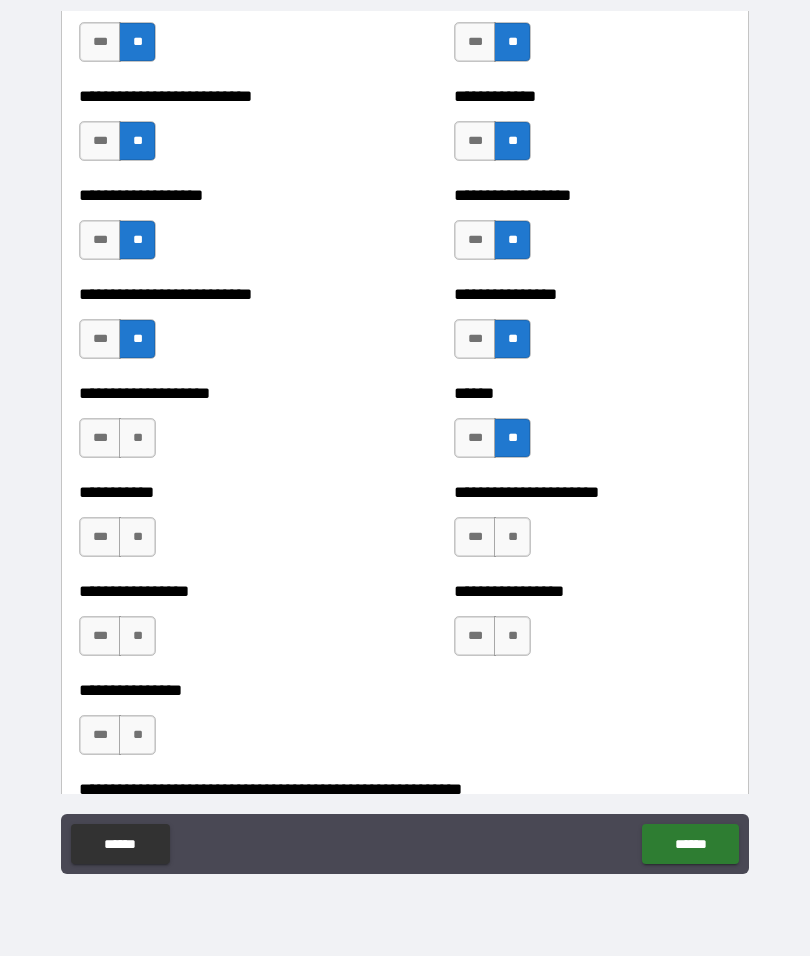 click on "**" at bounding box center [512, 537] 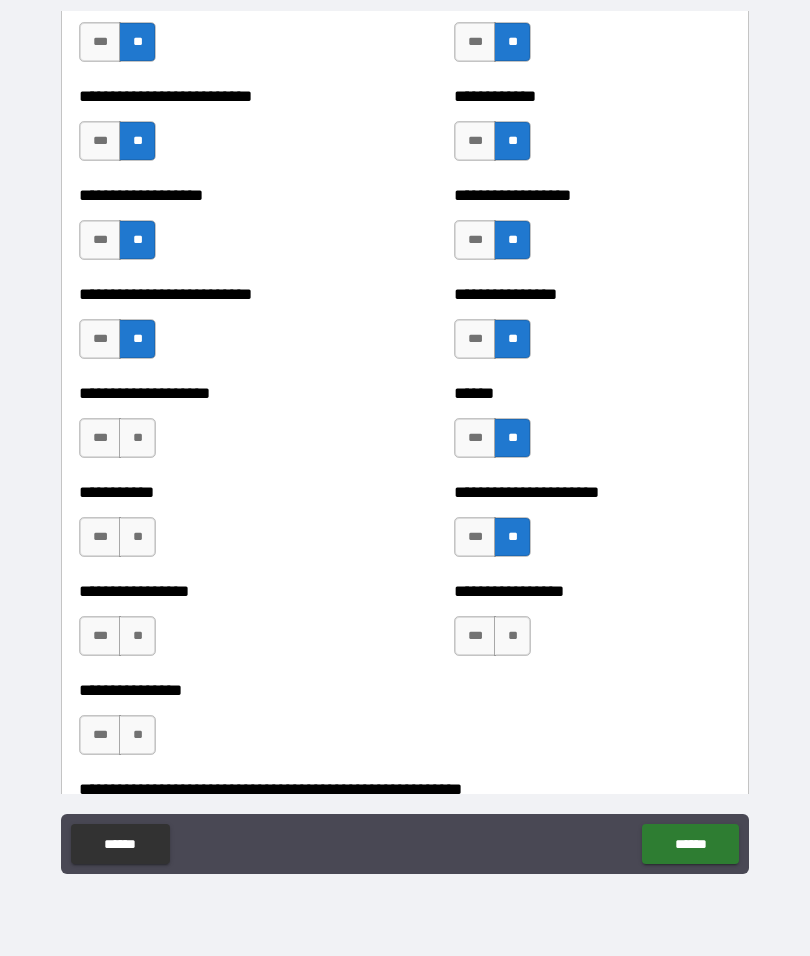 click on "**" at bounding box center [512, 636] 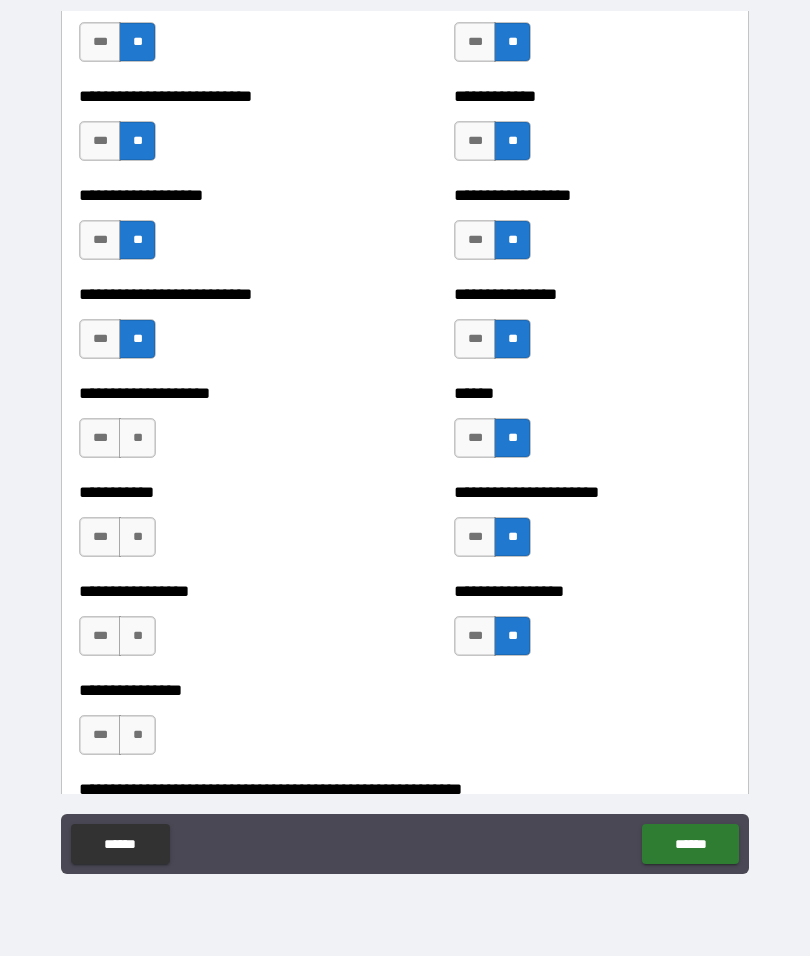click on "**" at bounding box center [137, 735] 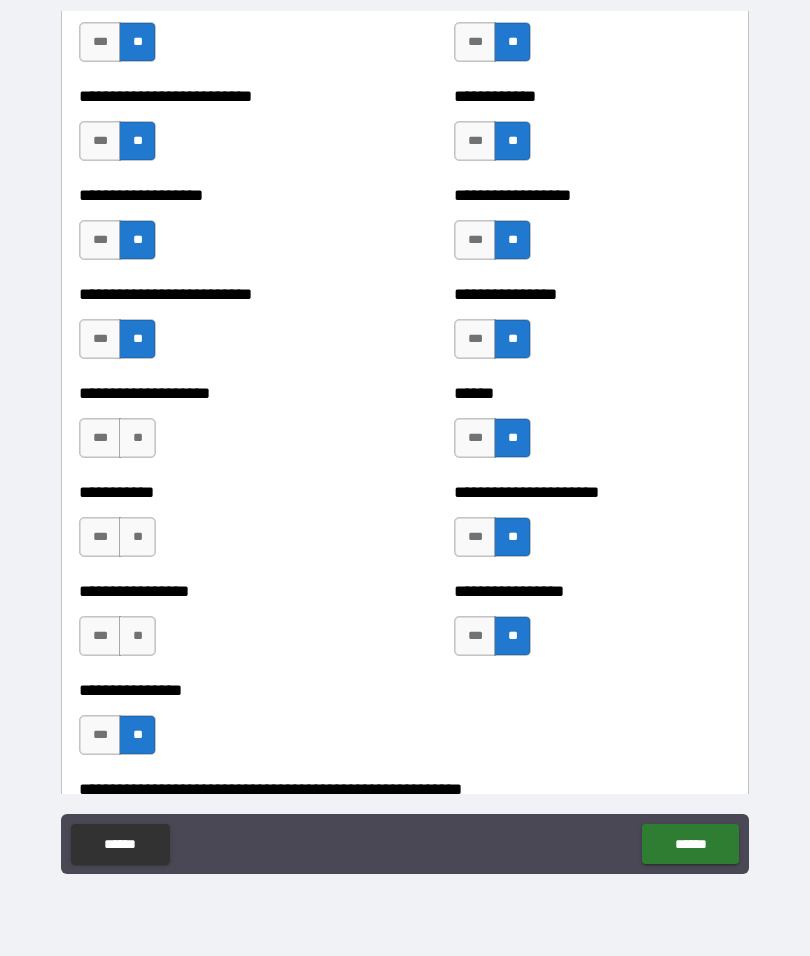 click on "**" at bounding box center [137, 636] 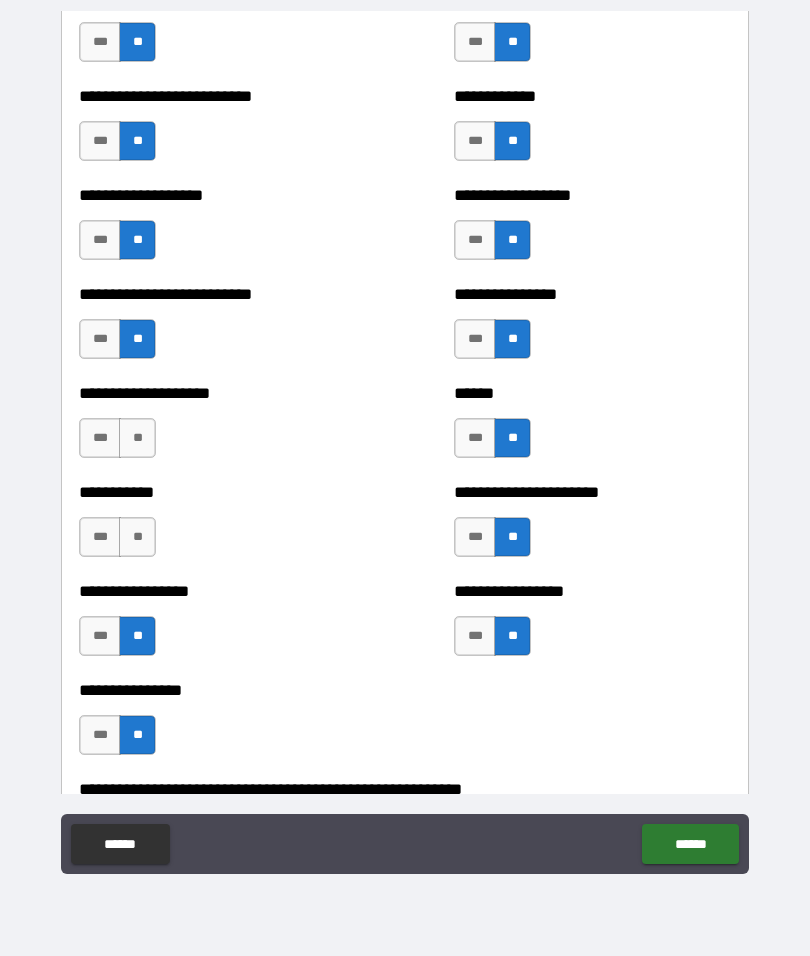 click on "**" at bounding box center (137, 537) 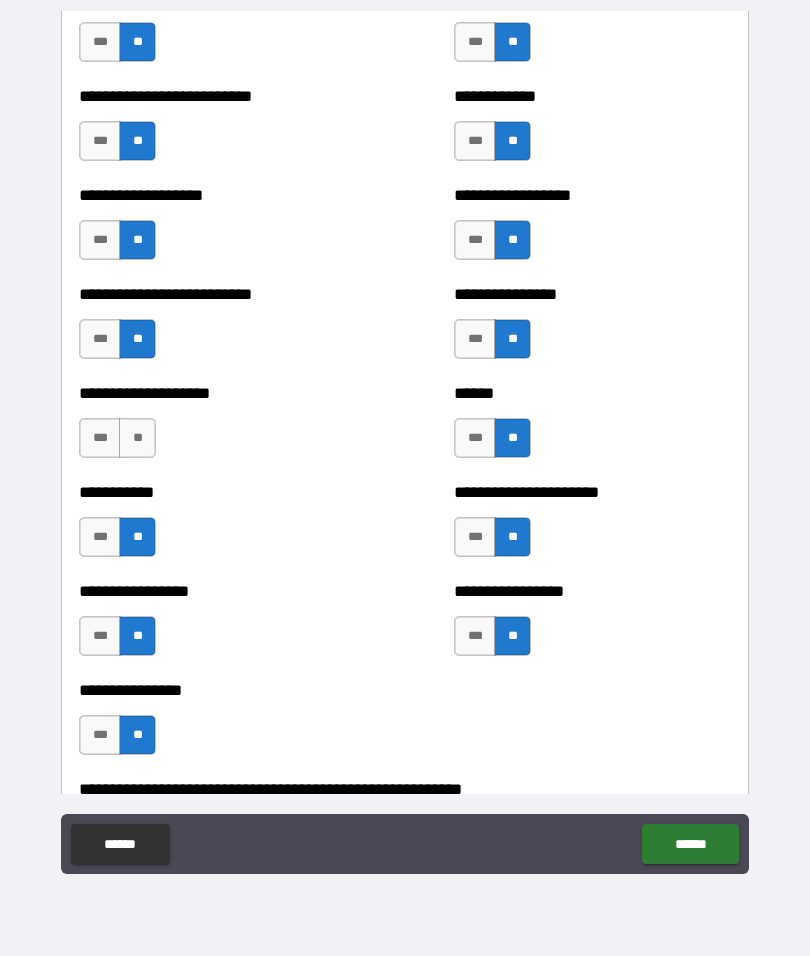click on "**" at bounding box center (137, 438) 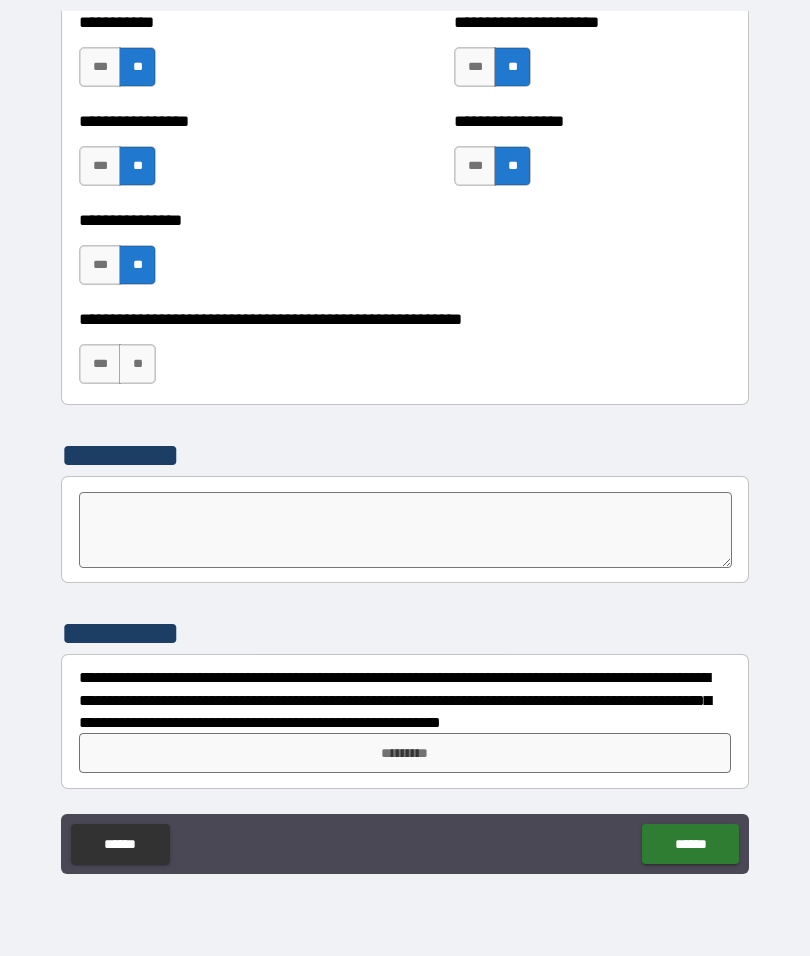 scroll, scrollTop: 6036, scrollLeft: 0, axis: vertical 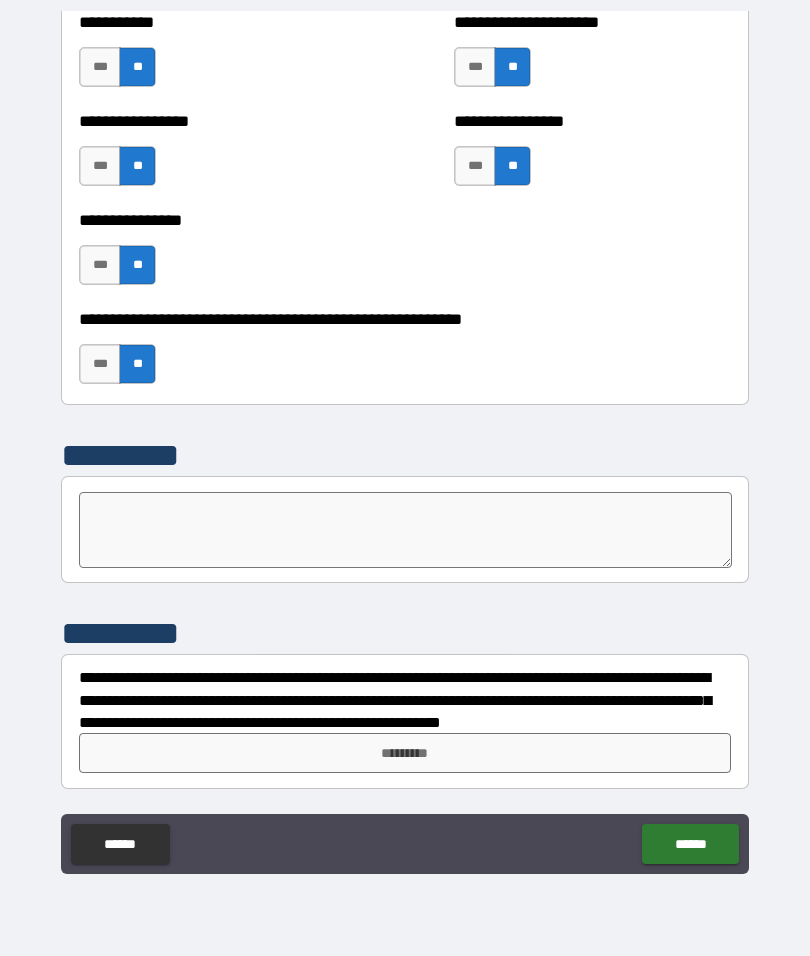 click on "*********" at bounding box center [405, 753] 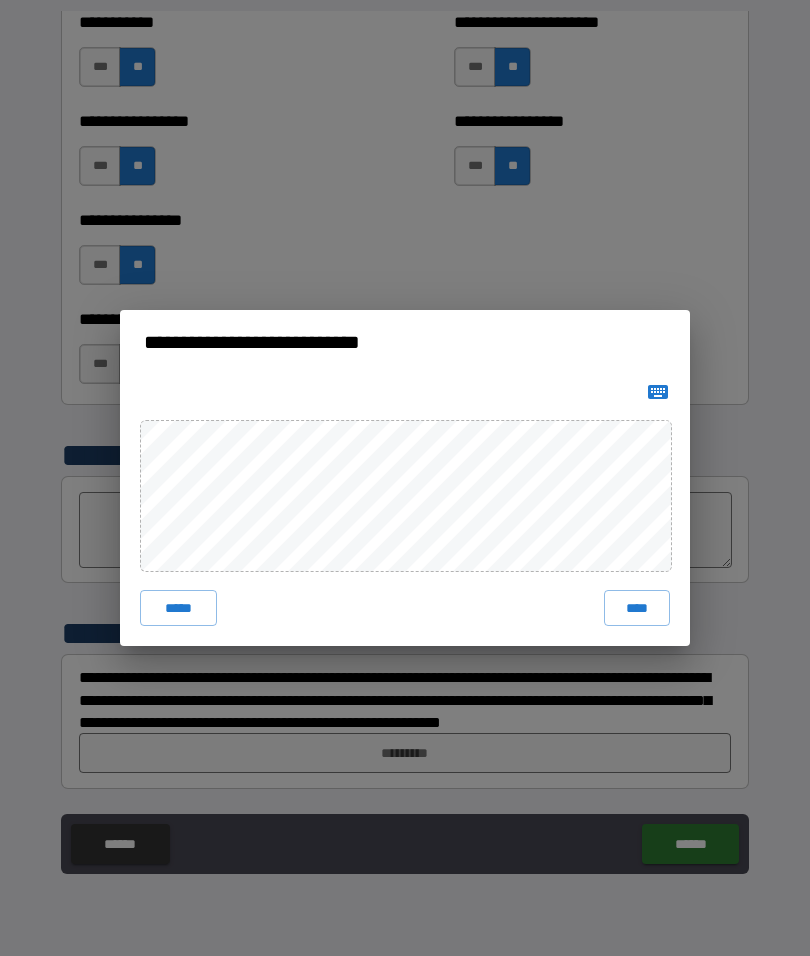 click on "****" at bounding box center (637, 608) 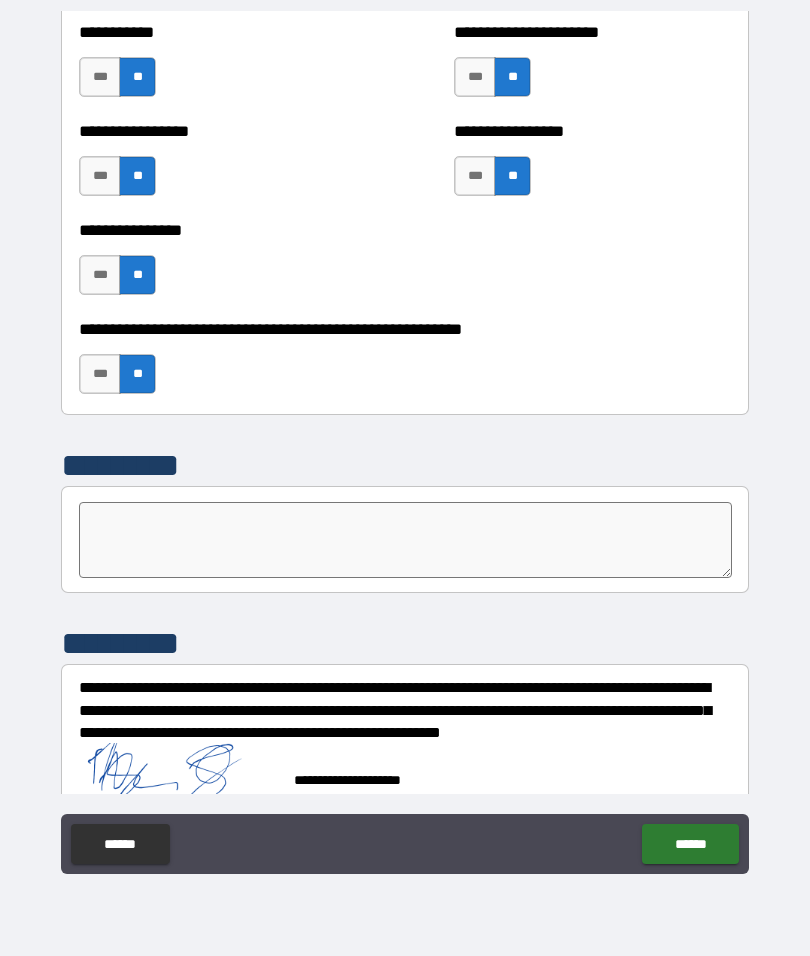 click on "******" at bounding box center [690, 844] 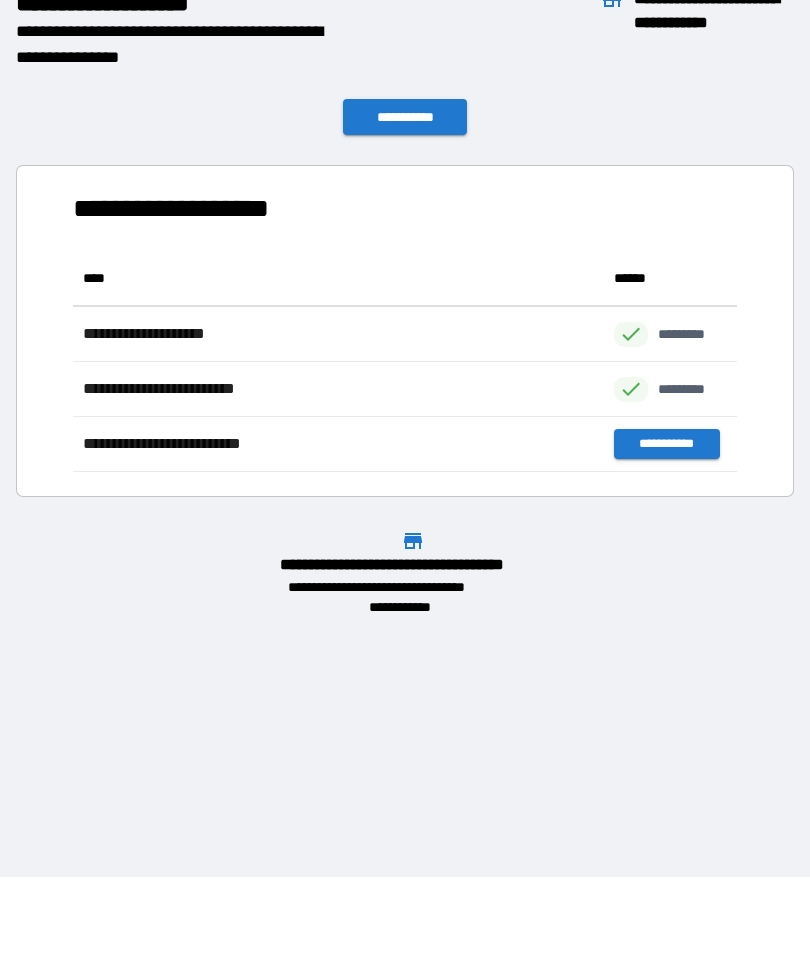 scroll, scrollTop: 1, scrollLeft: 1, axis: both 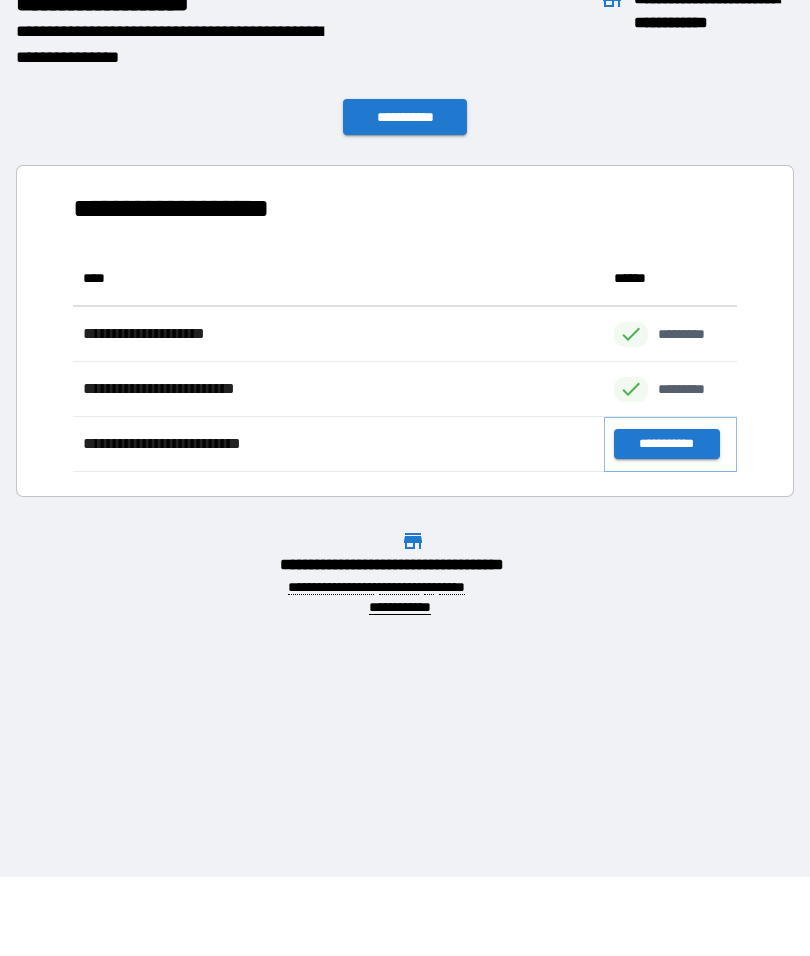 click on "**********" at bounding box center [666, 444] 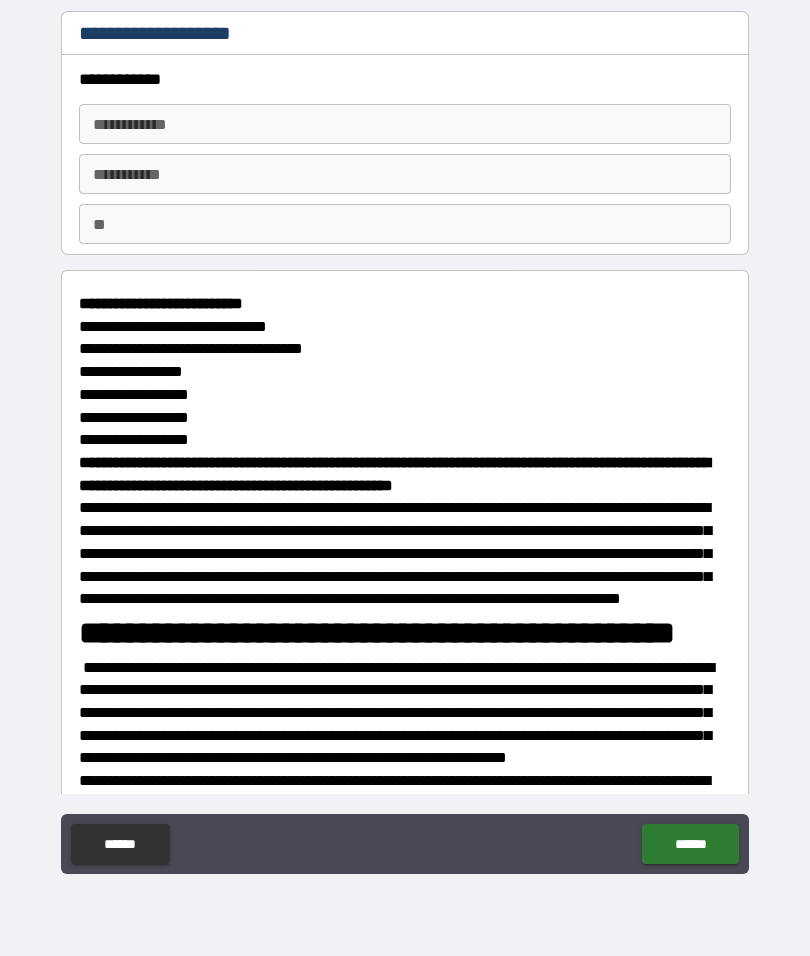 type on "*" 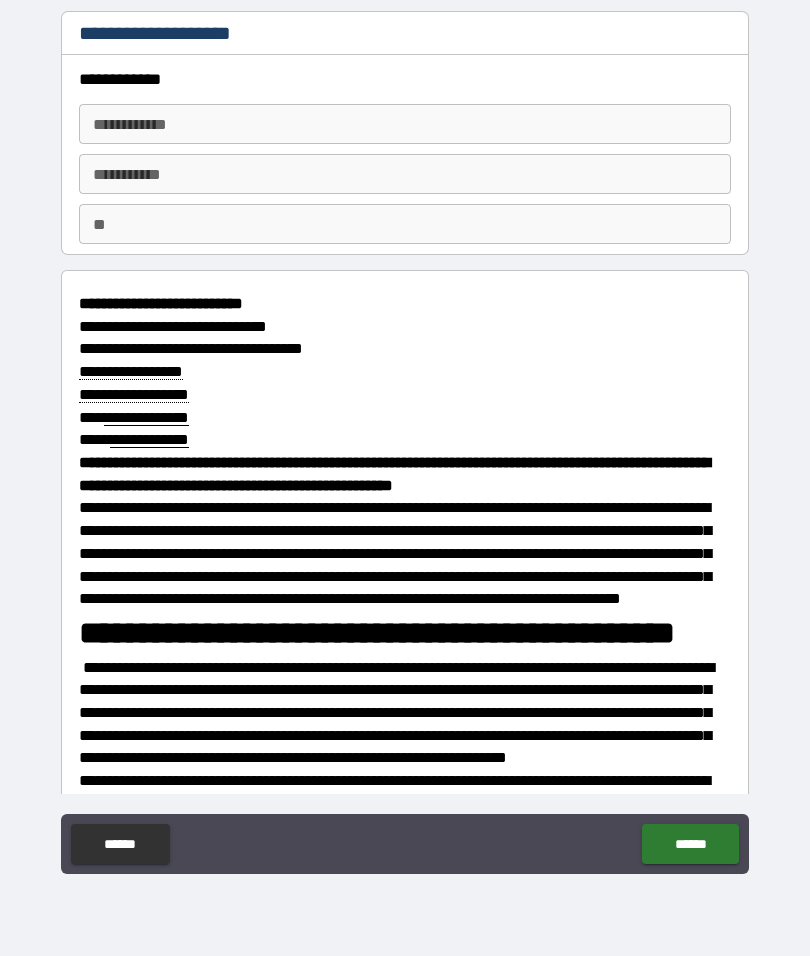 click on "**********" at bounding box center [405, 124] 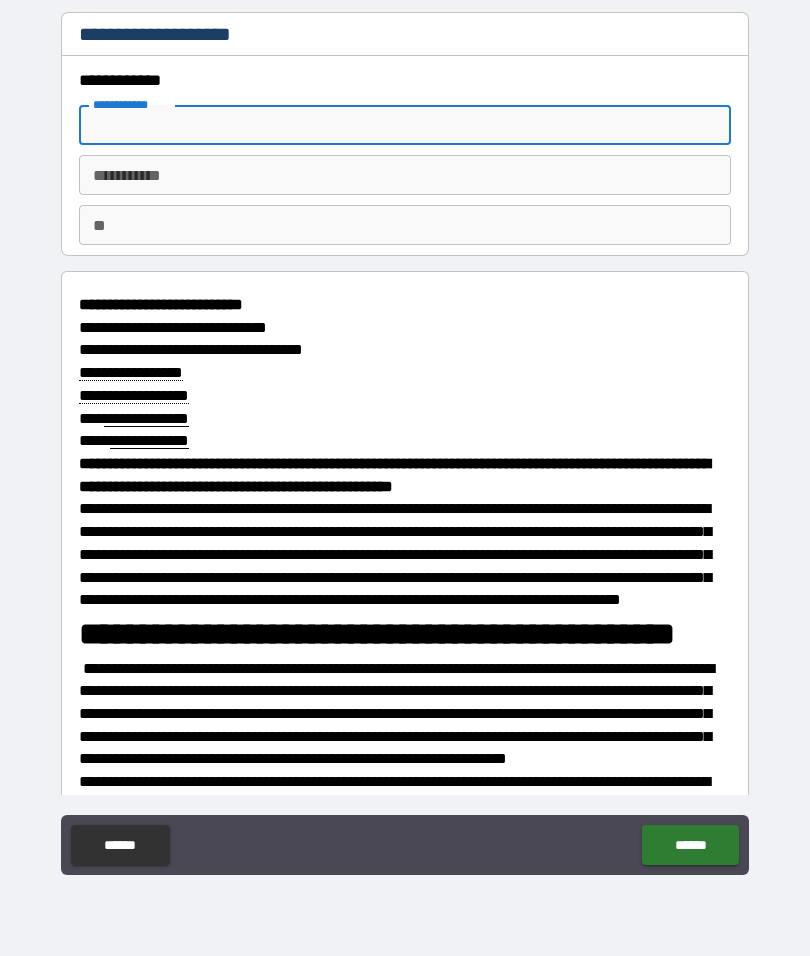 type on "*" 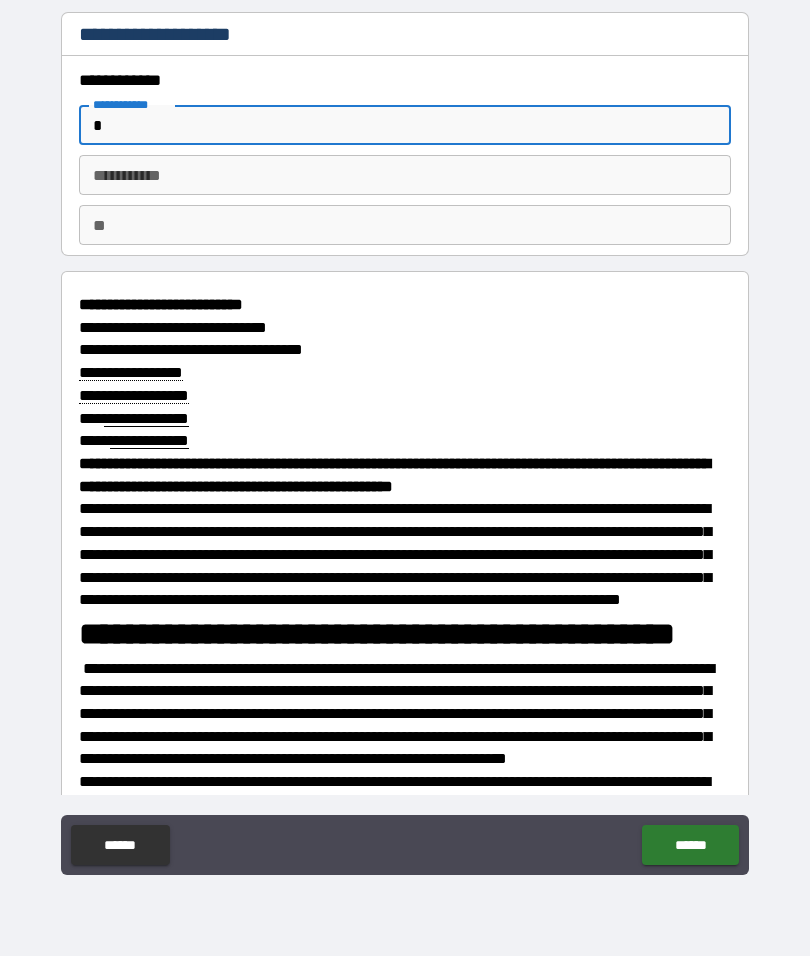 type on "*" 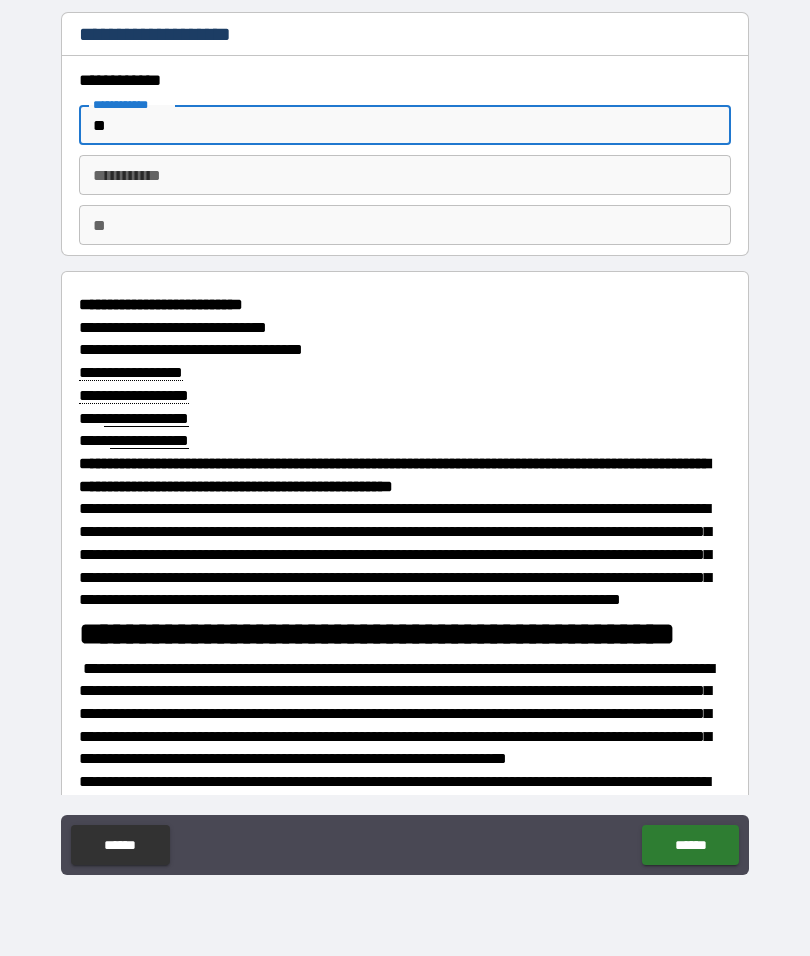 type on "*" 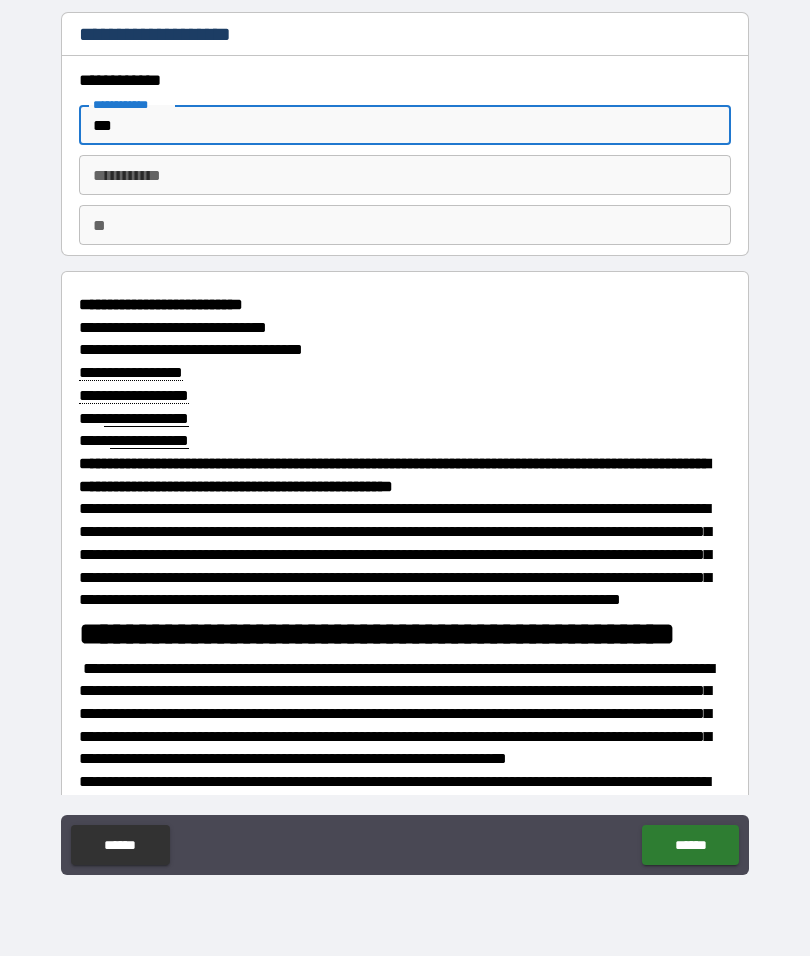 type on "*" 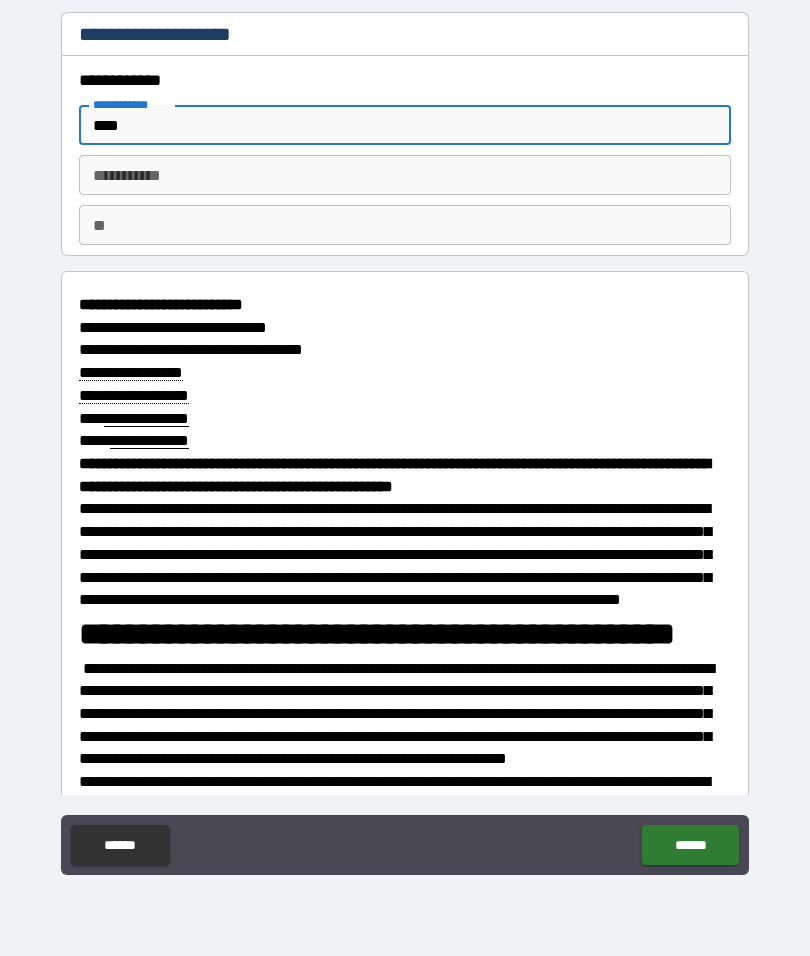 type on "*" 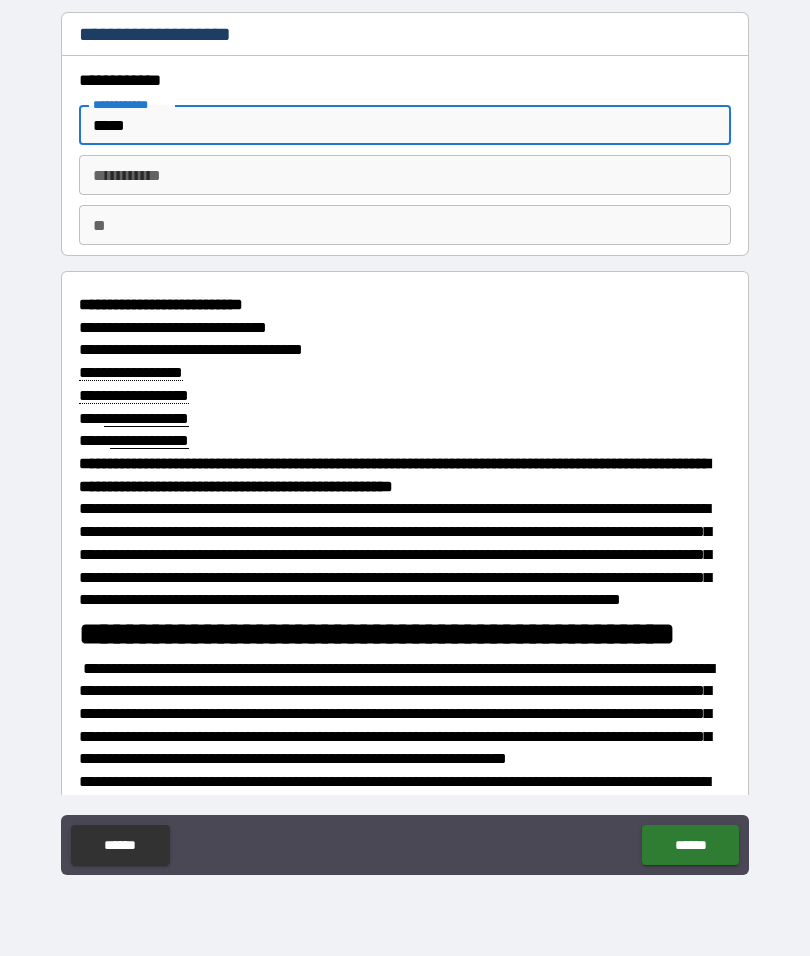 type on "*" 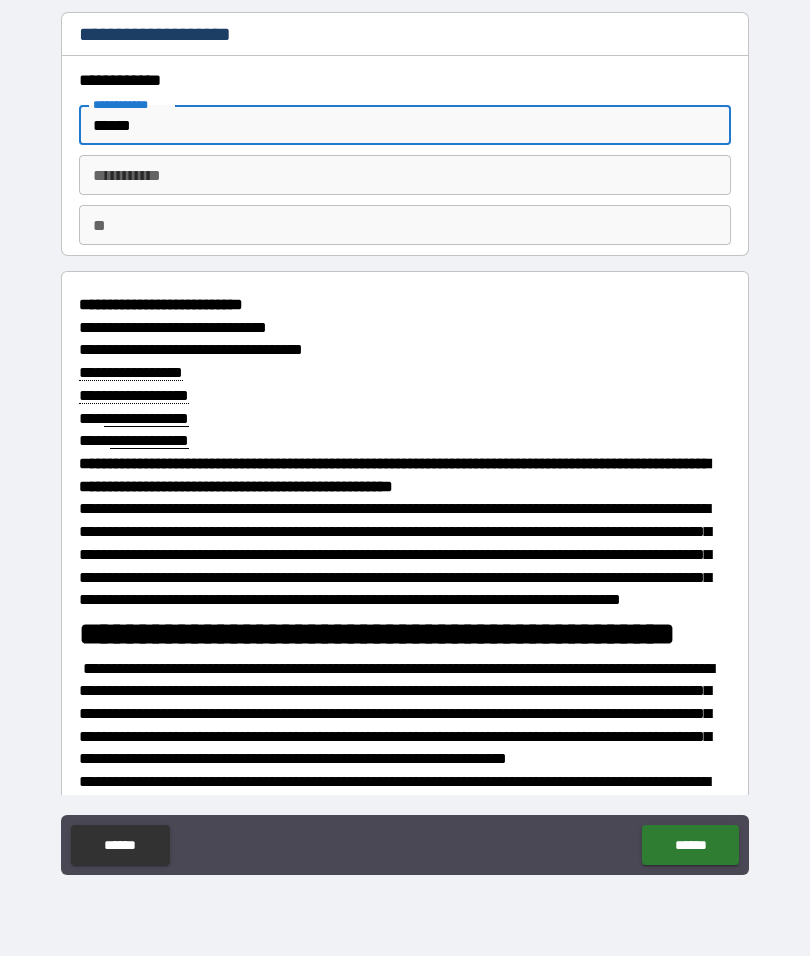 type on "*" 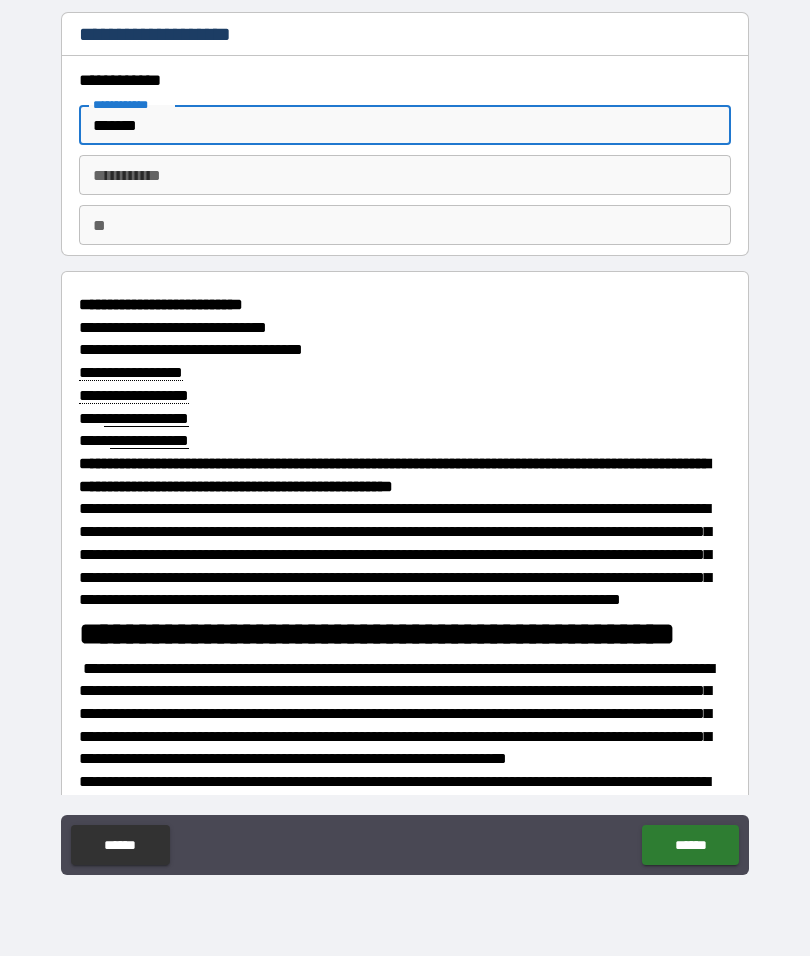 type on "*" 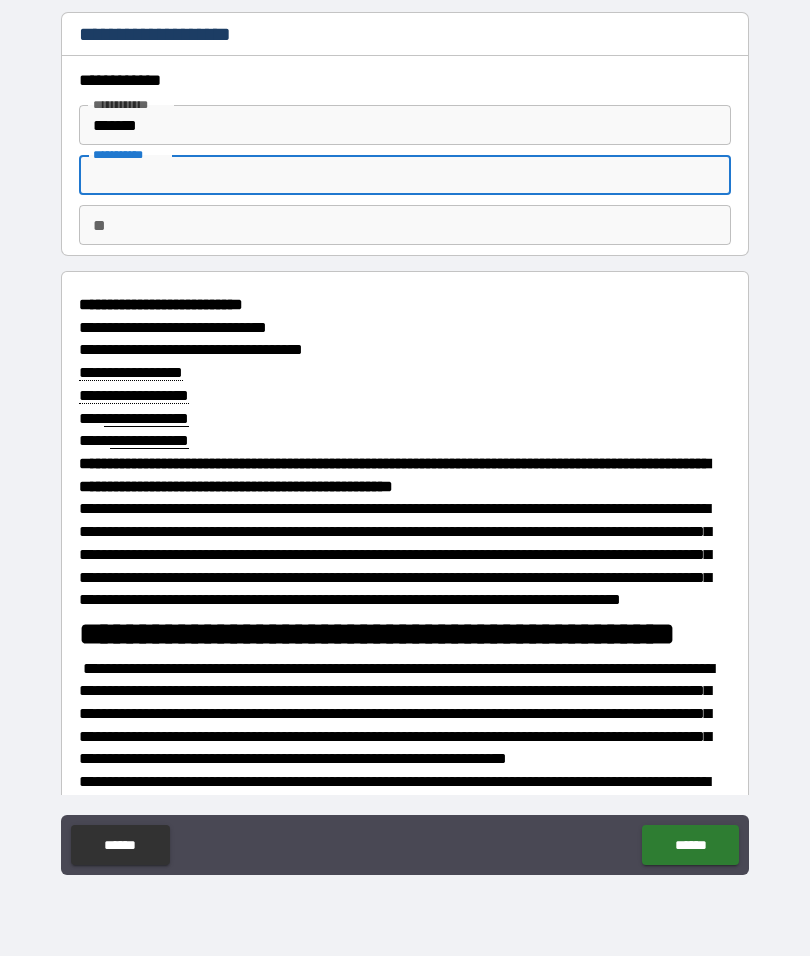 type on "*" 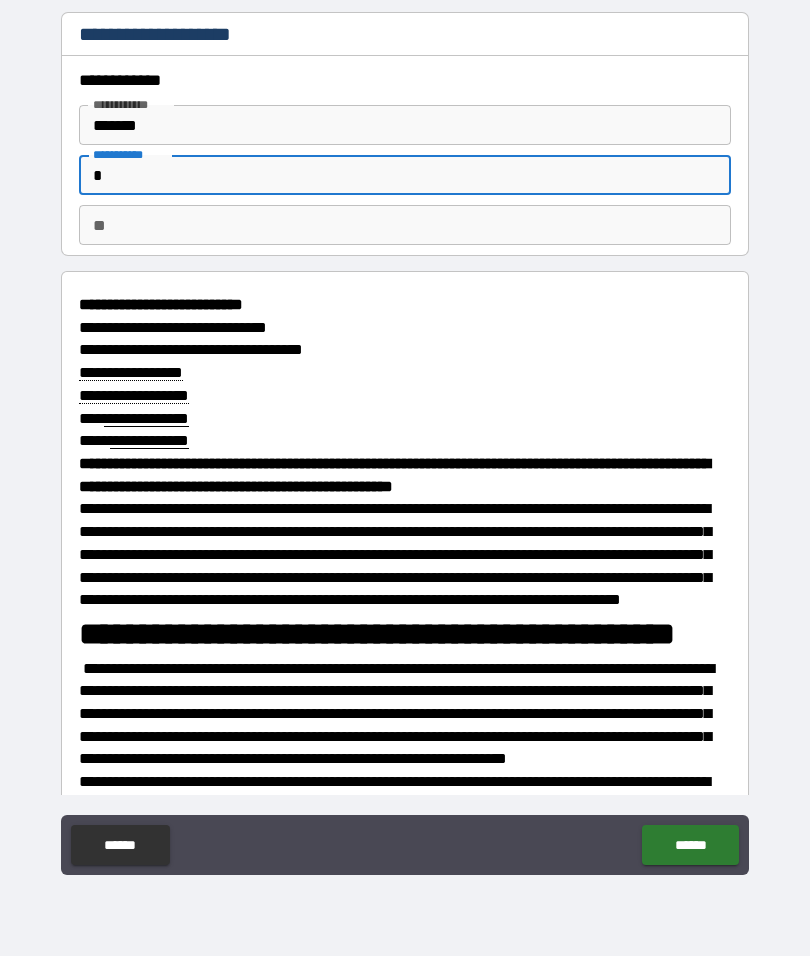 type on "*" 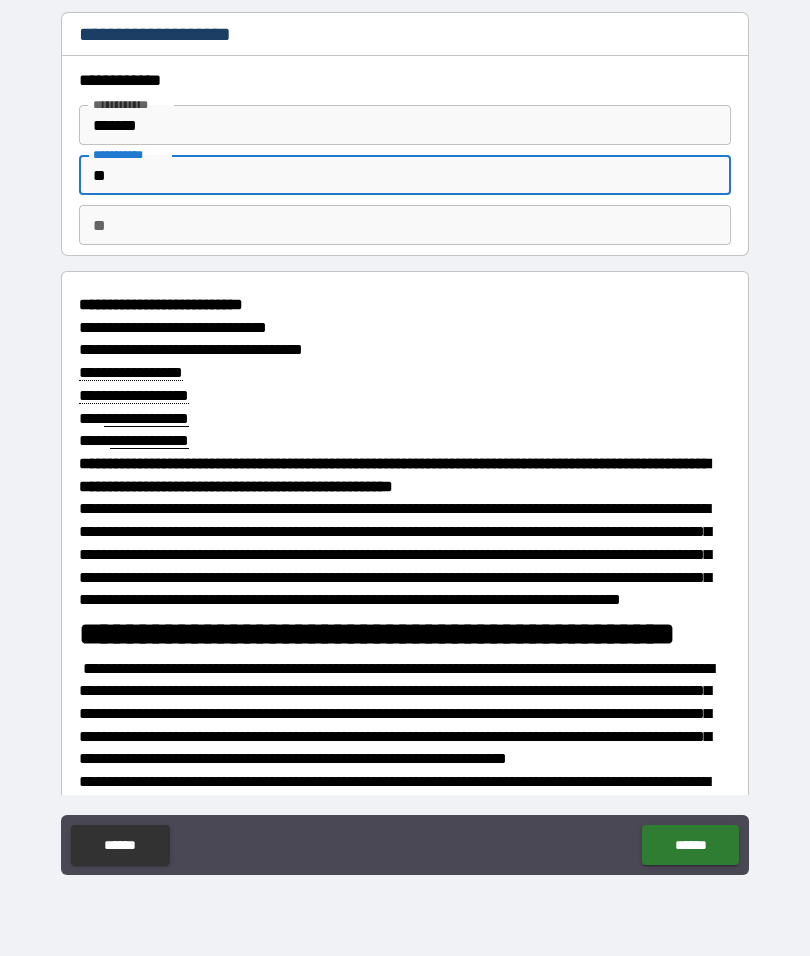type on "*" 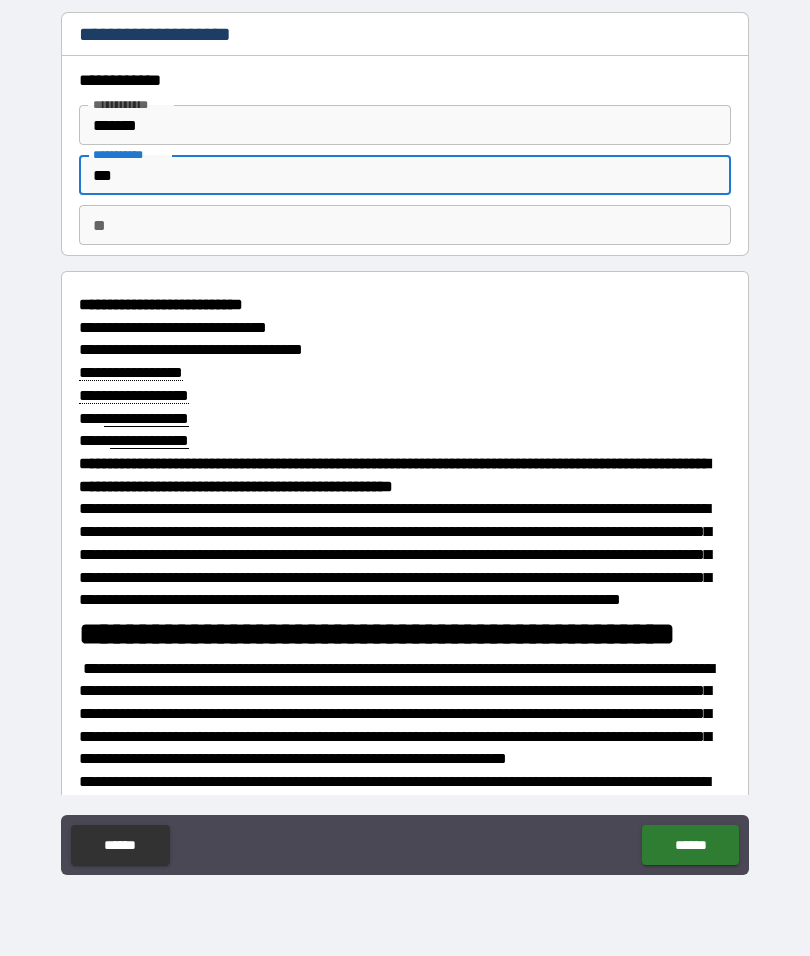 type on "*" 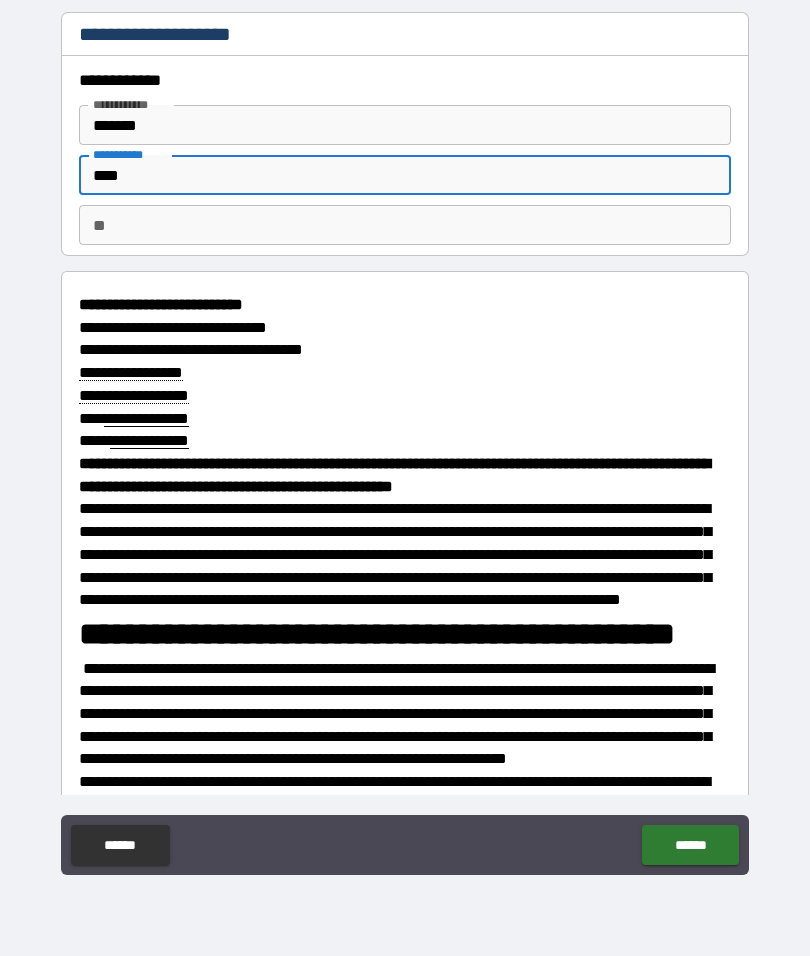 type on "*" 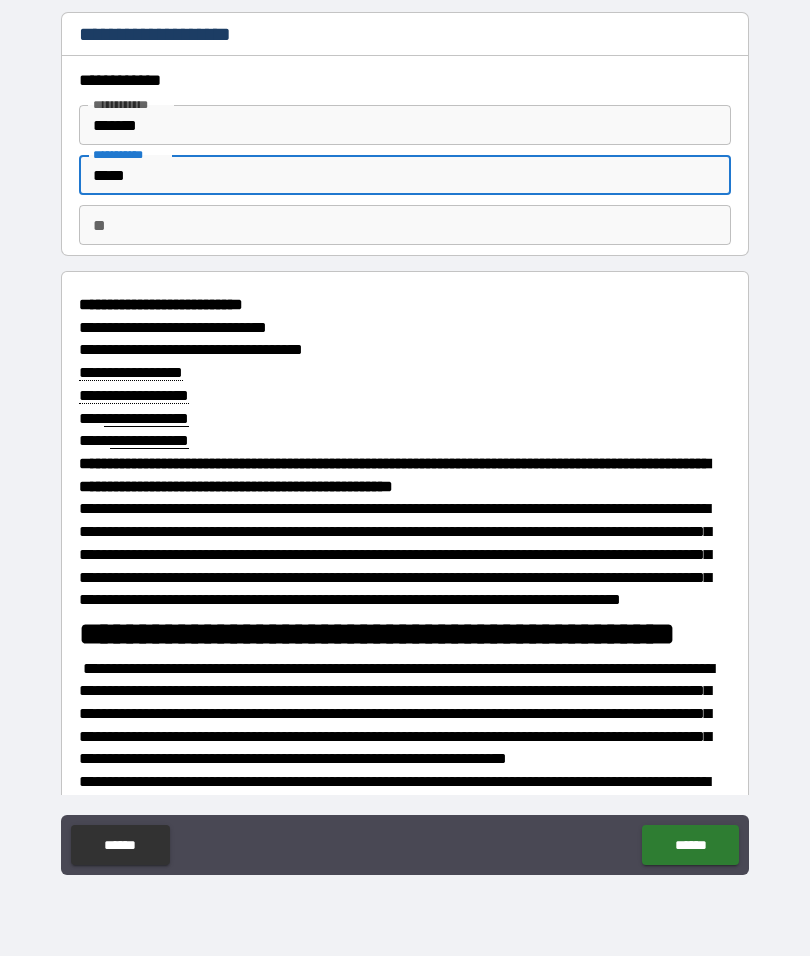 type on "*" 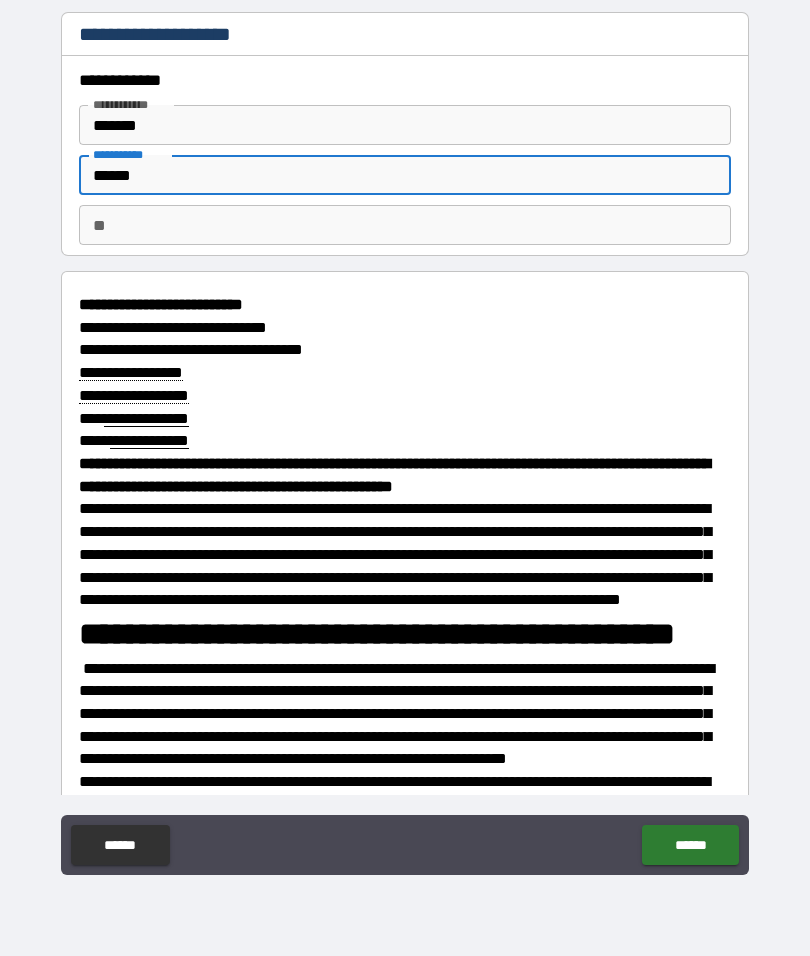 type on "*" 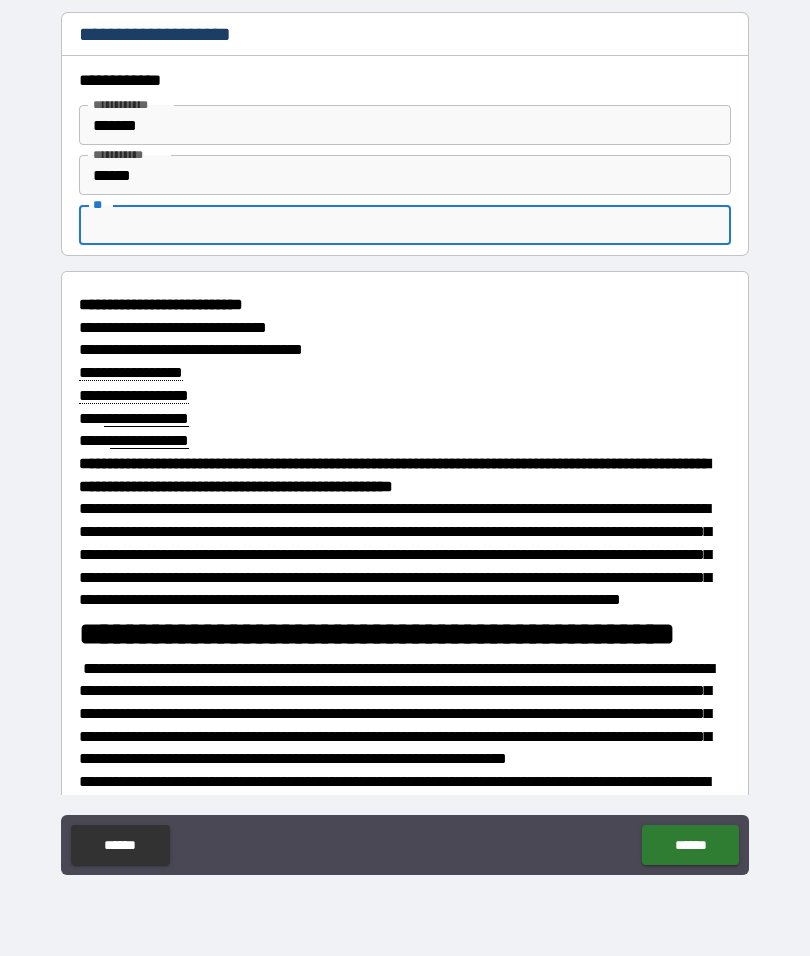type on "*" 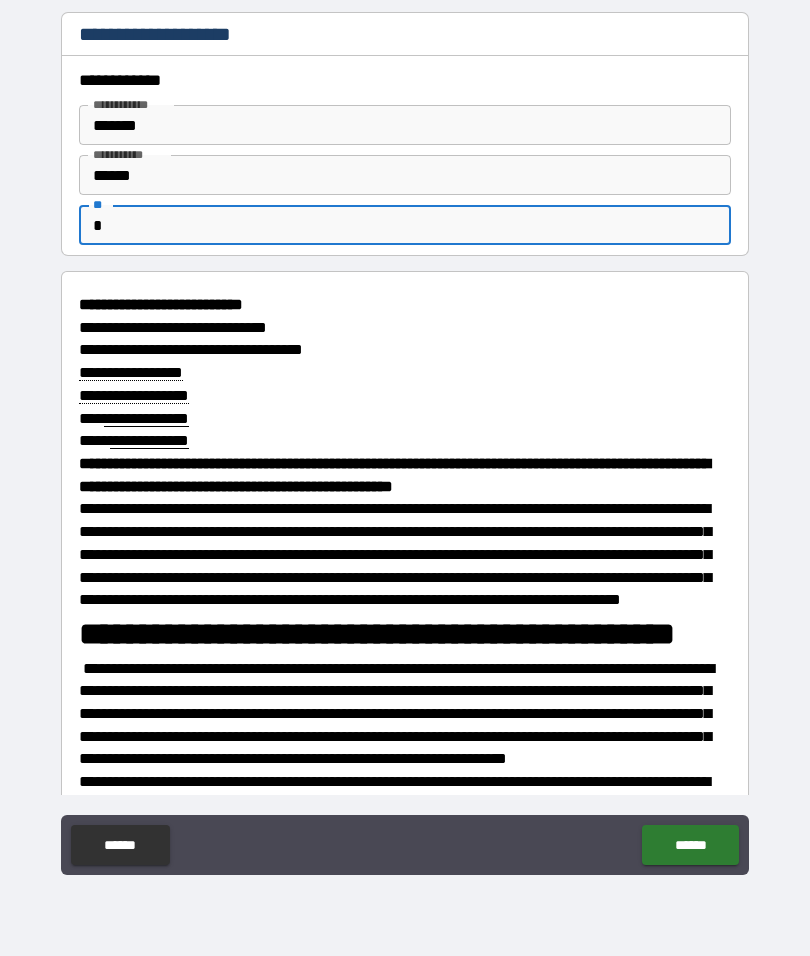 type on "*" 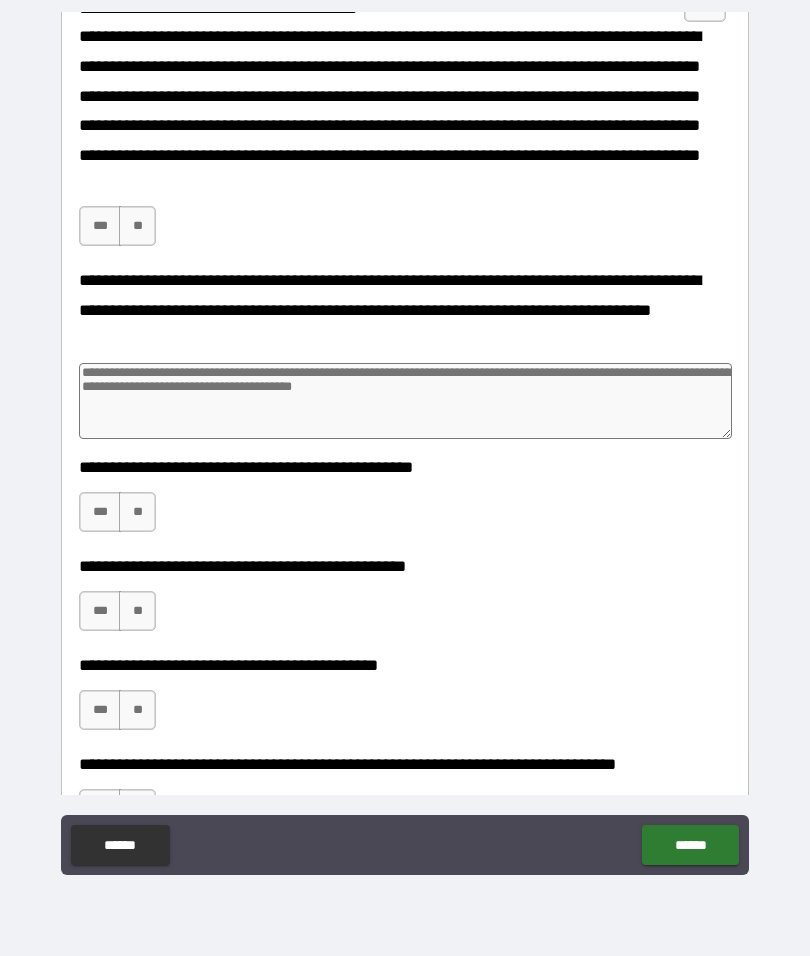 scroll, scrollTop: 4112, scrollLeft: 0, axis: vertical 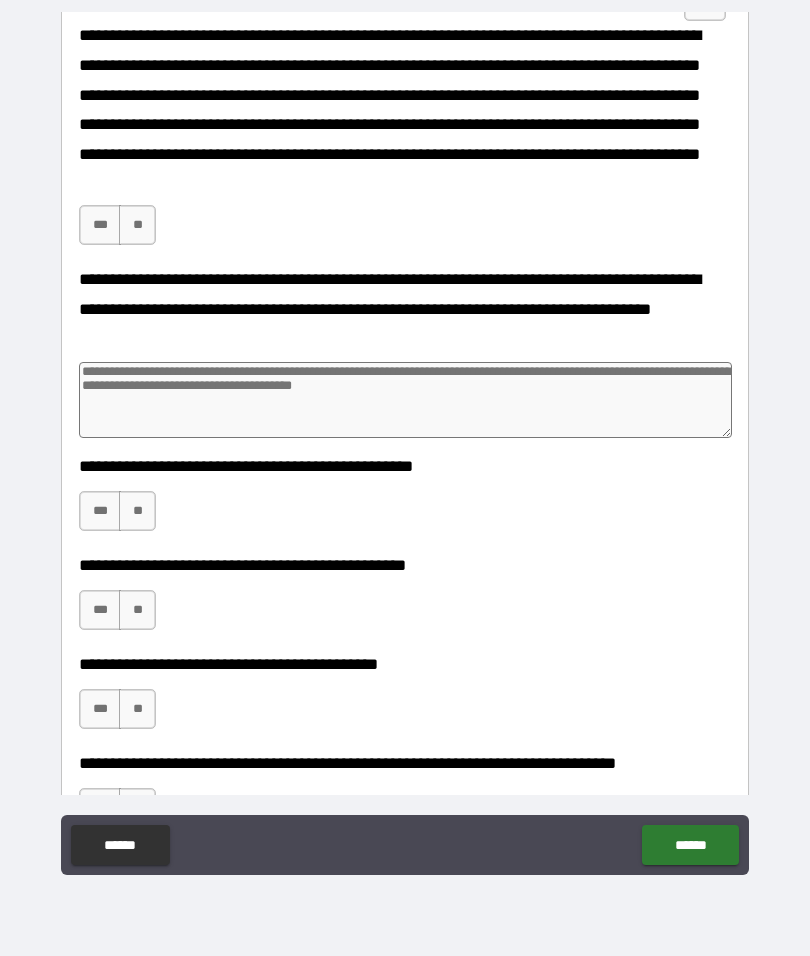 type on "*" 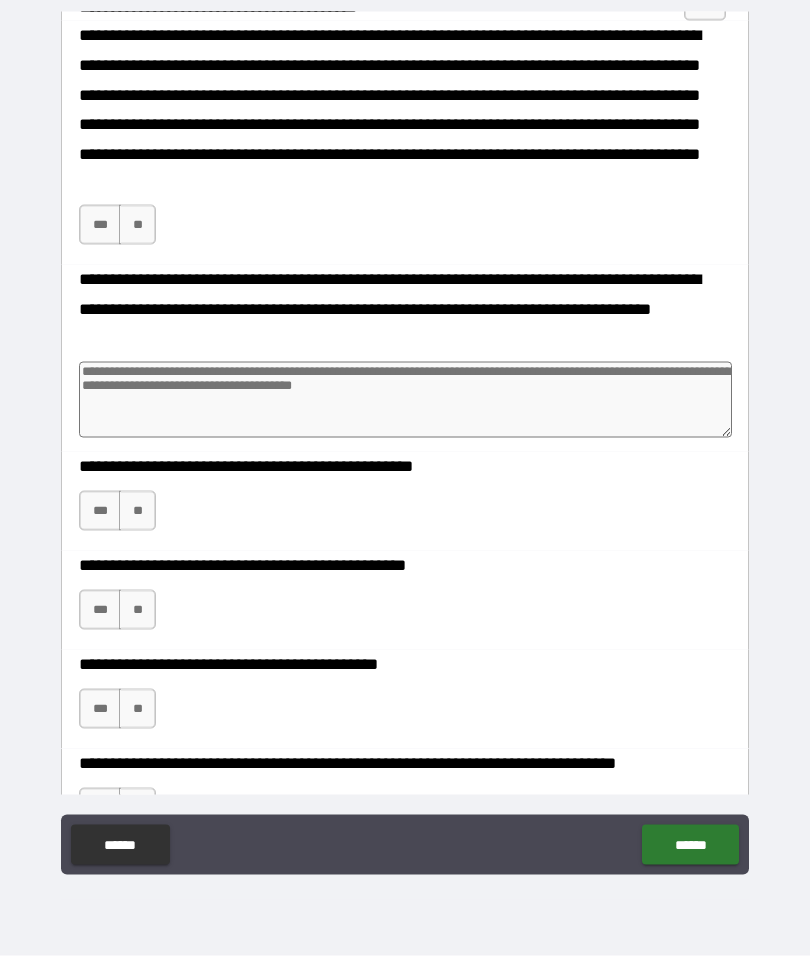 scroll, scrollTop: 79, scrollLeft: 0, axis: vertical 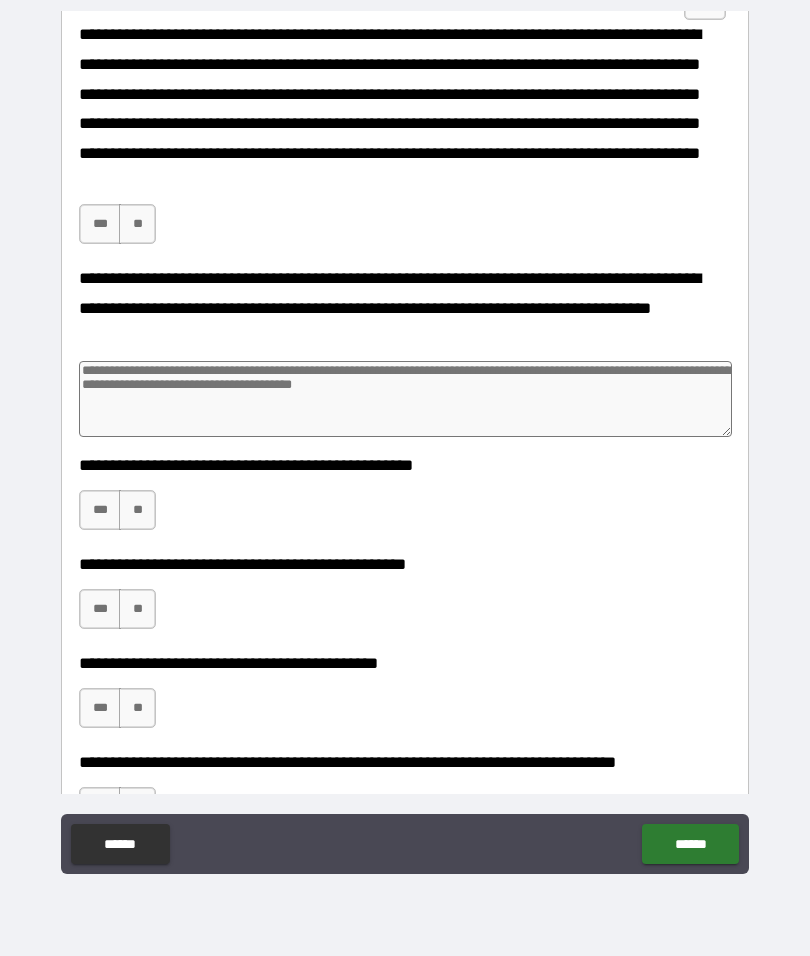 click 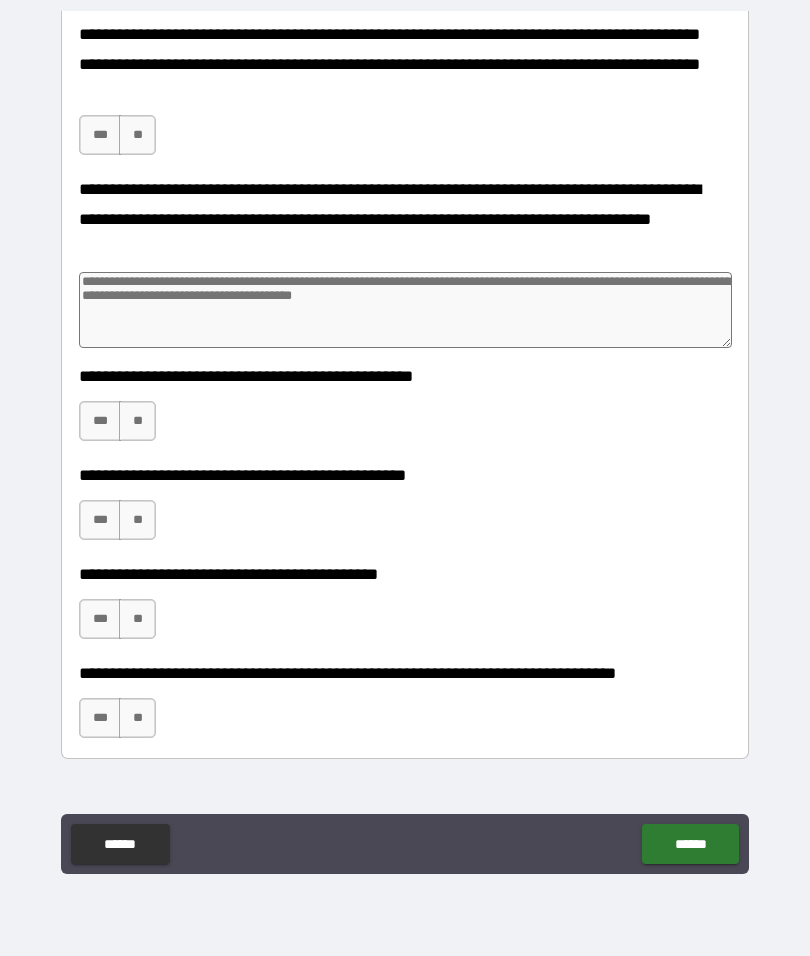 scroll, scrollTop: 4215, scrollLeft: 0, axis: vertical 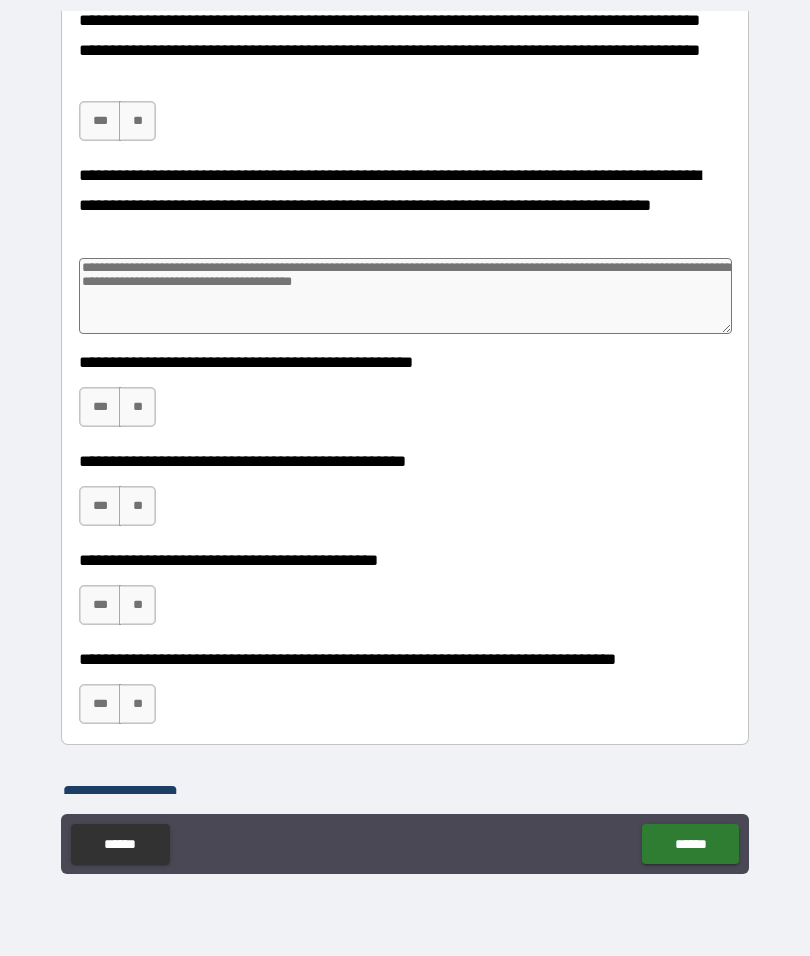click on "***" at bounding box center (100, 121) 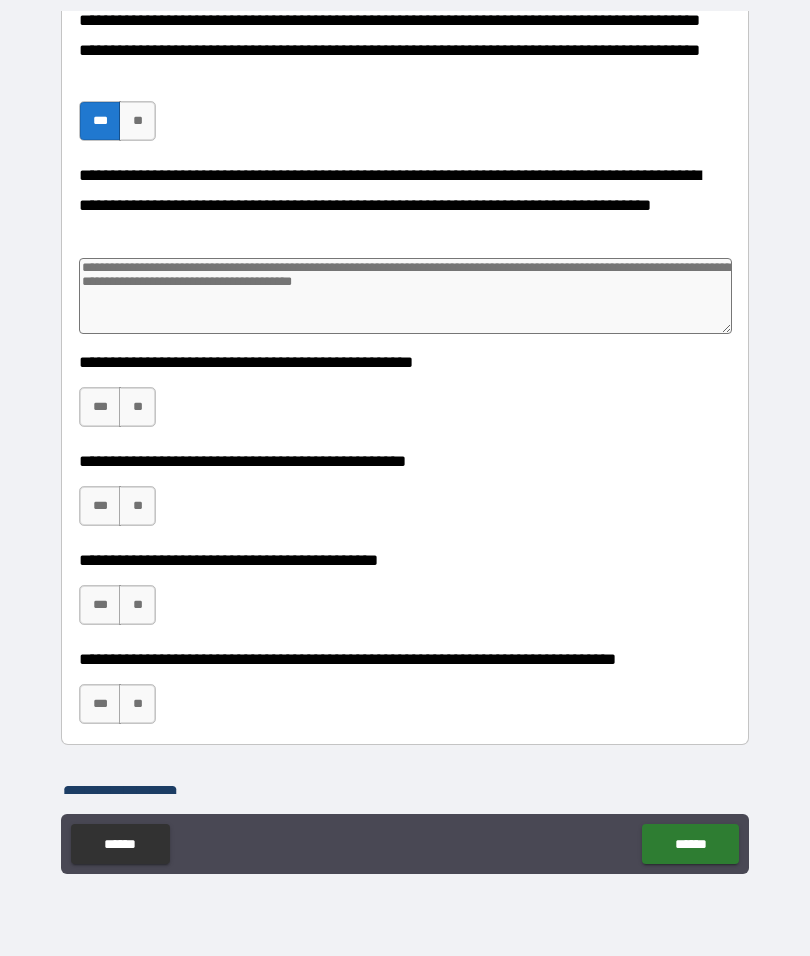 type on "*" 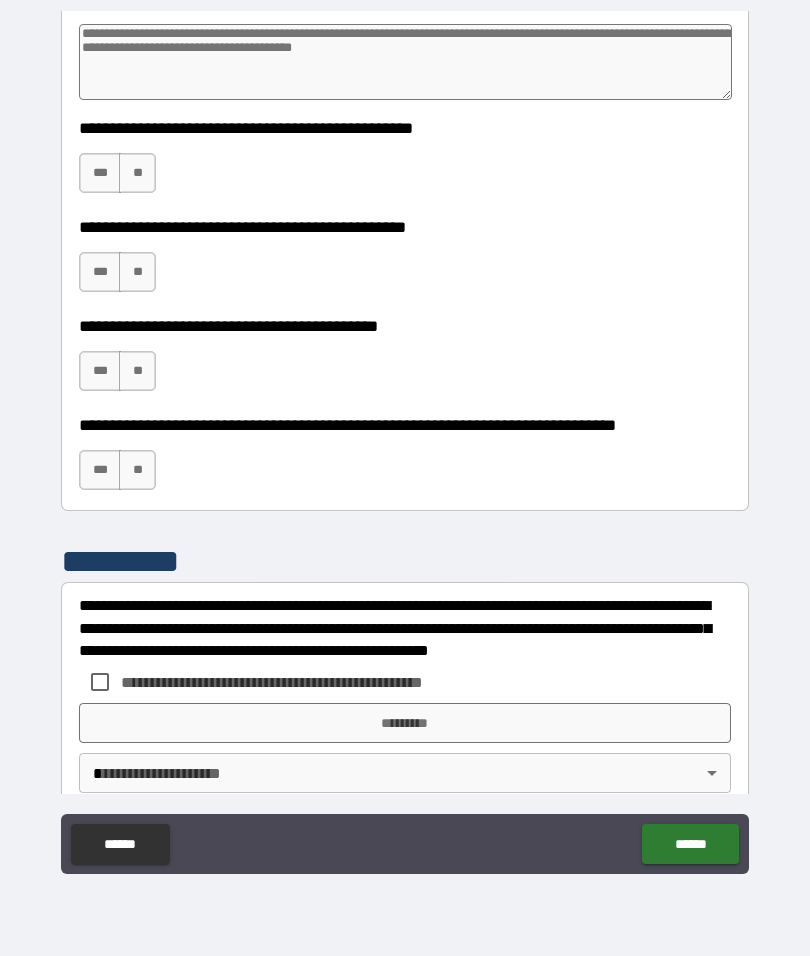 scroll, scrollTop: 4450, scrollLeft: 0, axis: vertical 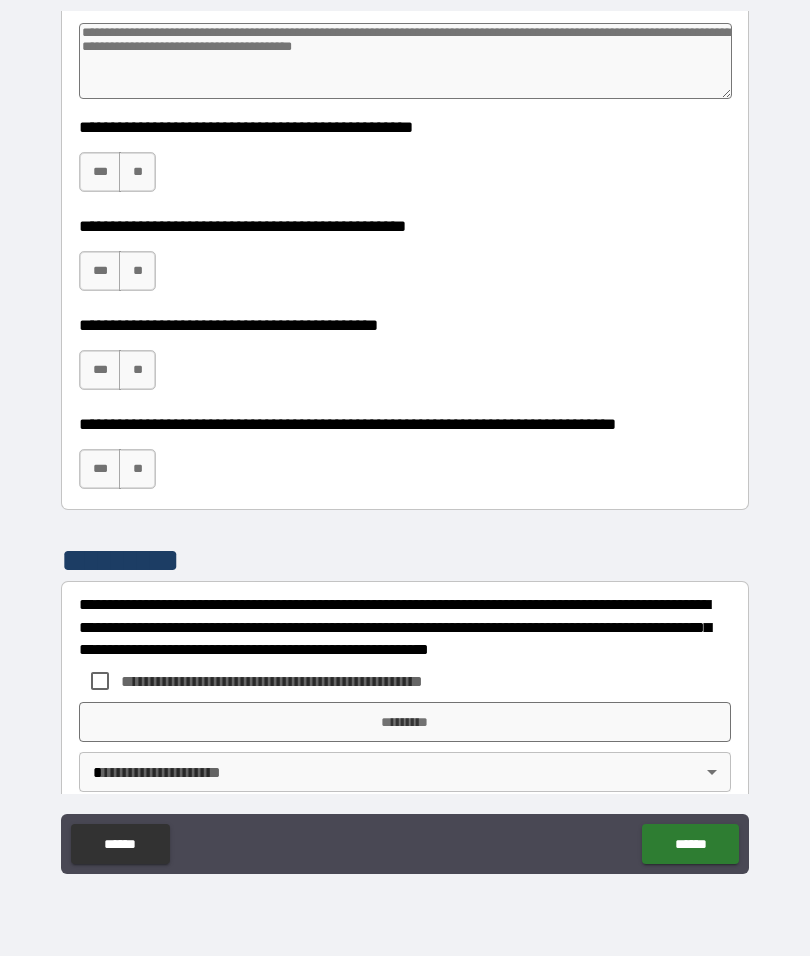 click at bounding box center [405, 61] 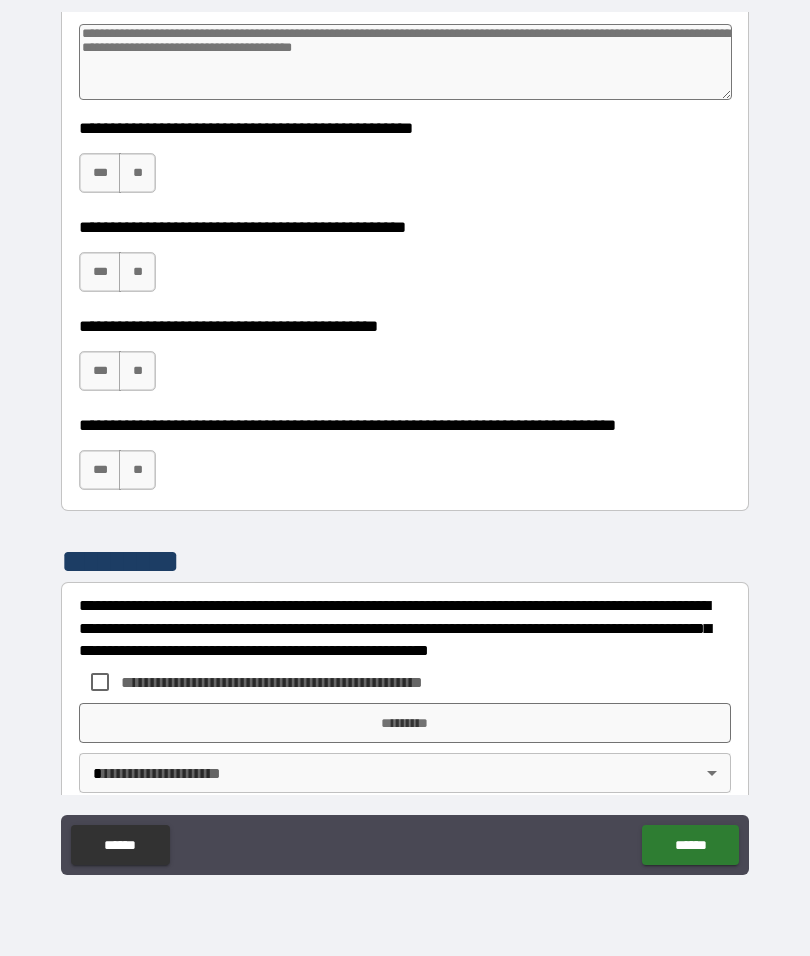 type on "*" 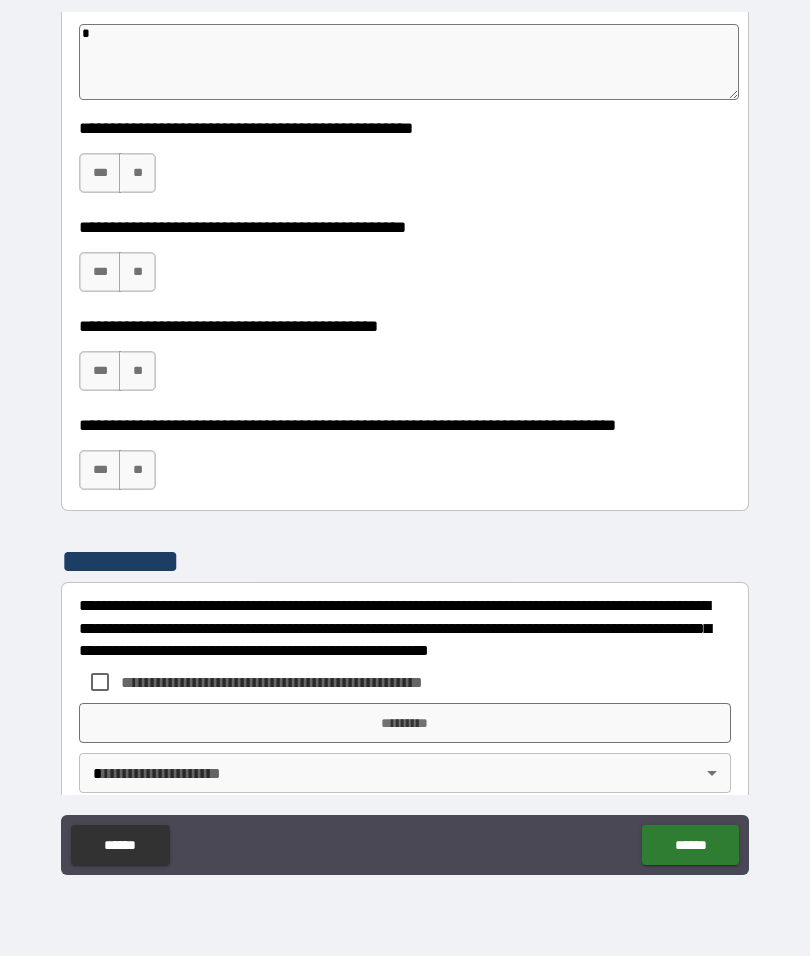 type on "*" 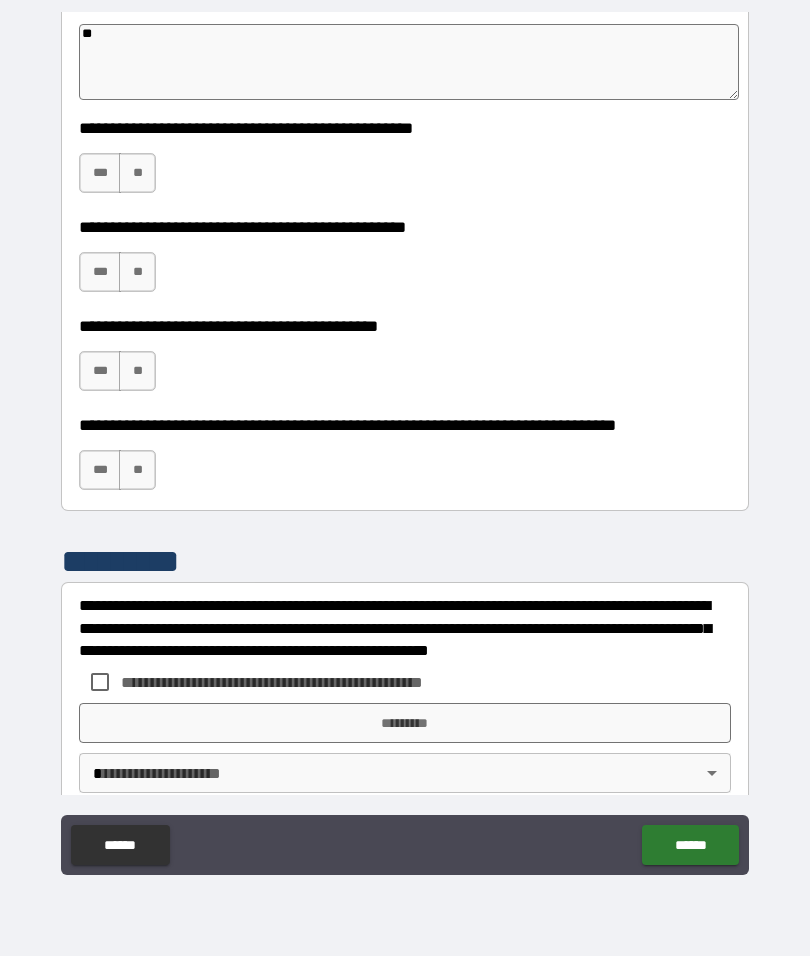 type on "*" 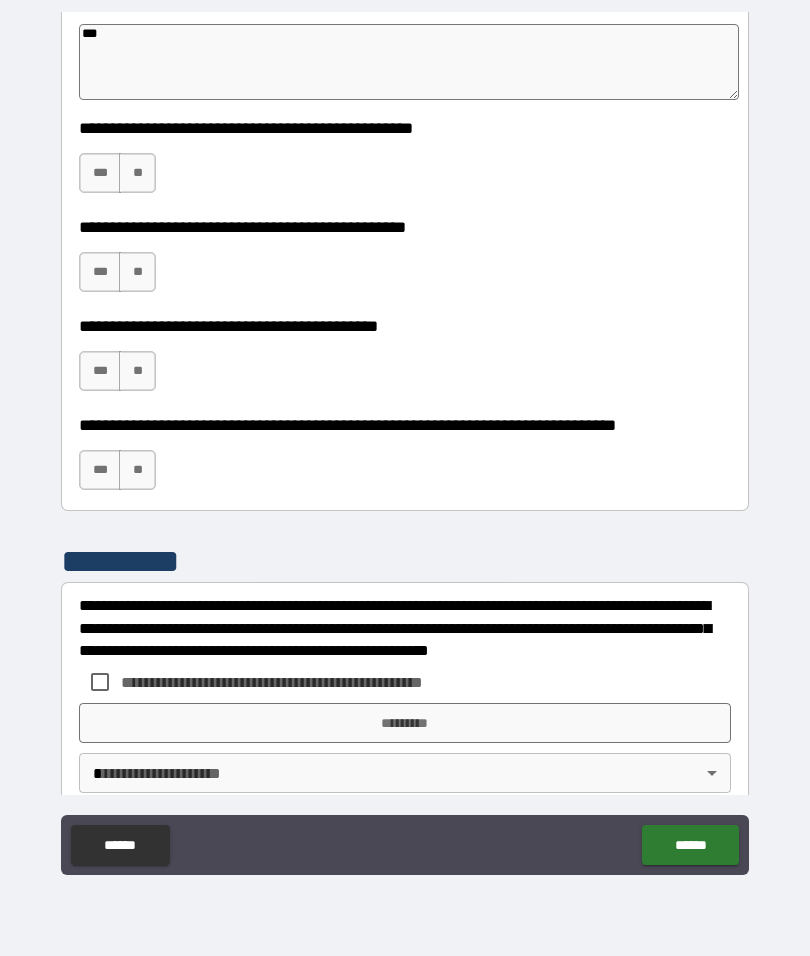 type on "*" 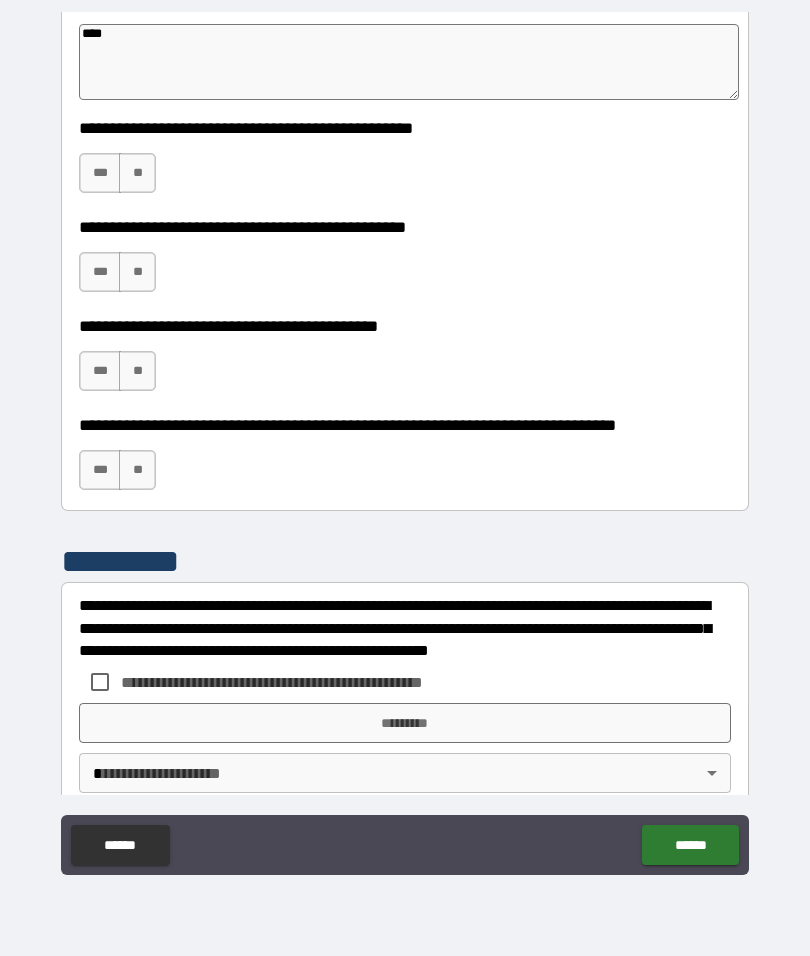 type on "*" 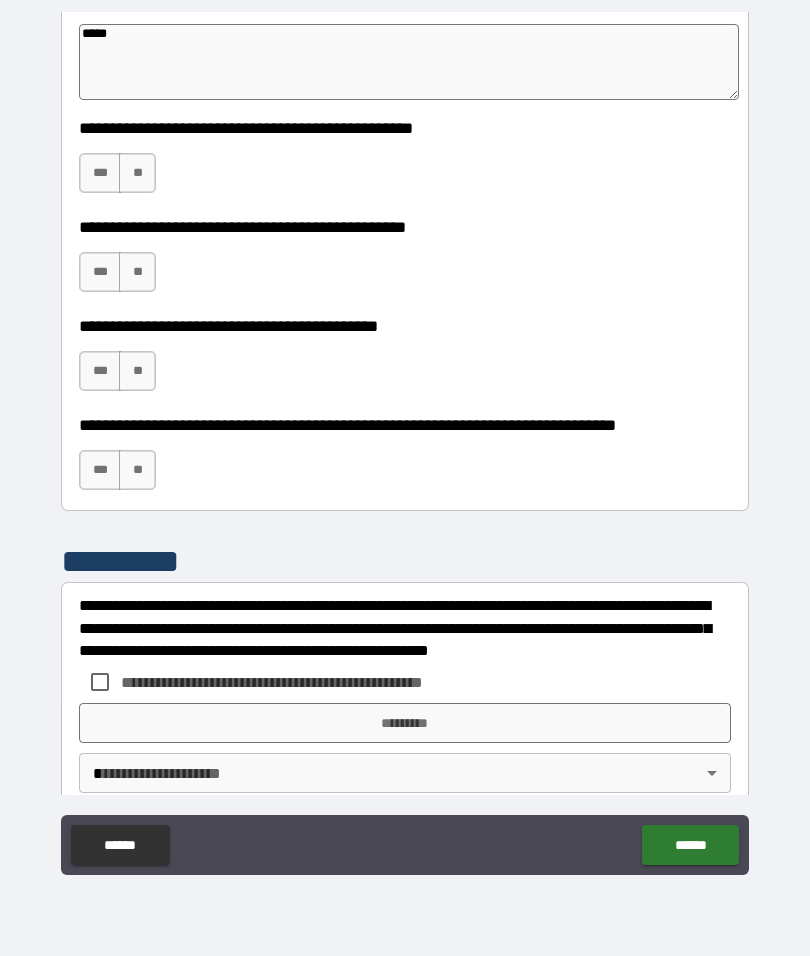 type on "*" 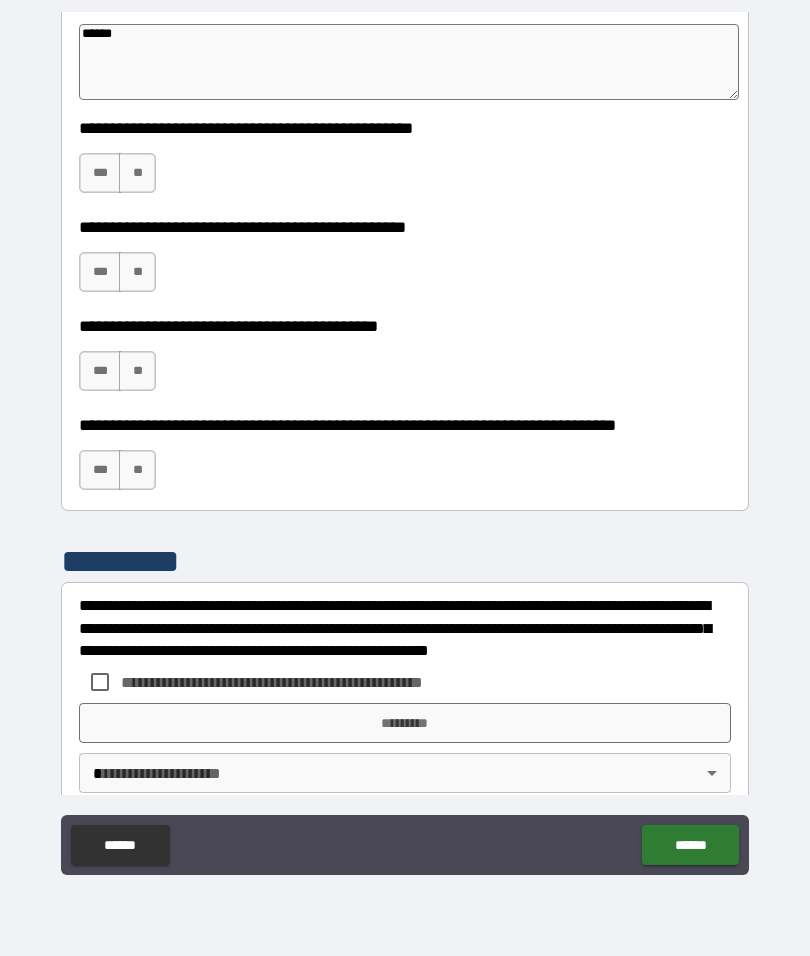 type on "*" 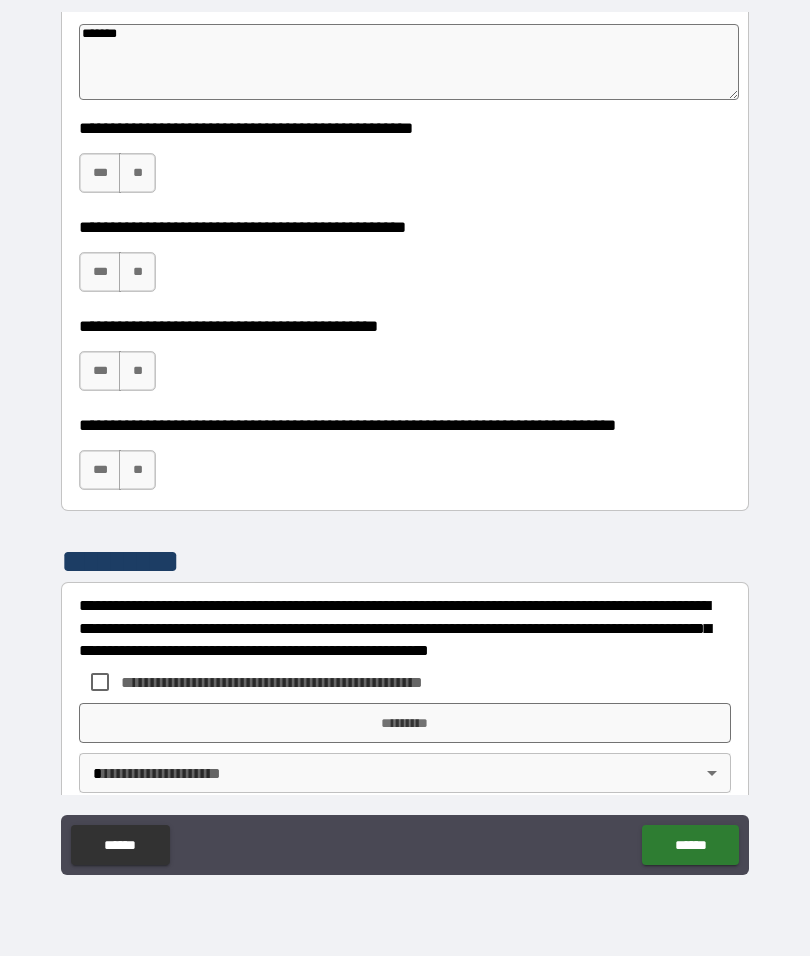 type on "*" 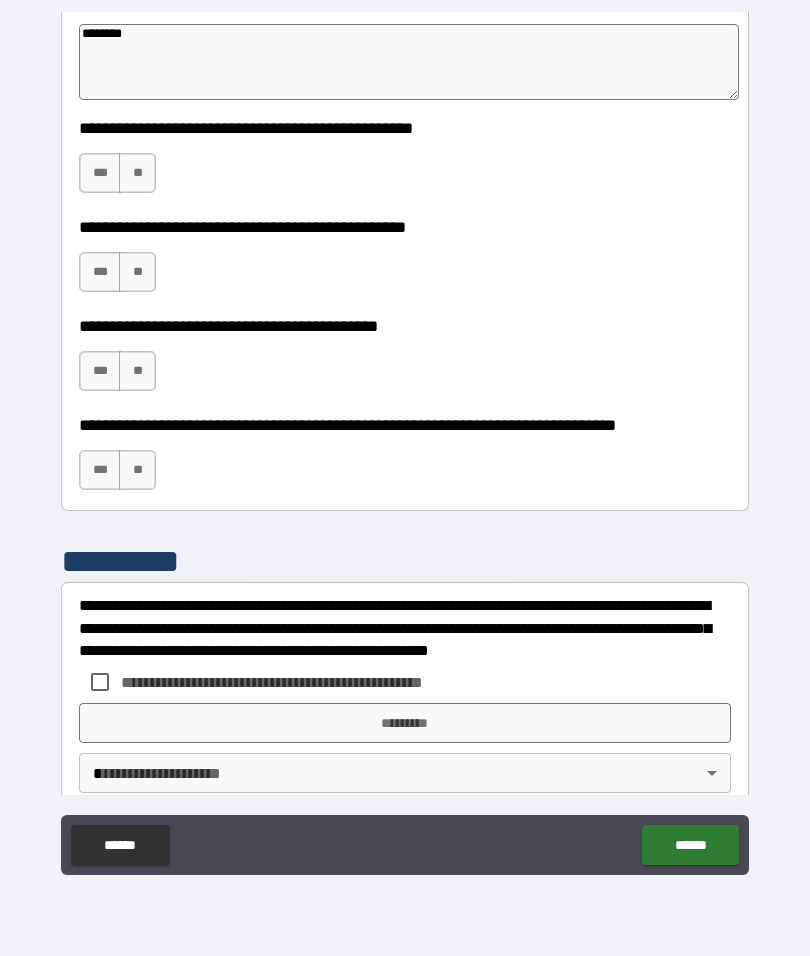 type on "*" 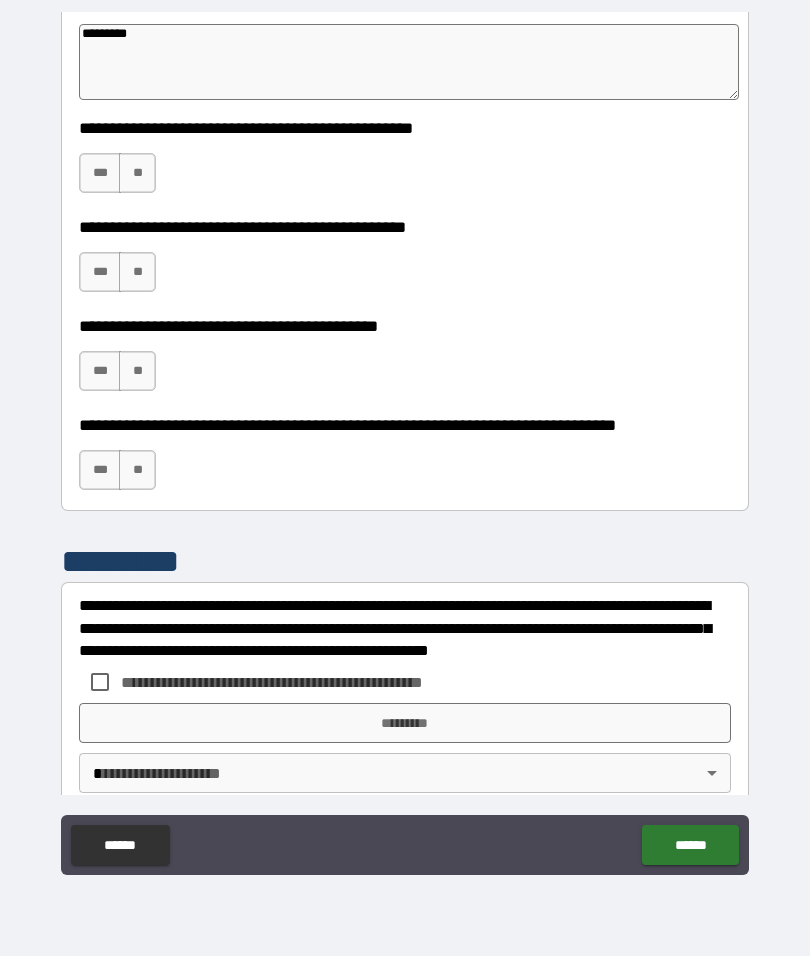 type on "*" 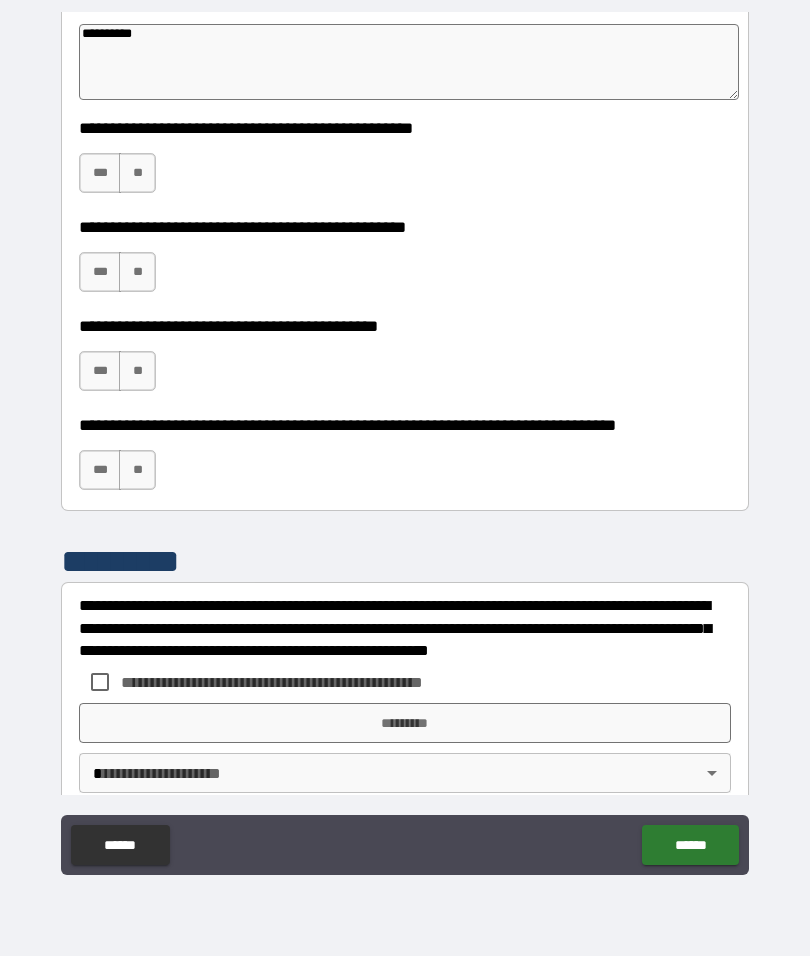 type on "*" 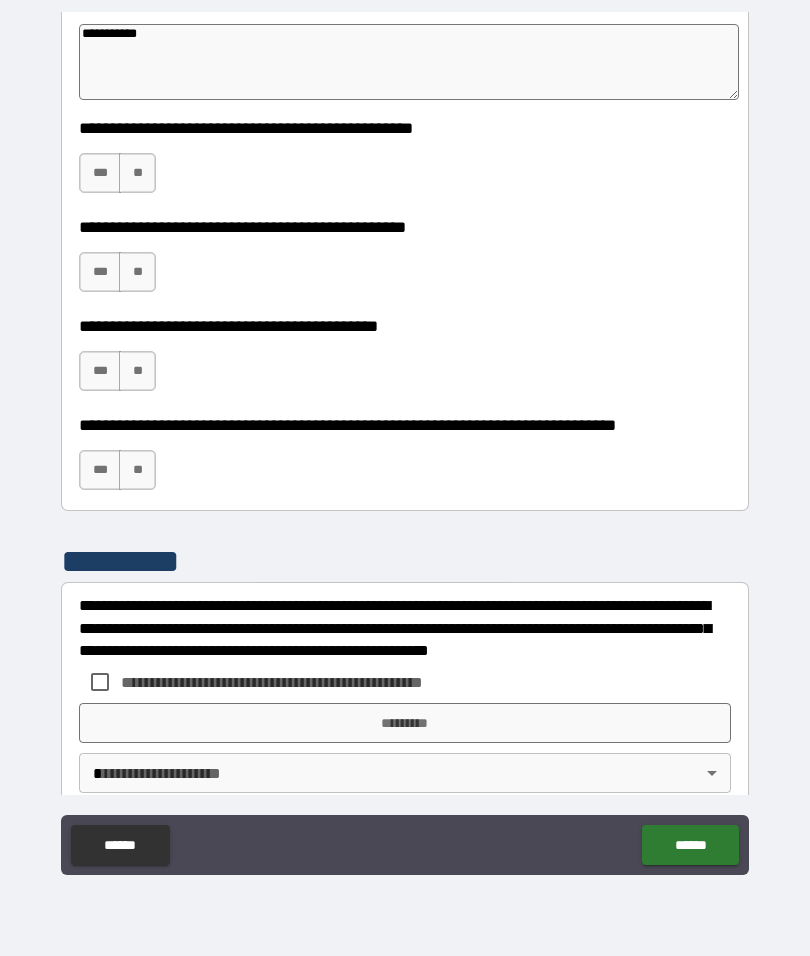 type on "*" 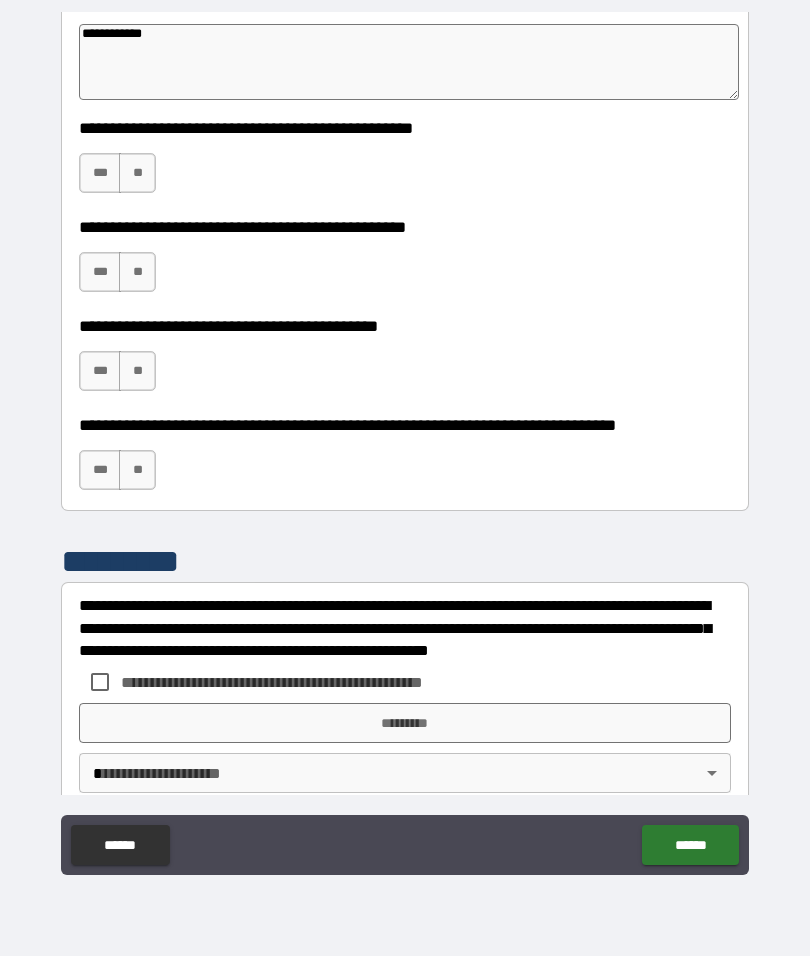 type on "*" 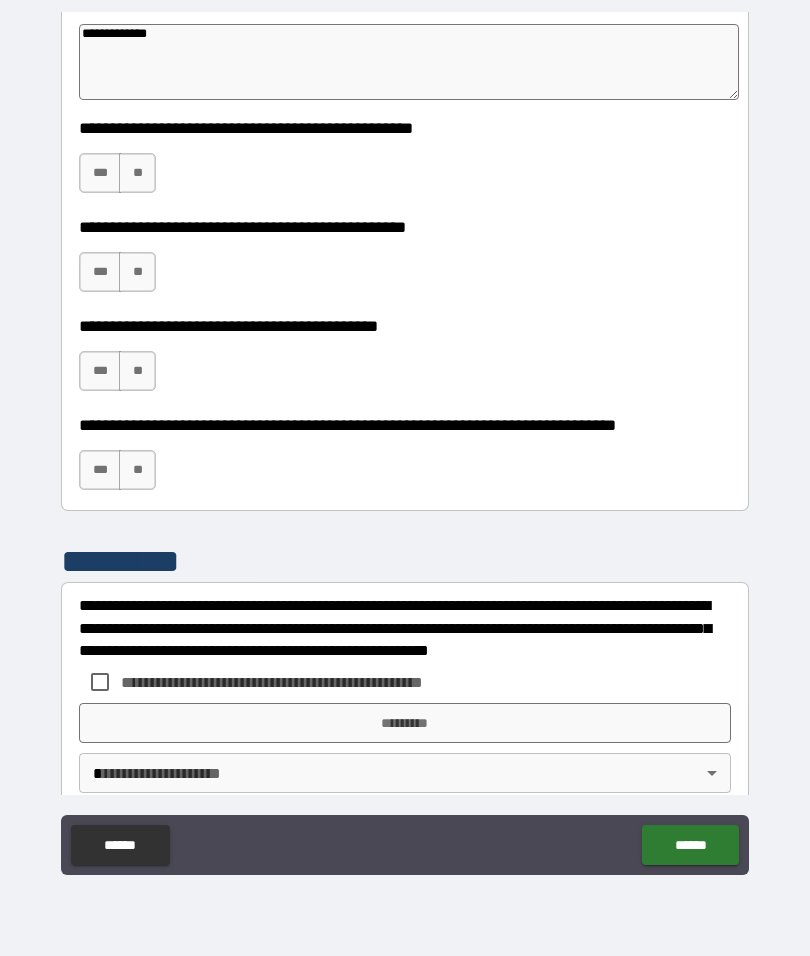 type on "*" 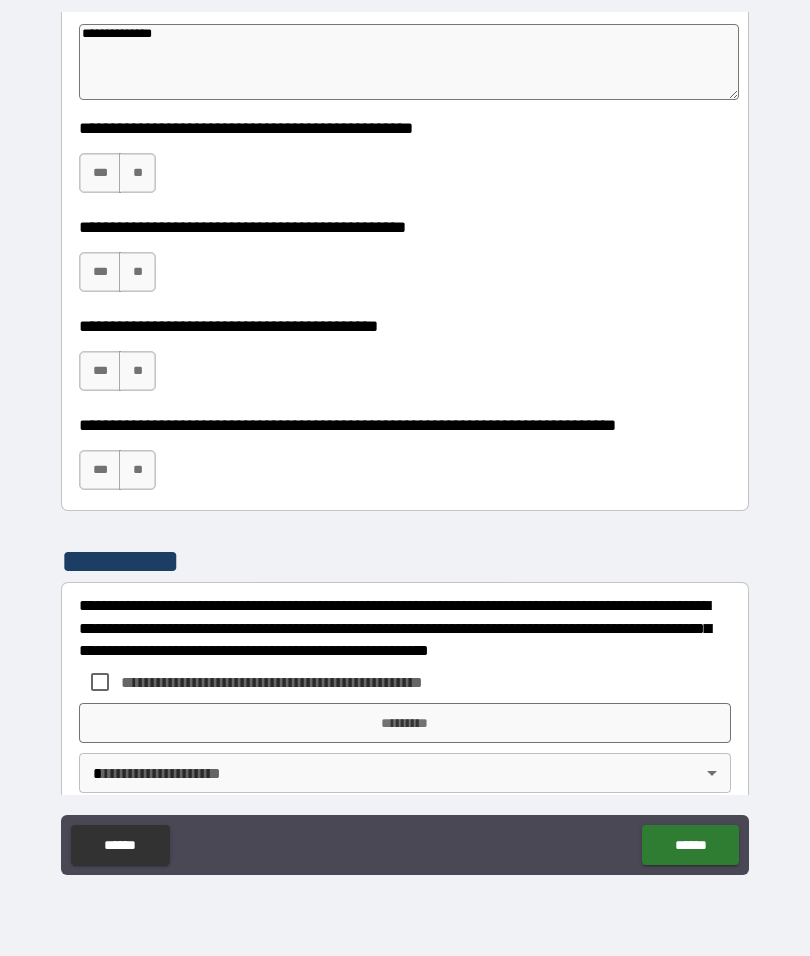 type on "*" 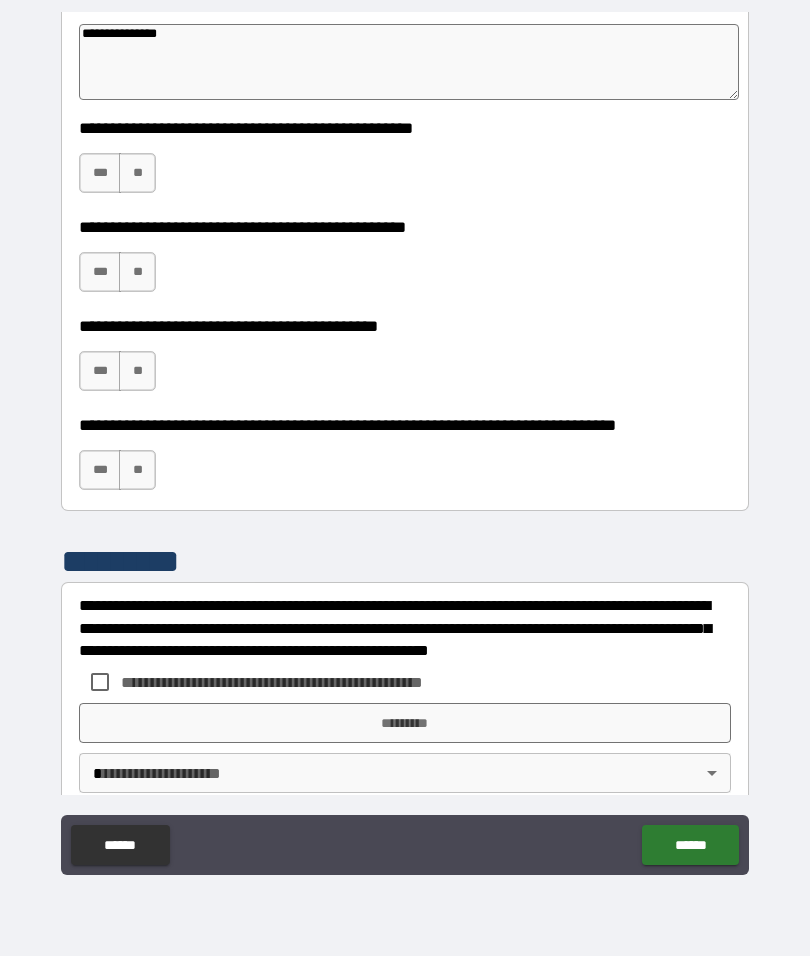 type on "*" 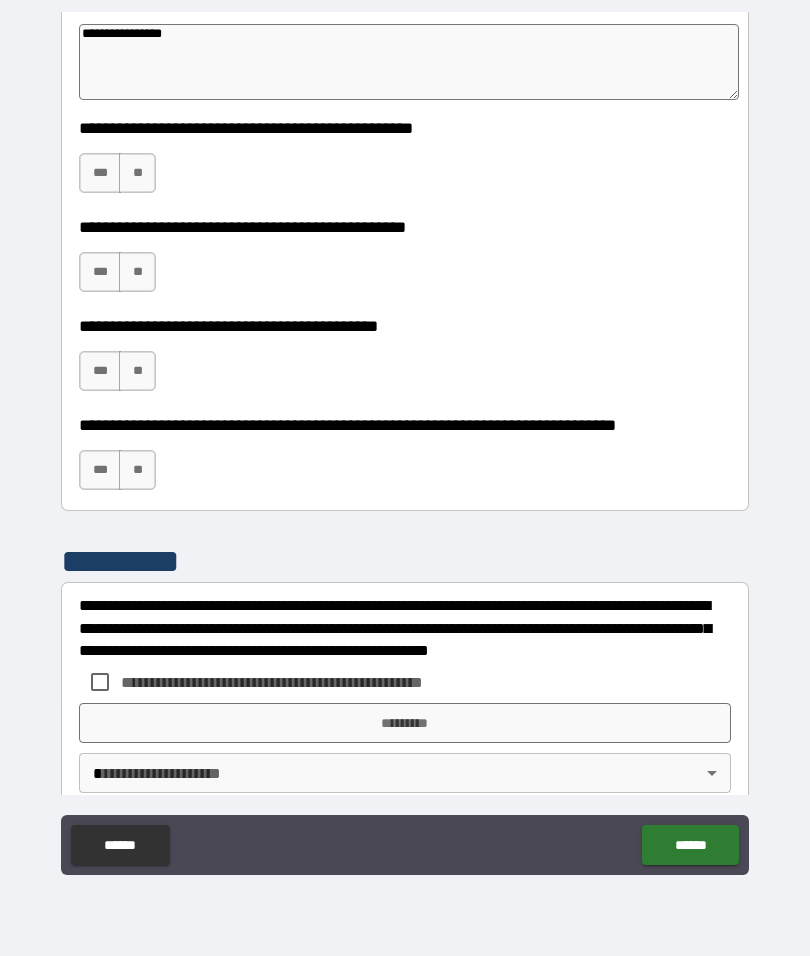 type on "*" 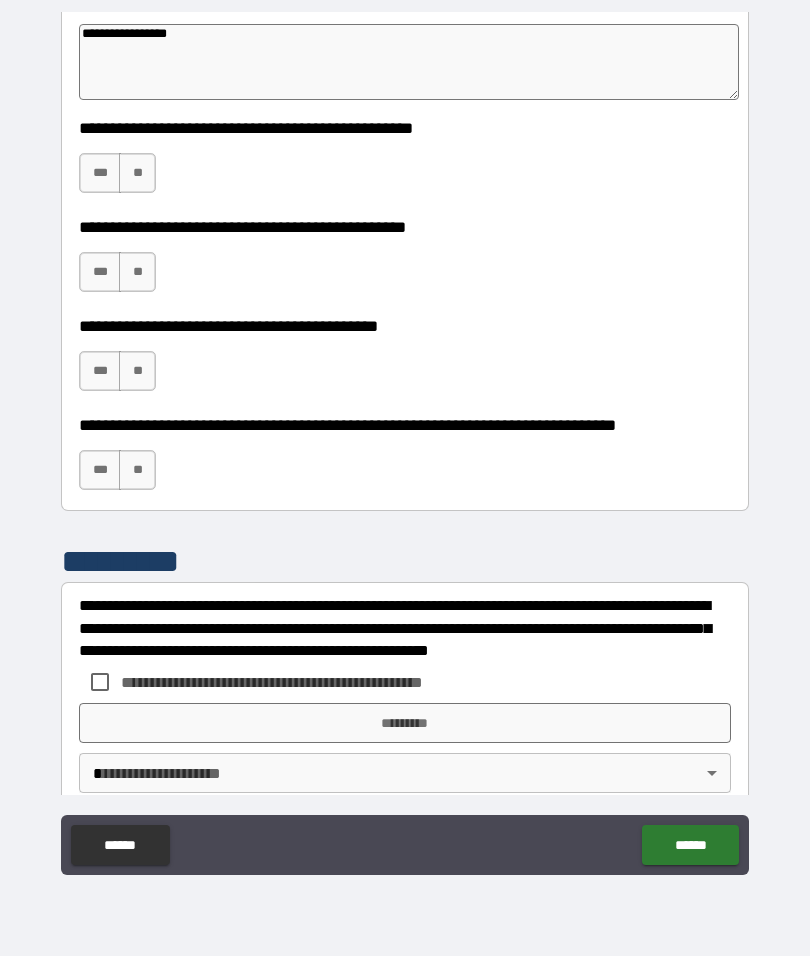 type on "*" 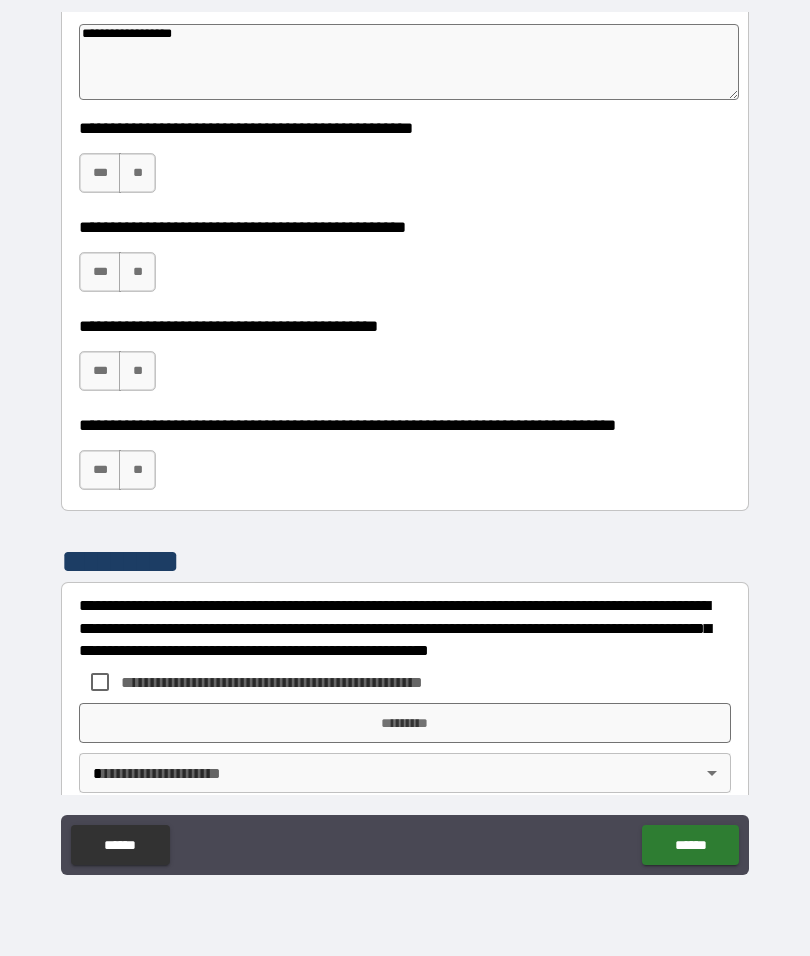 type on "*" 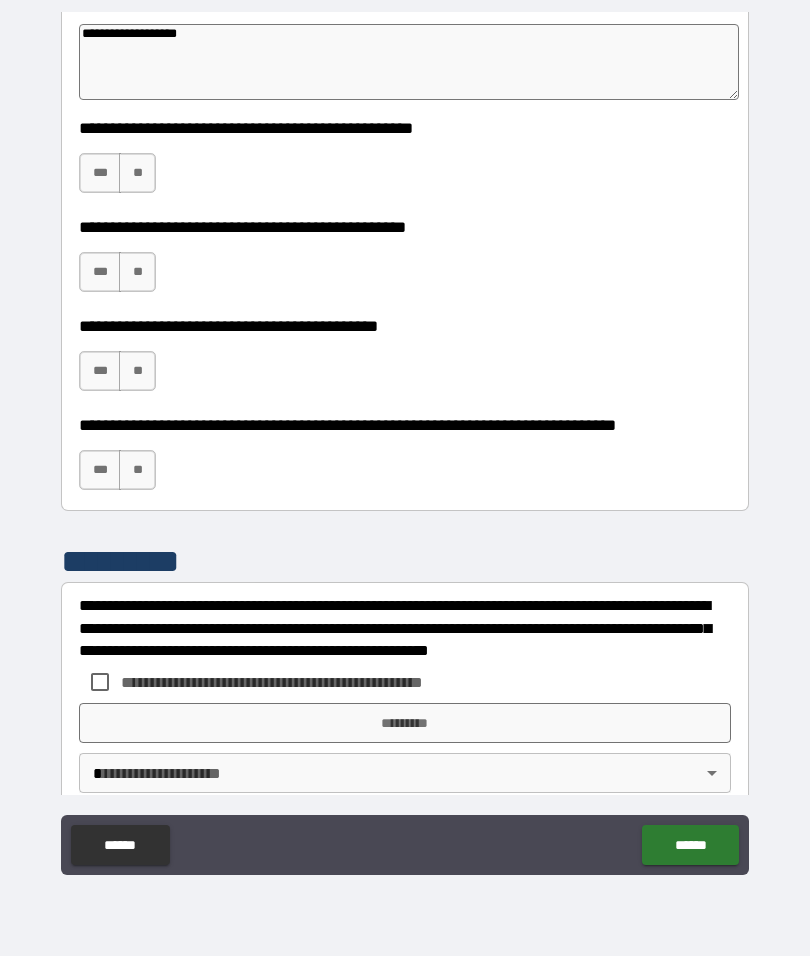 type on "*" 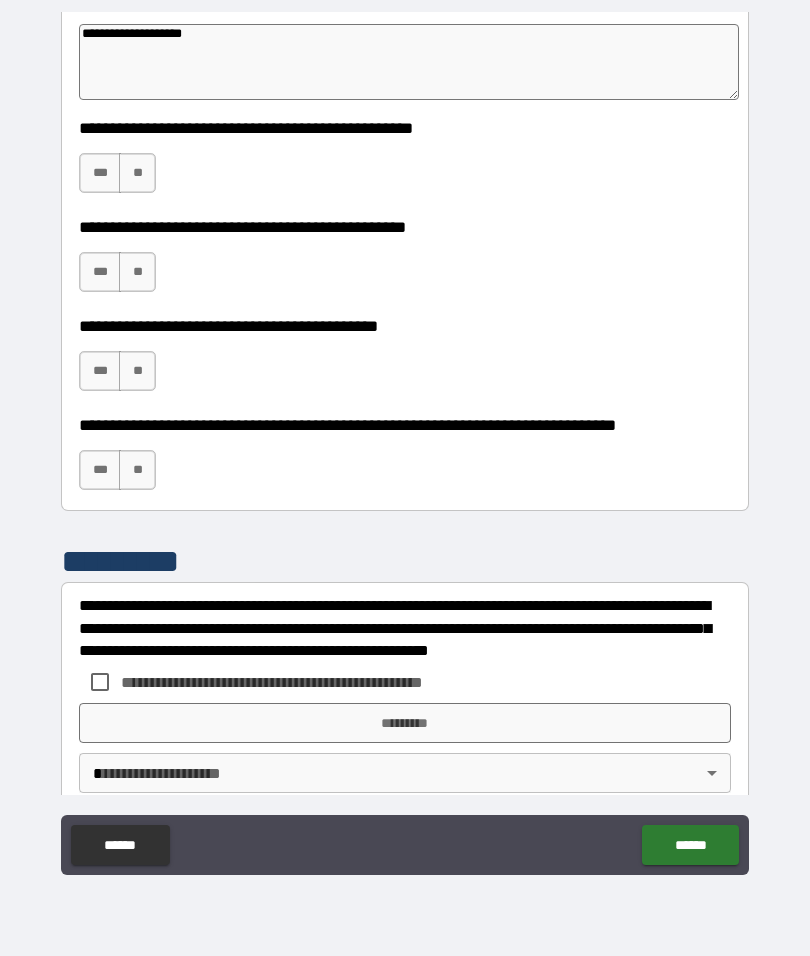 type on "*" 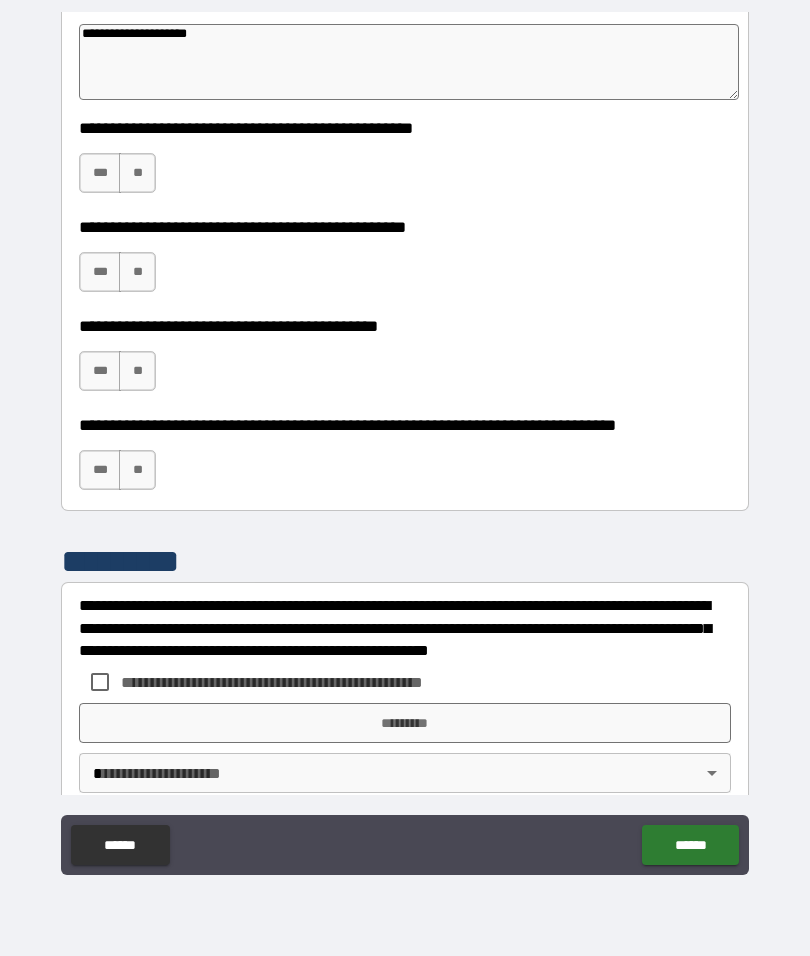 type on "*" 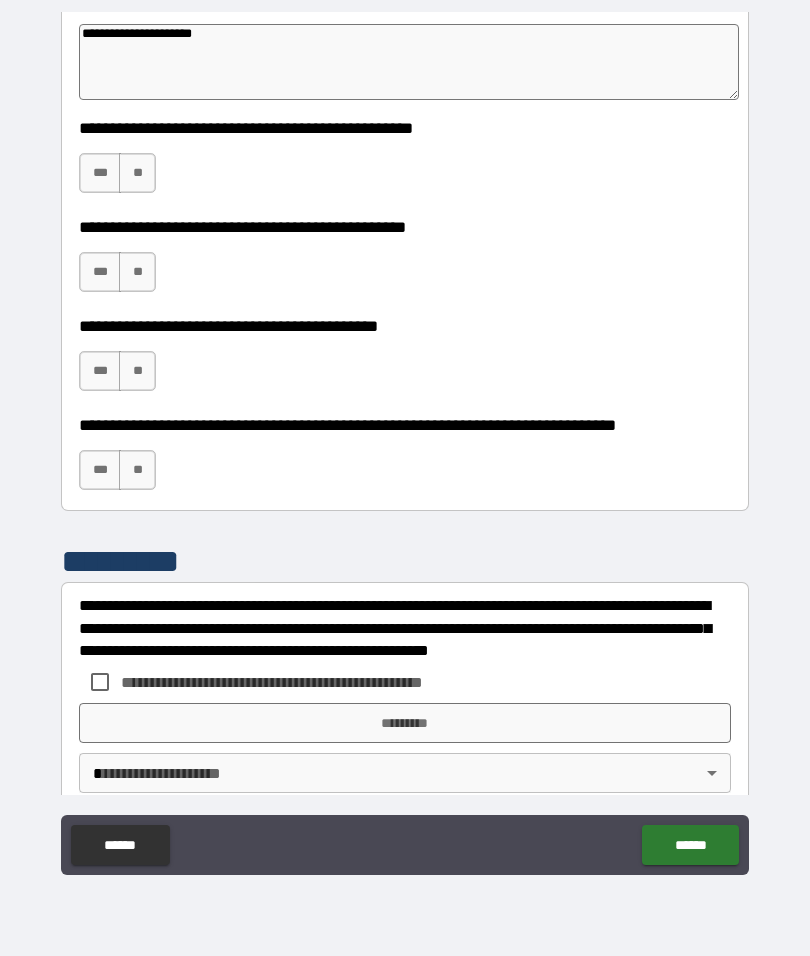 type on "*" 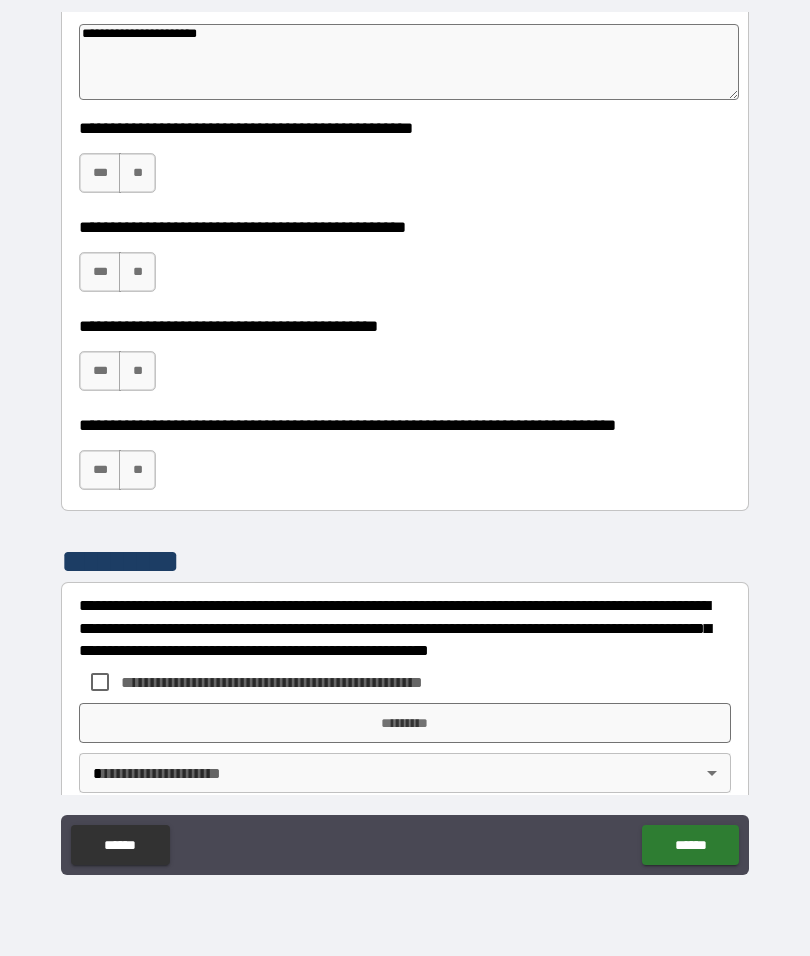 type on "*" 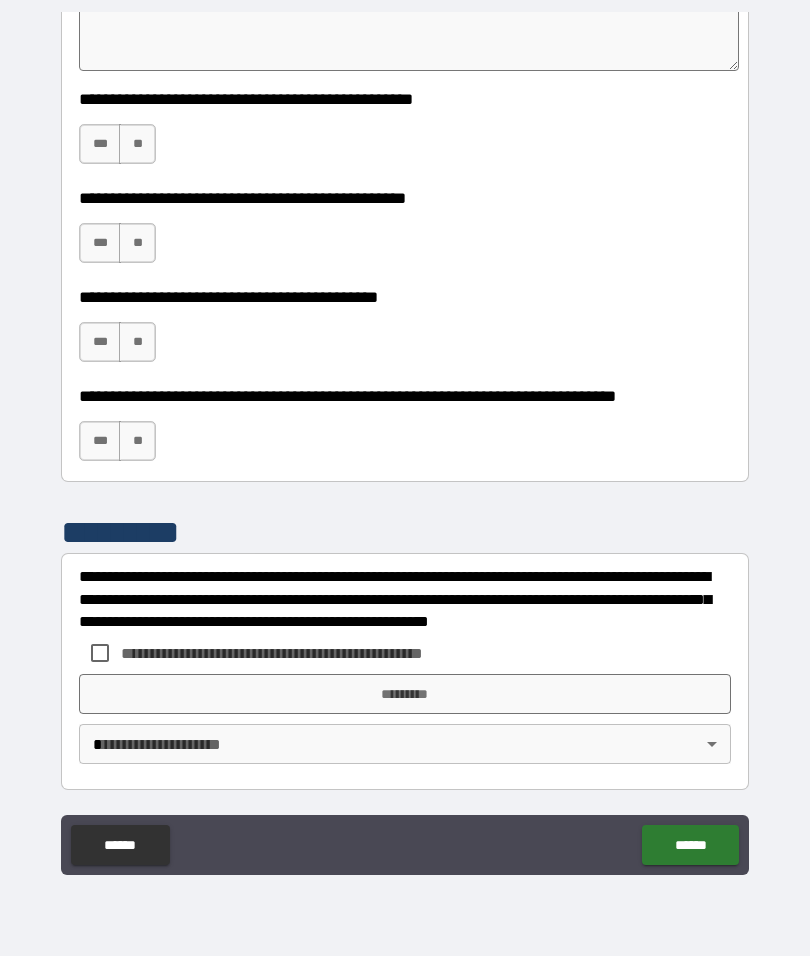 scroll, scrollTop: 4665, scrollLeft: 0, axis: vertical 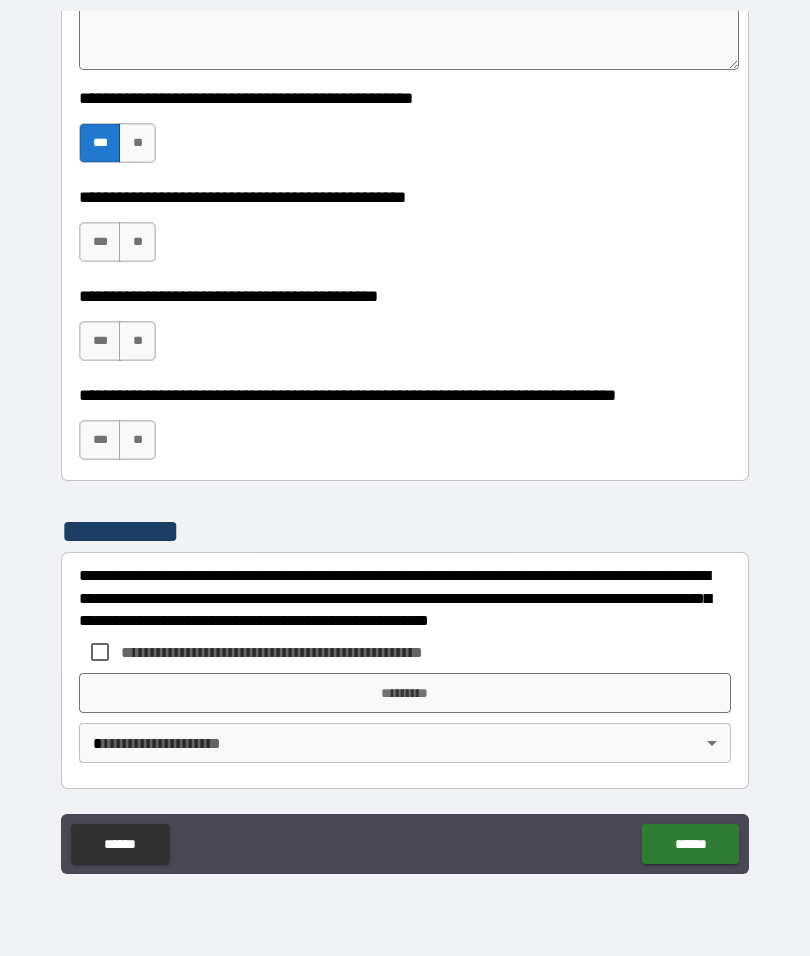 click on "***" at bounding box center [100, 242] 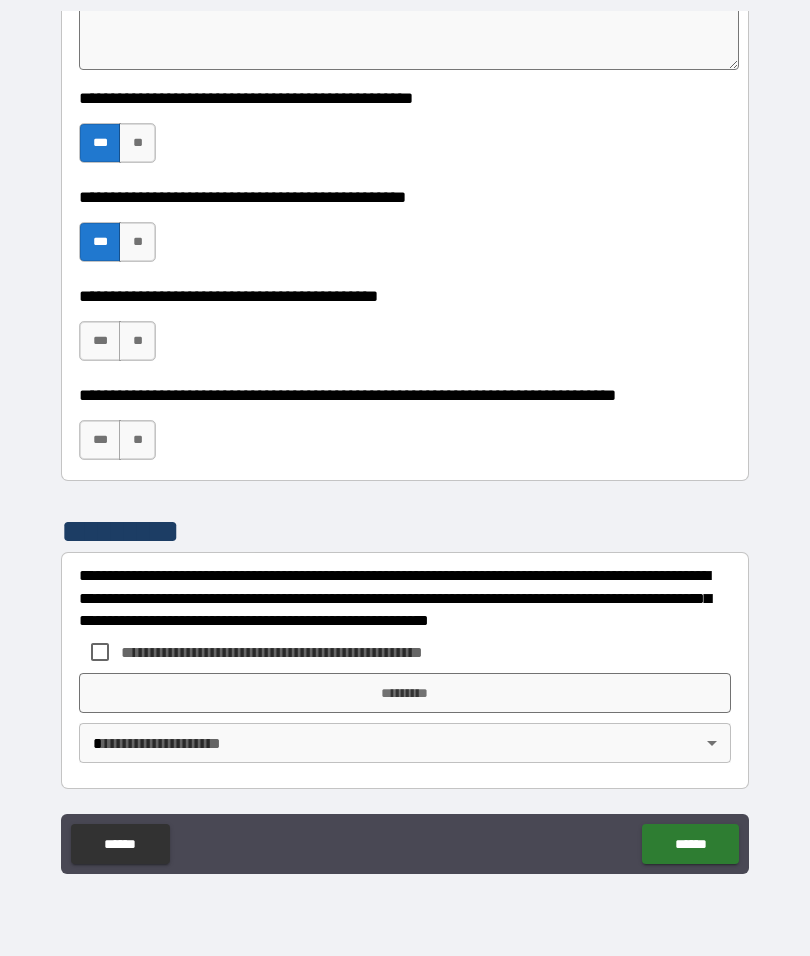 click on "***" at bounding box center [100, 341] 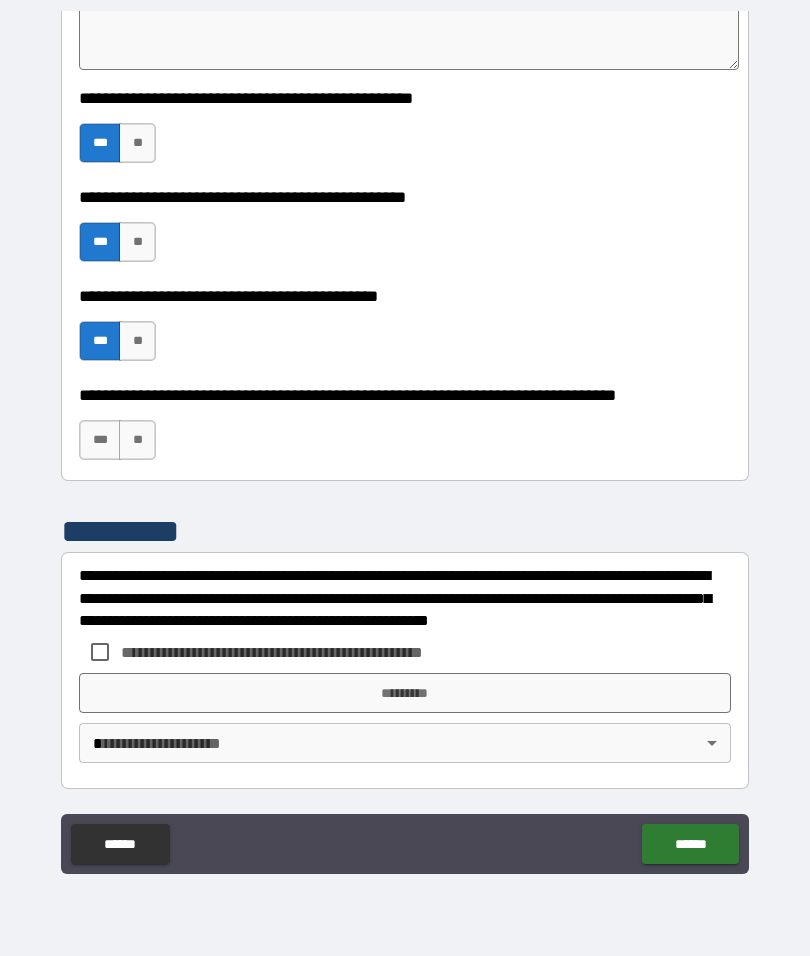 click on "***" at bounding box center [100, 440] 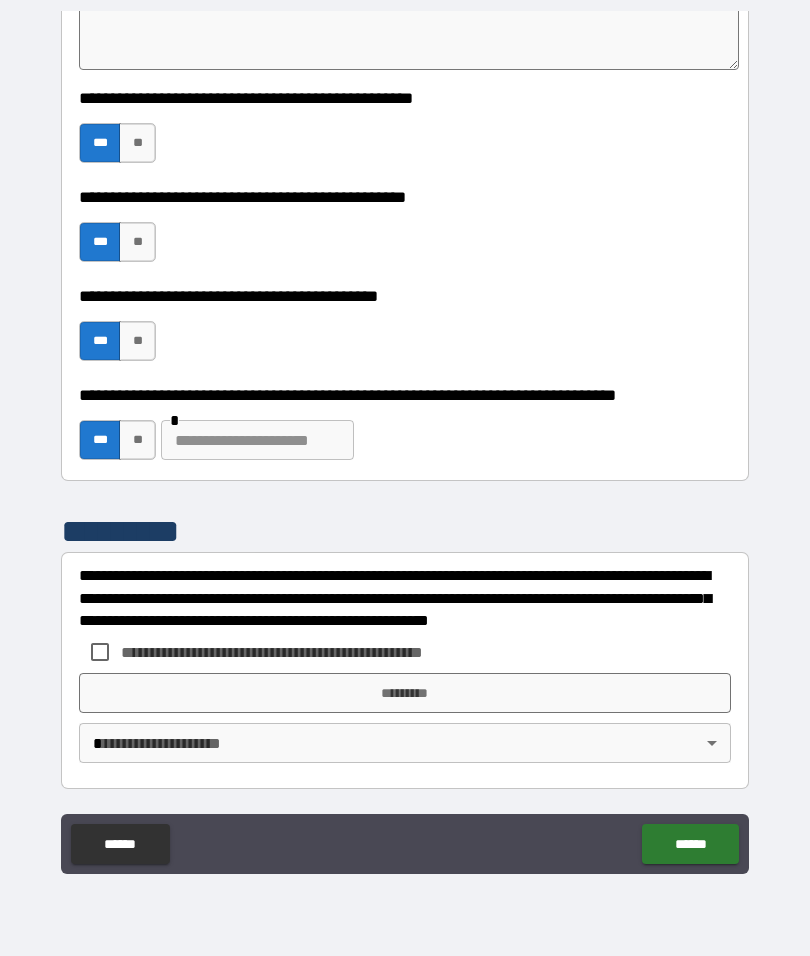 scroll, scrollTop: 4925, scrollLeft: 0, axis: vertical 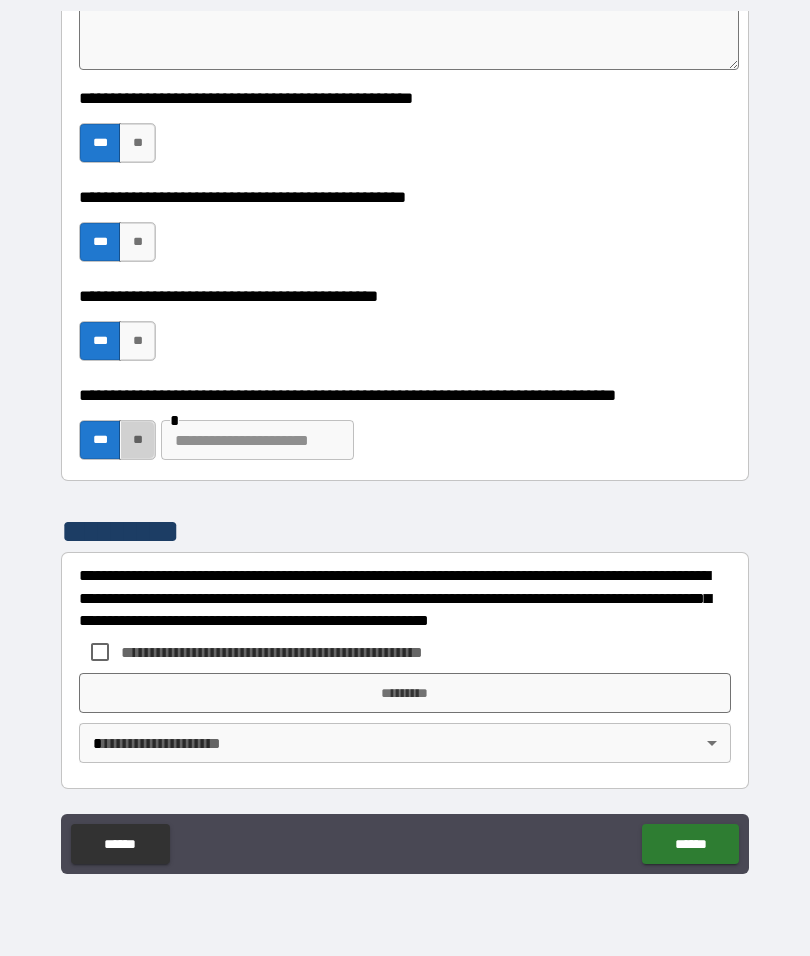 click on "**" at bounding box center [137, 440] 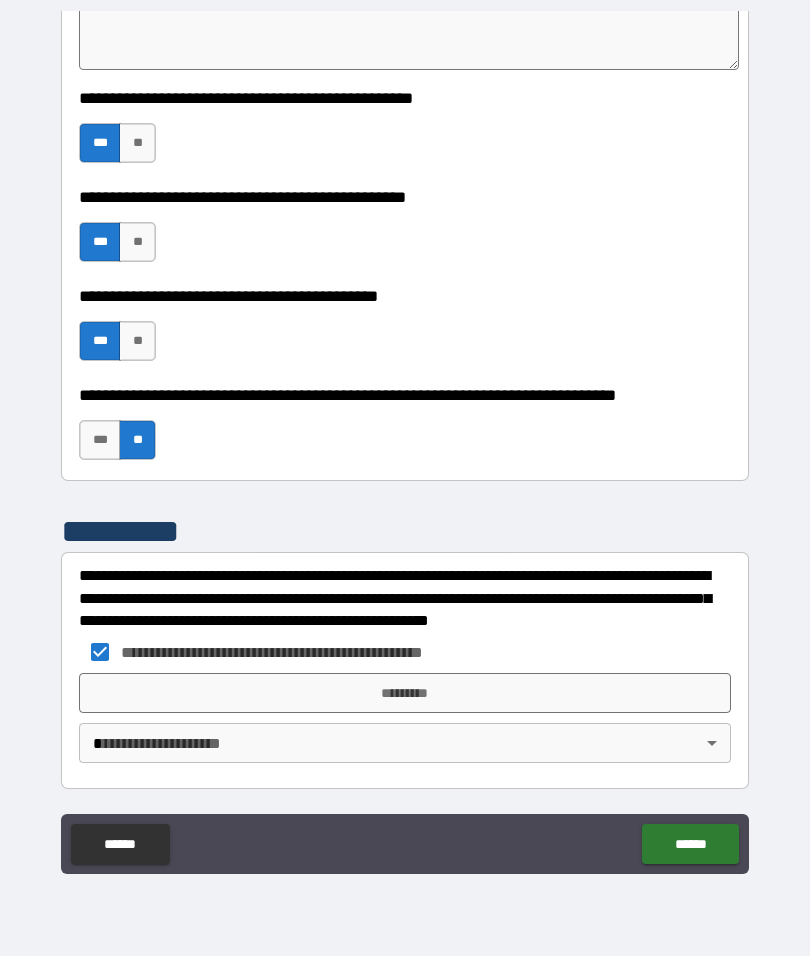 click on "*********" at bounding box center [405, 693] 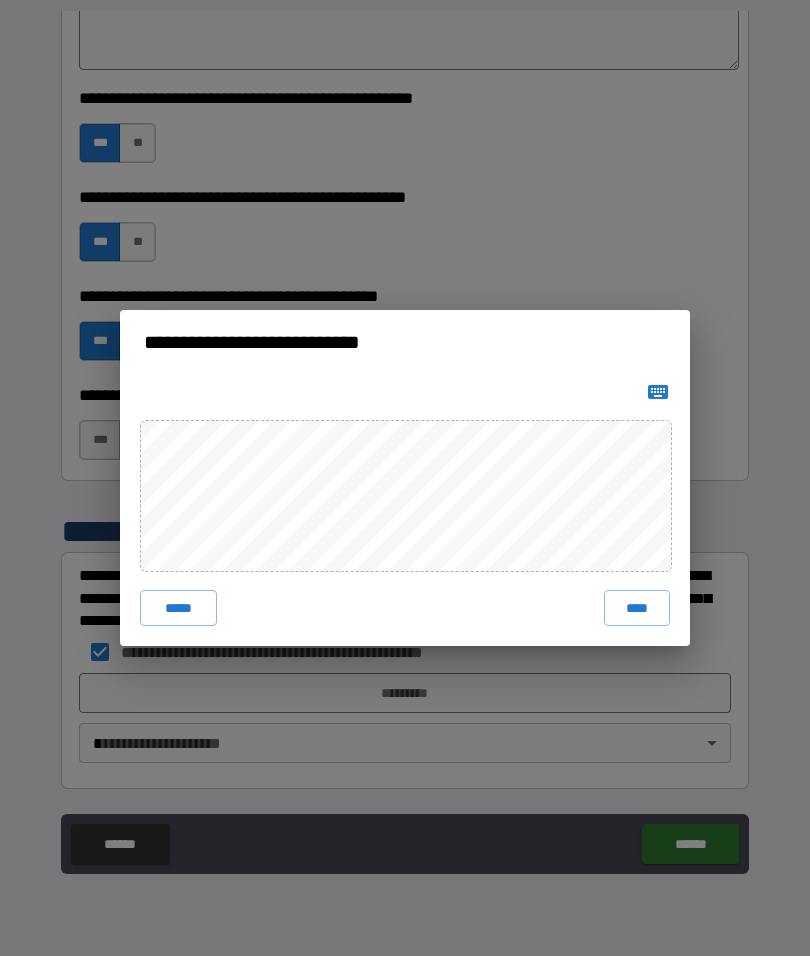 click on "****" at bounding box center (637, 608) 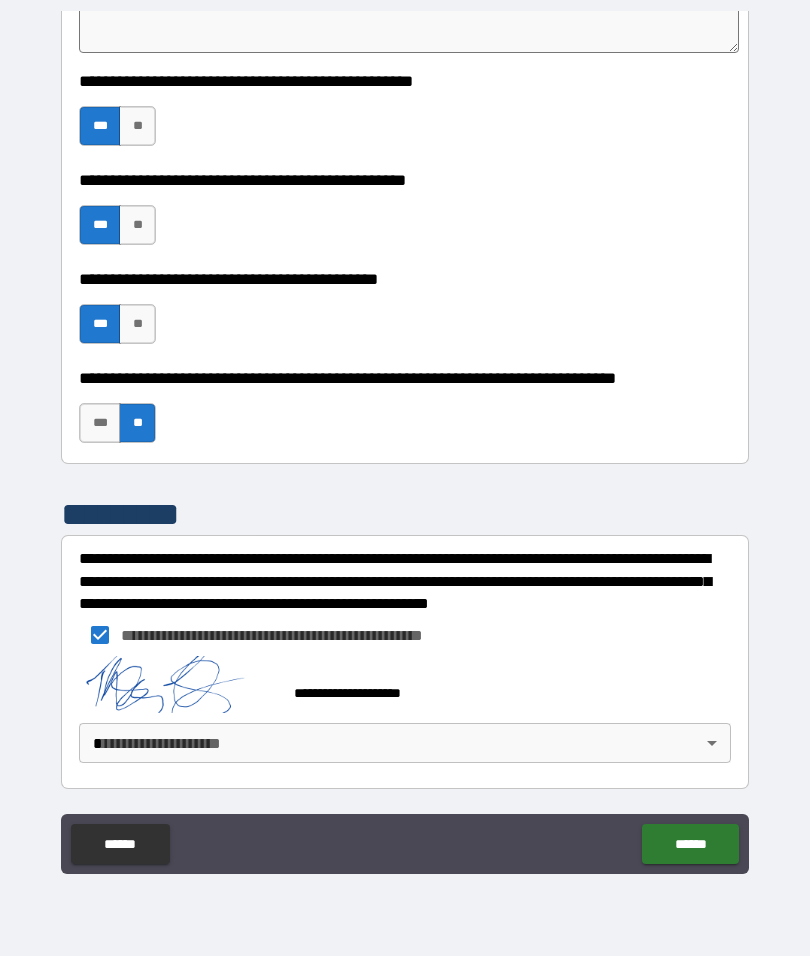 click on "**********" at bounding box center (405, 440) 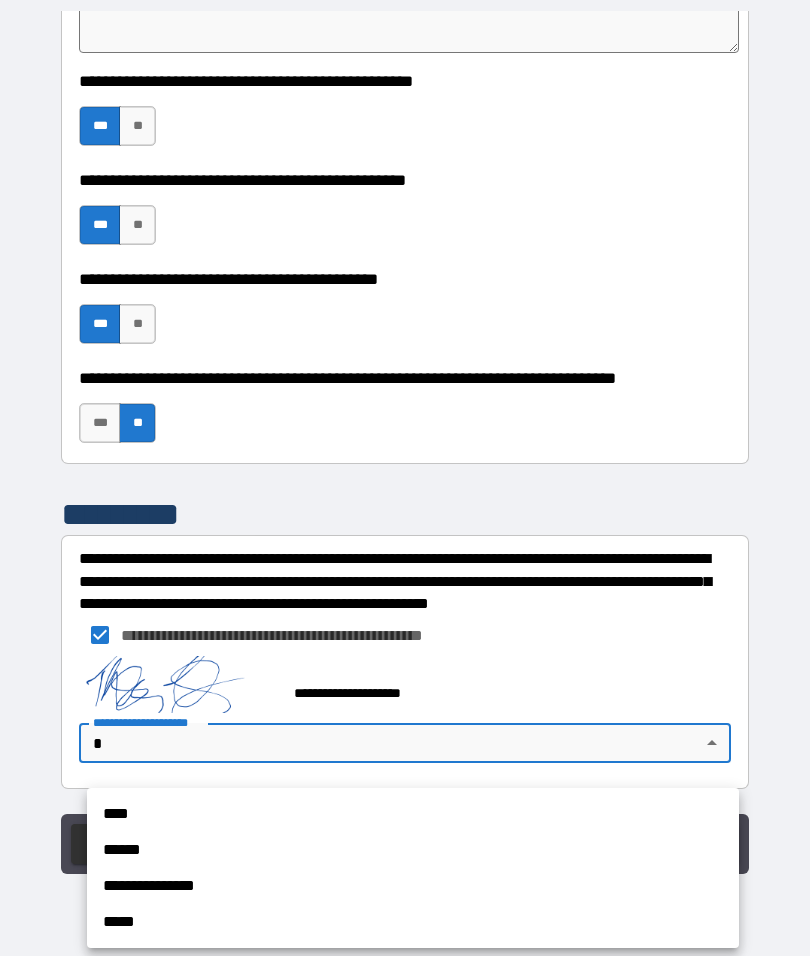 click on "****" at bounding box center (413, 814) 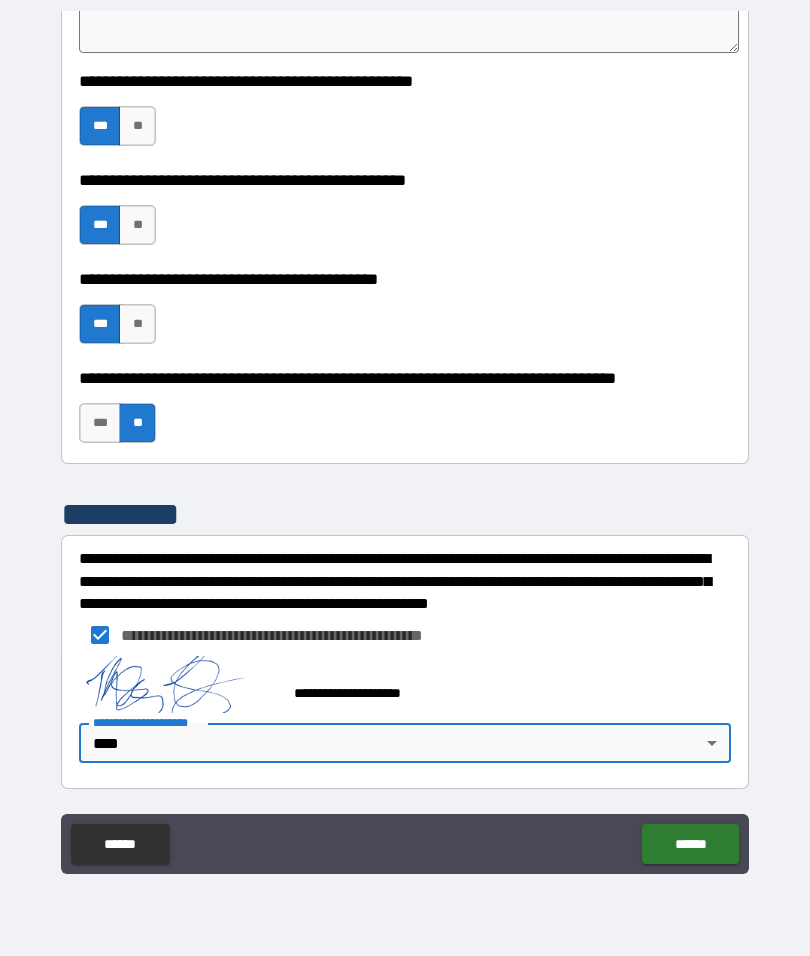 type on "*" 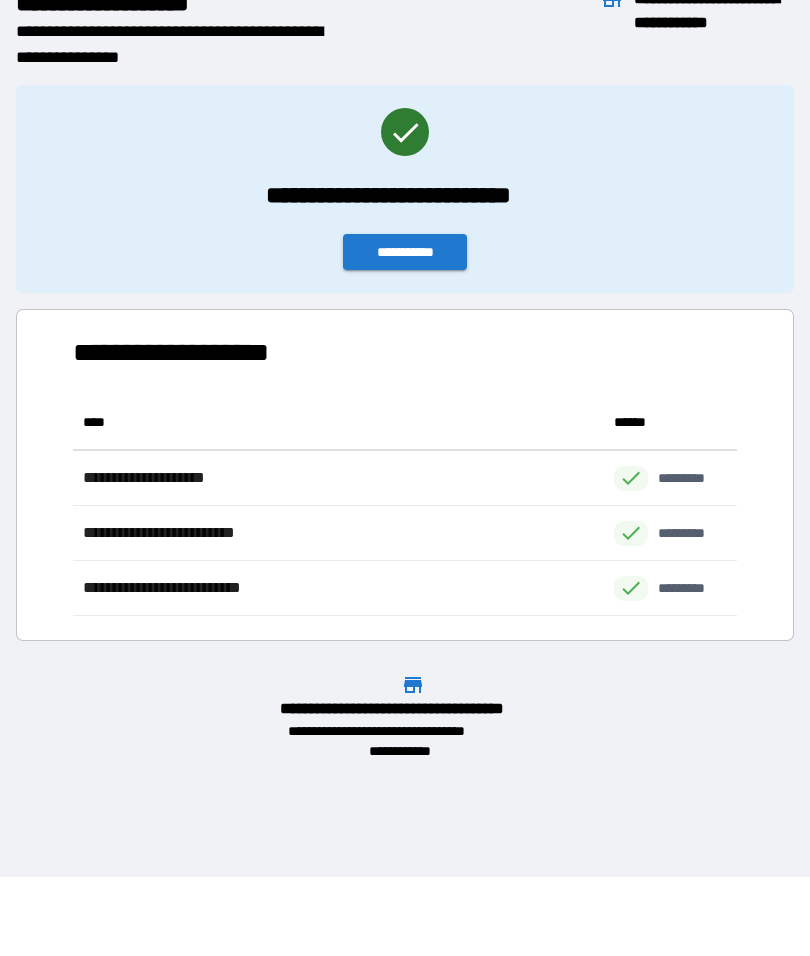 scroll, scrollTop: 1, scrollLeft: 1, axis: both 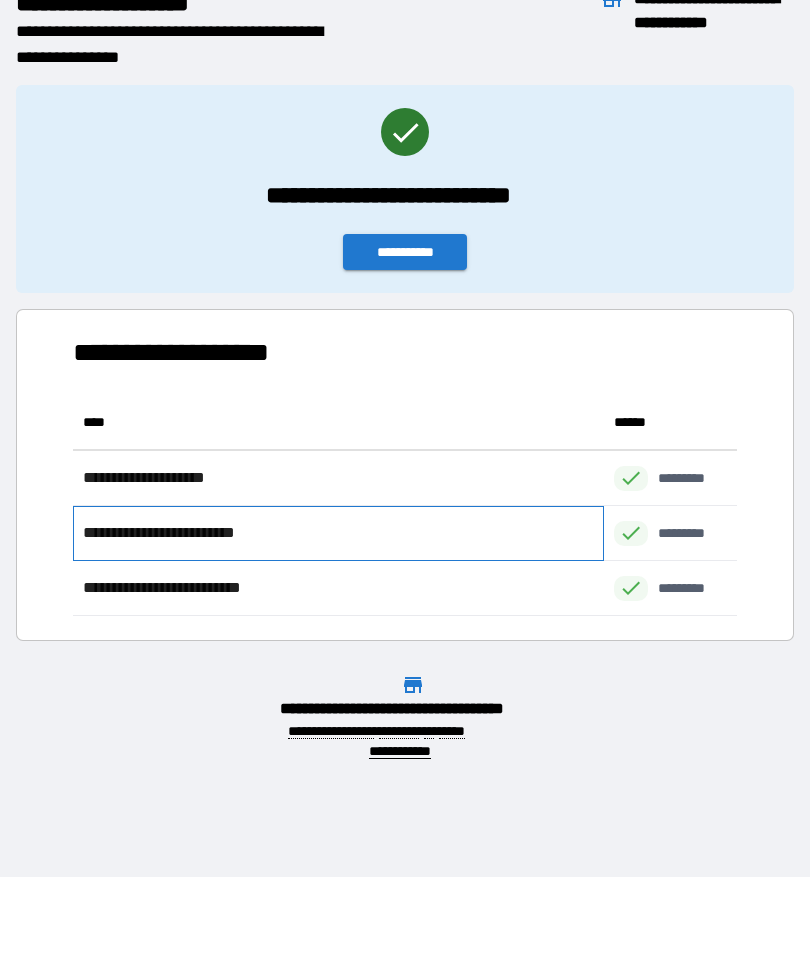 click on "**********" at bounding box center [338, 533] 